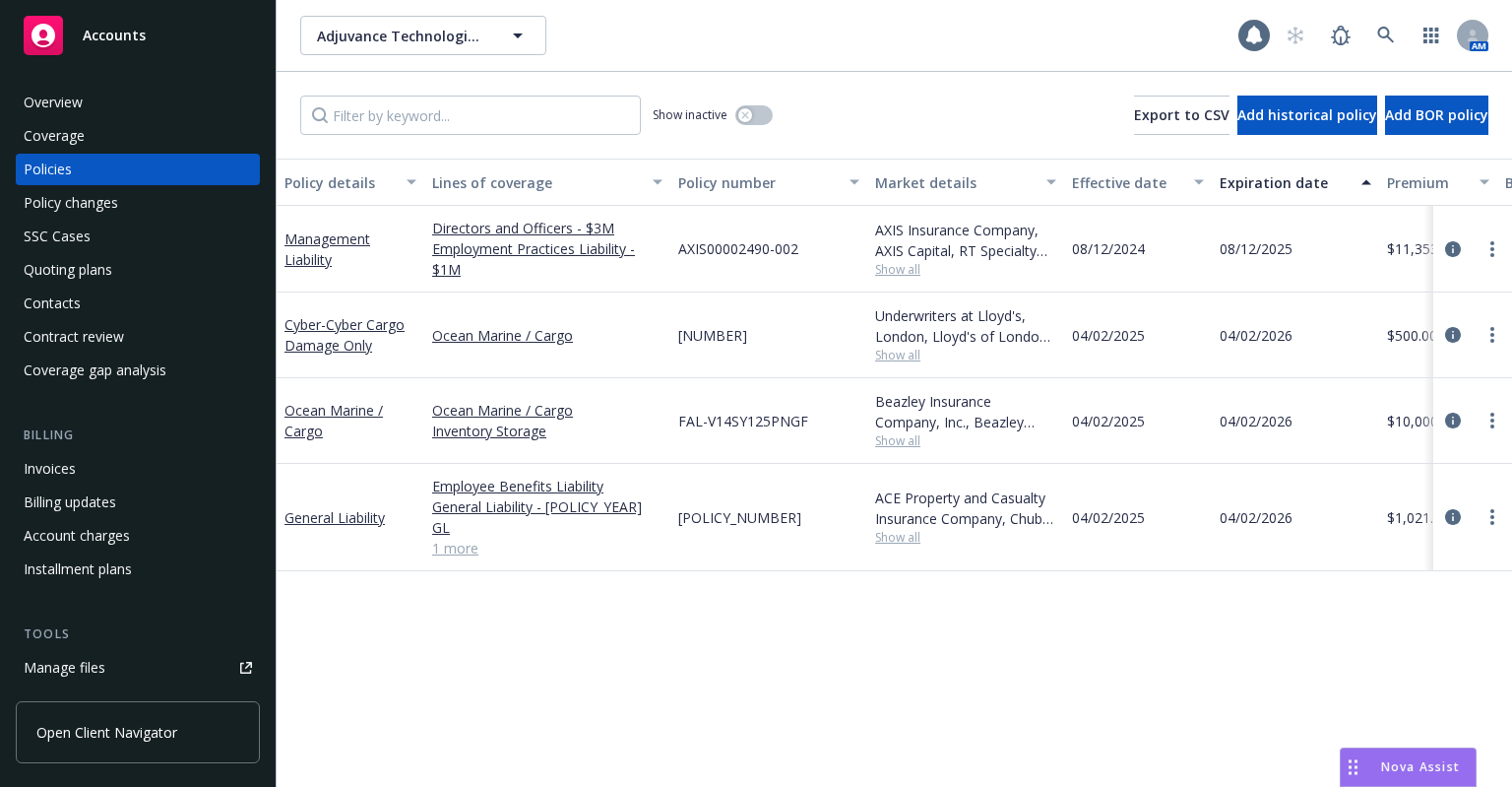 scroll, scrollTop: 0, scrollLeft: 0, axis: both 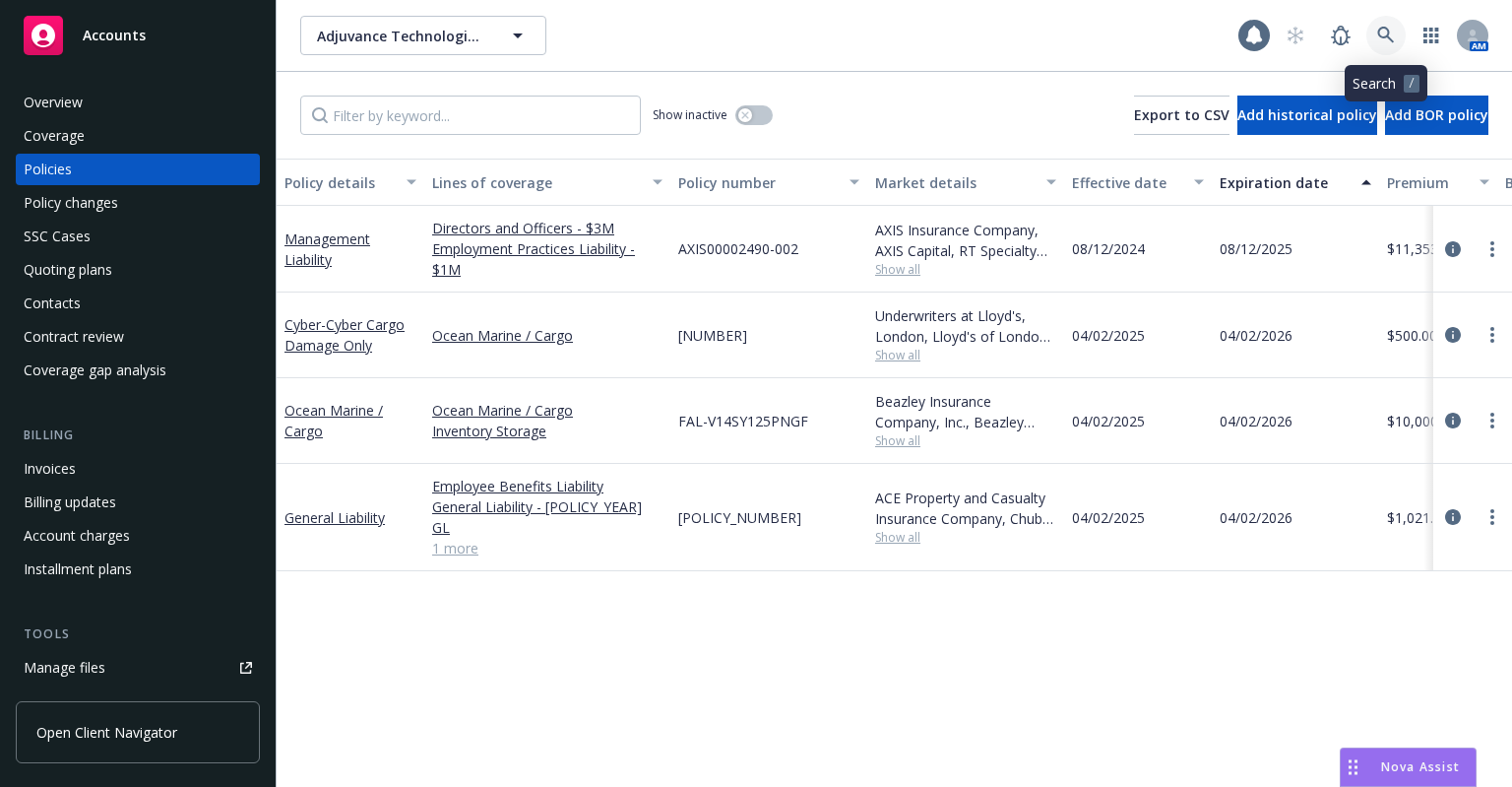click 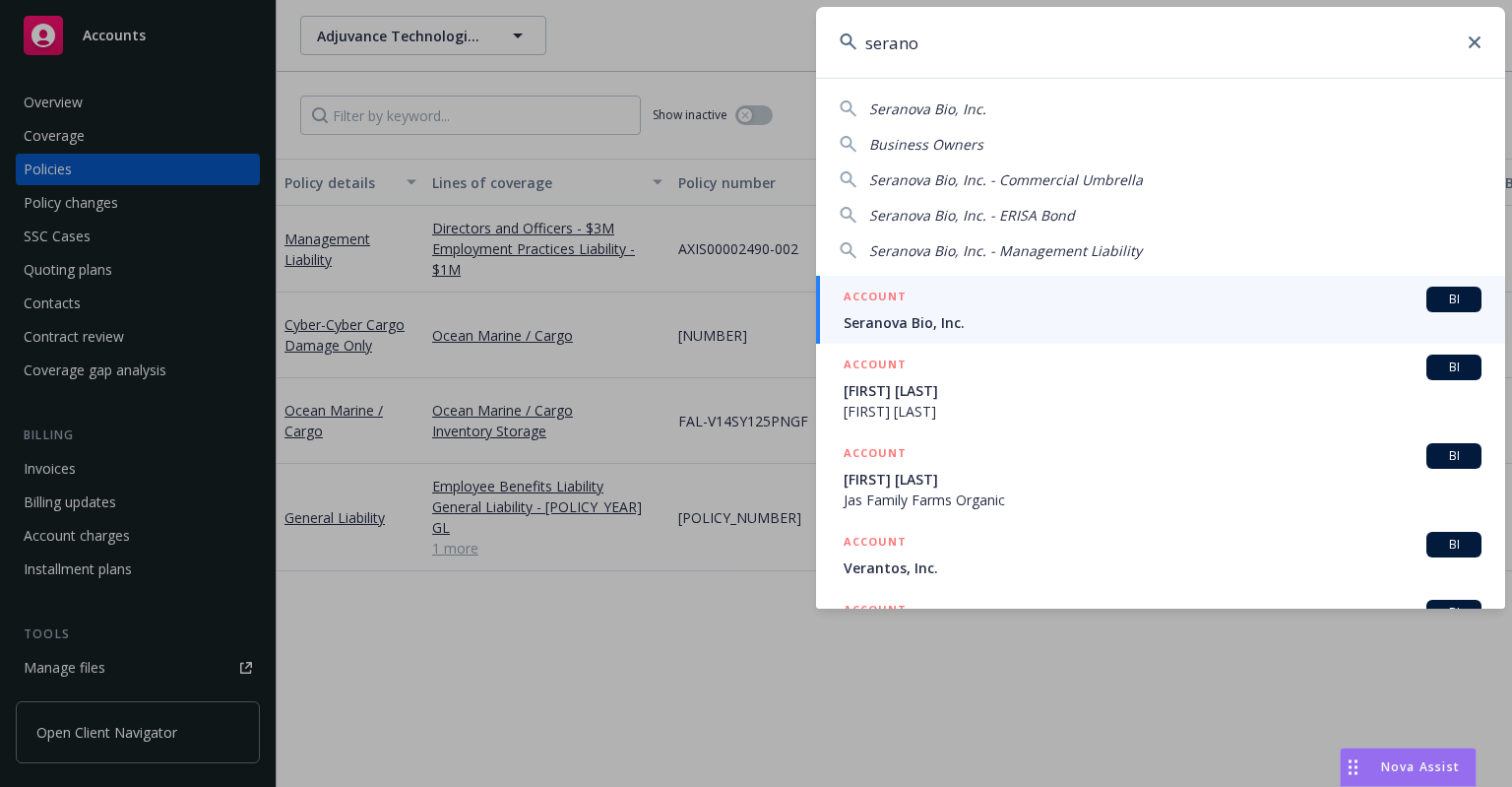 type on "serano" 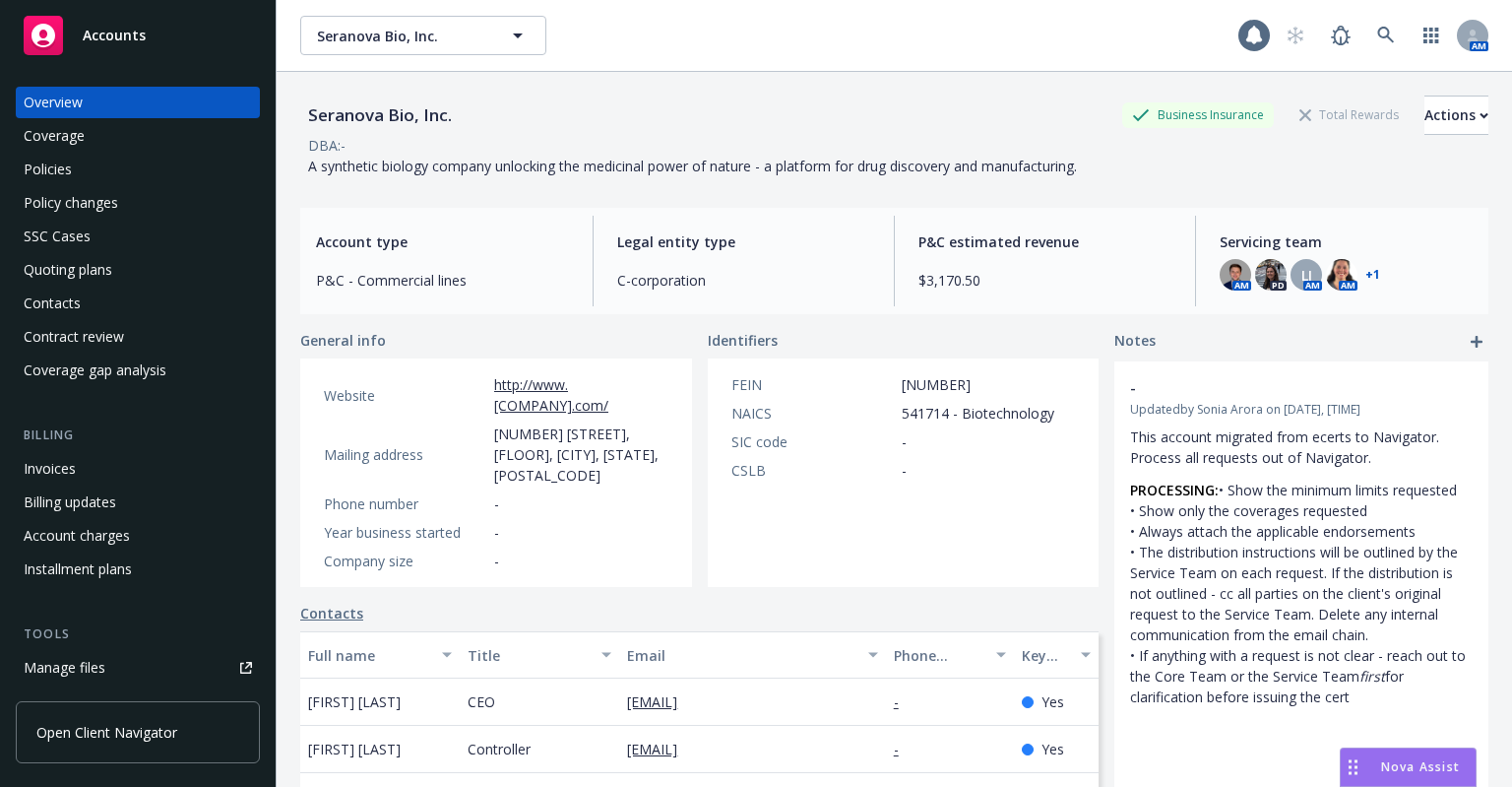 click on "Policies" at bounding box center (138, 169) 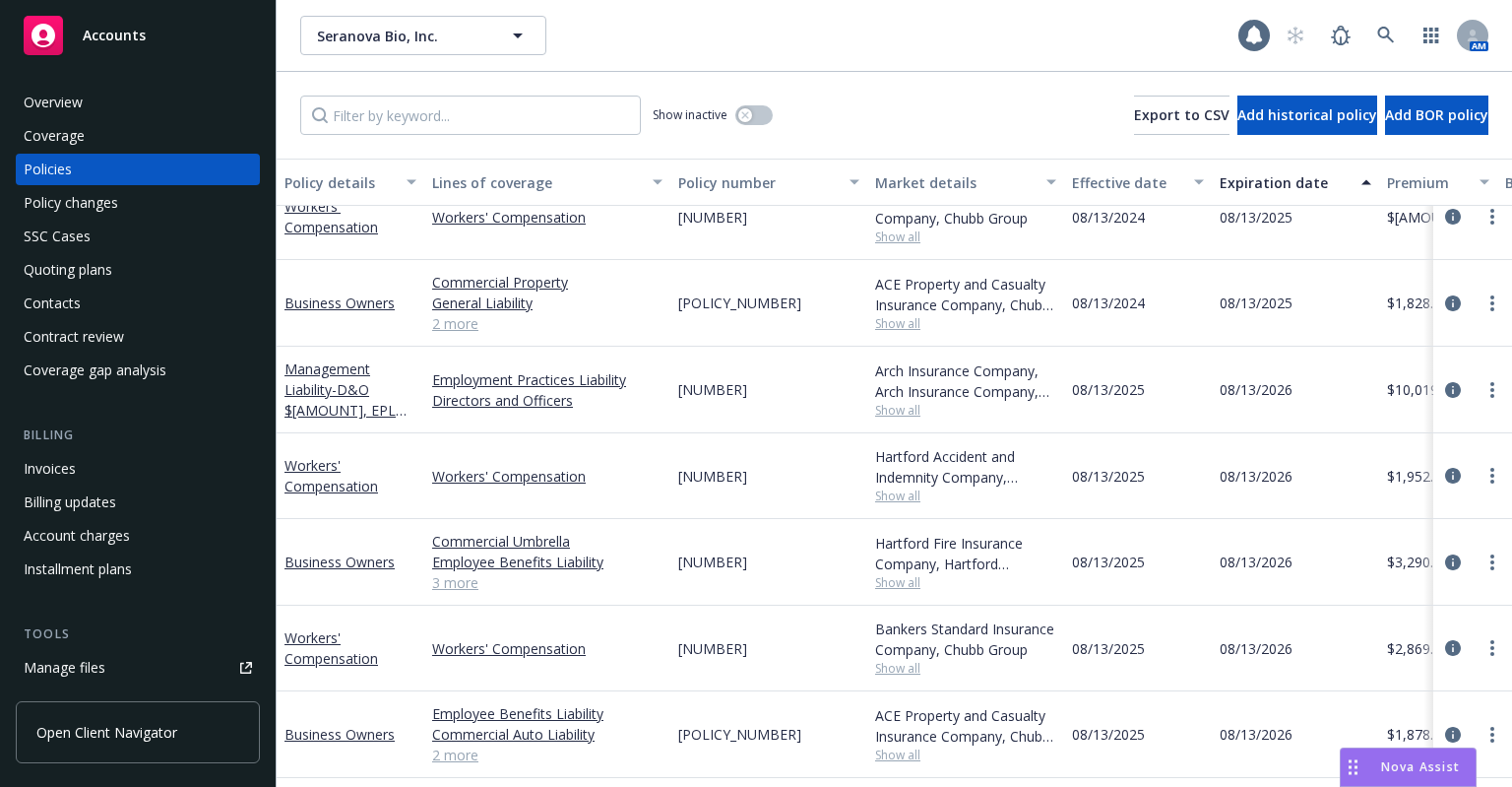 scroll, scrollTop: 356, scrollLeft: 0, axis: vertical 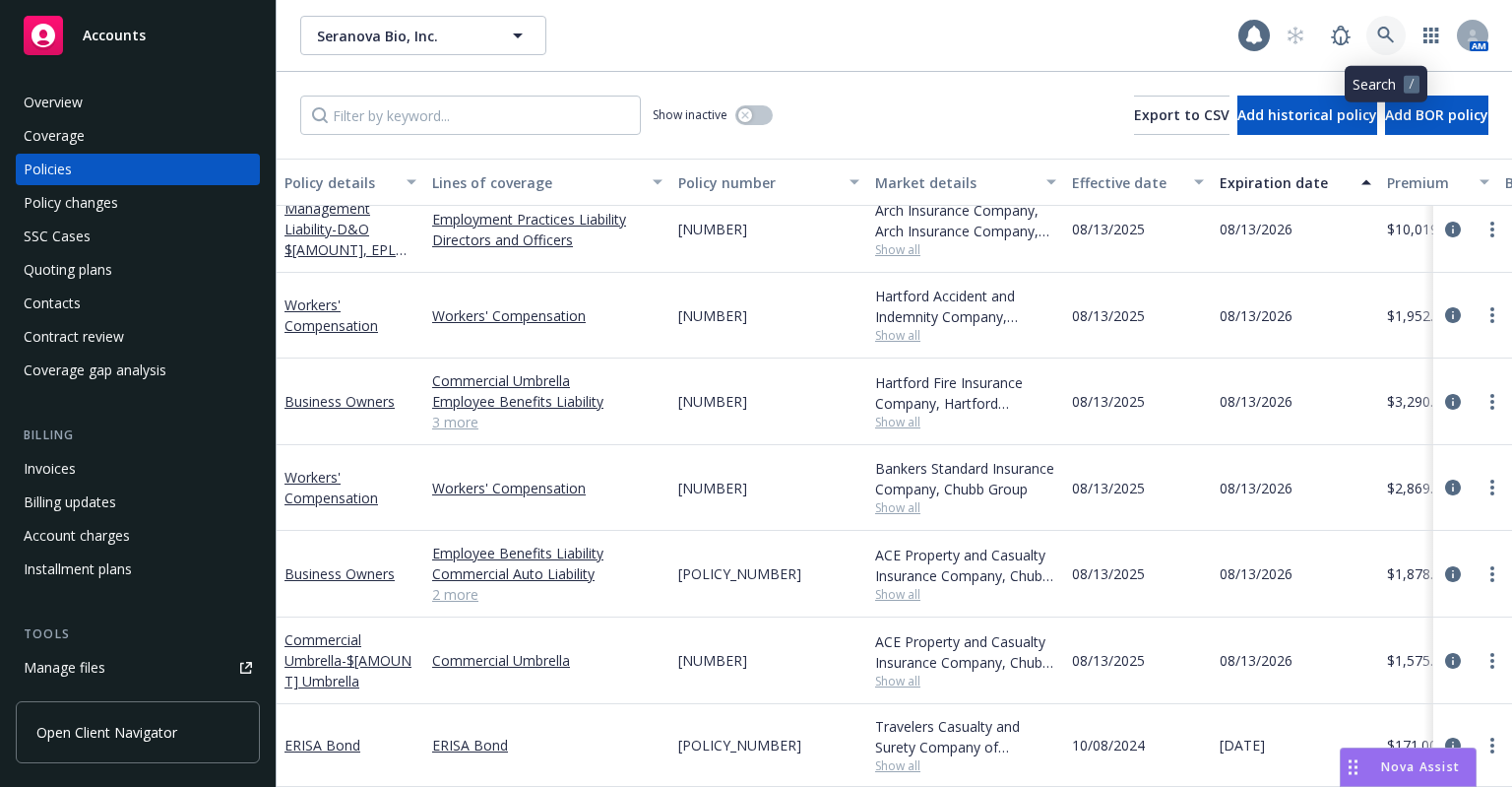 click at bounding box center (1386, 35) 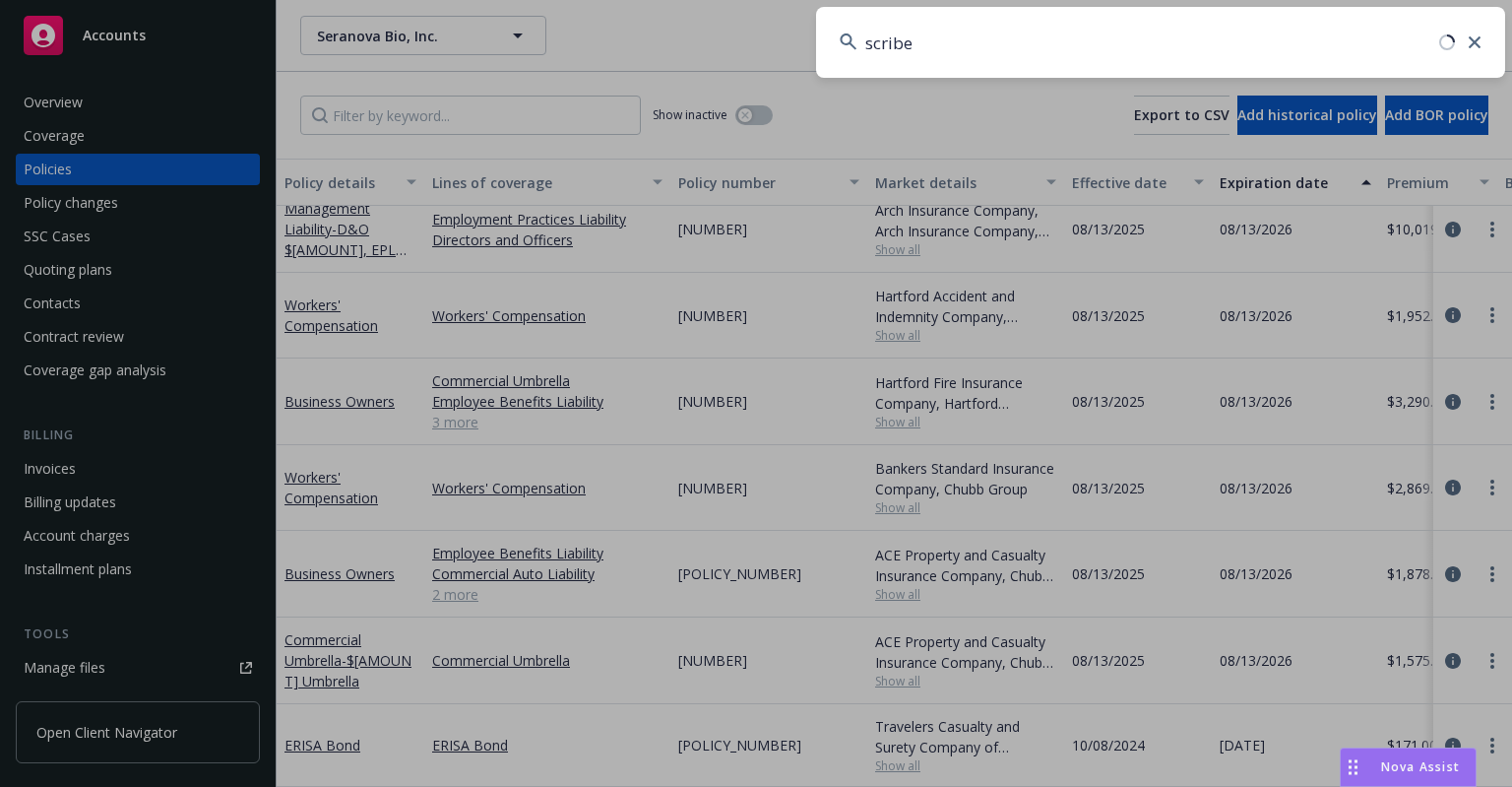 type on "scribe" 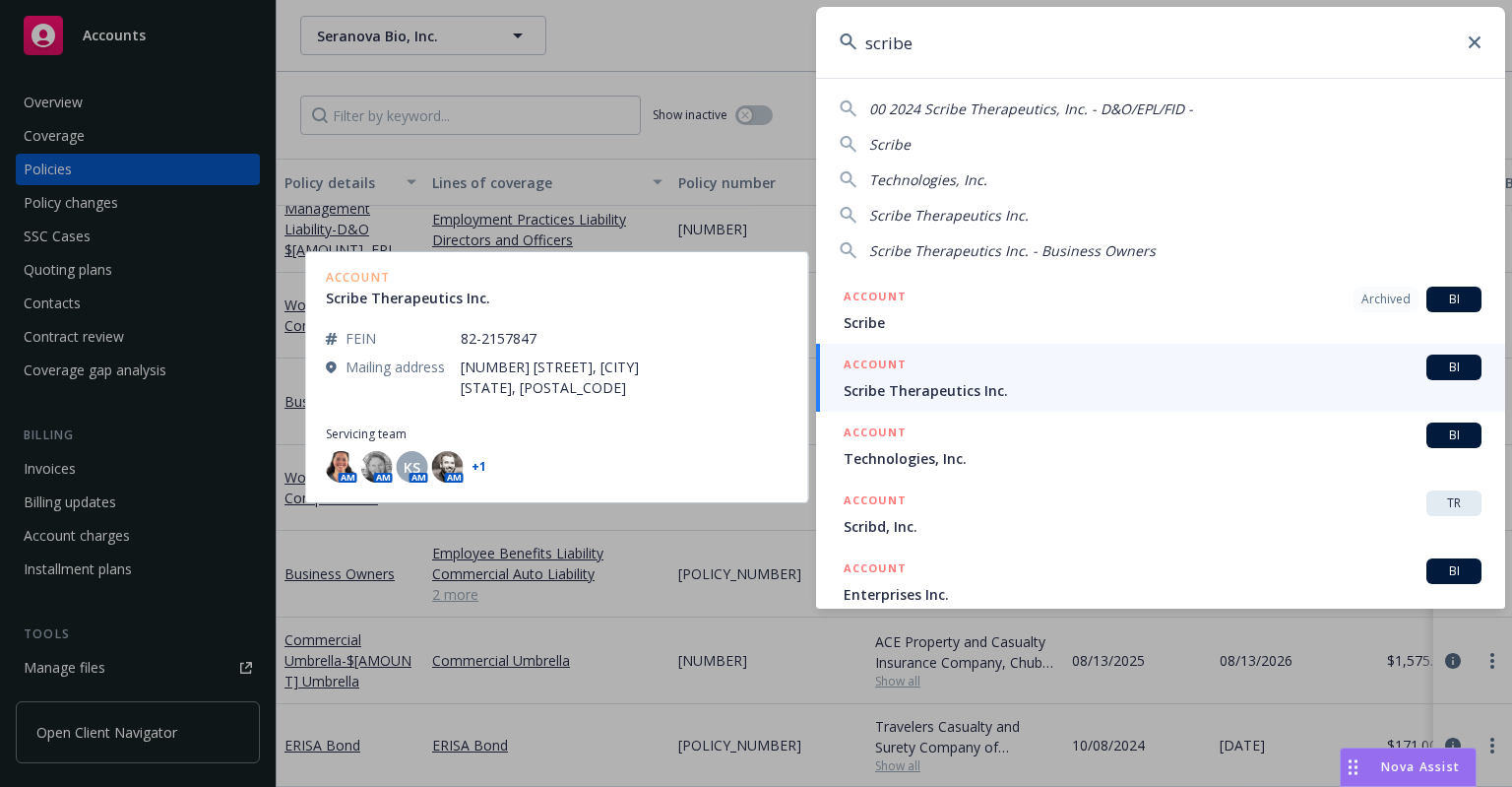 click on "ACCOUNT BI" at bounding box center [1163, 367] 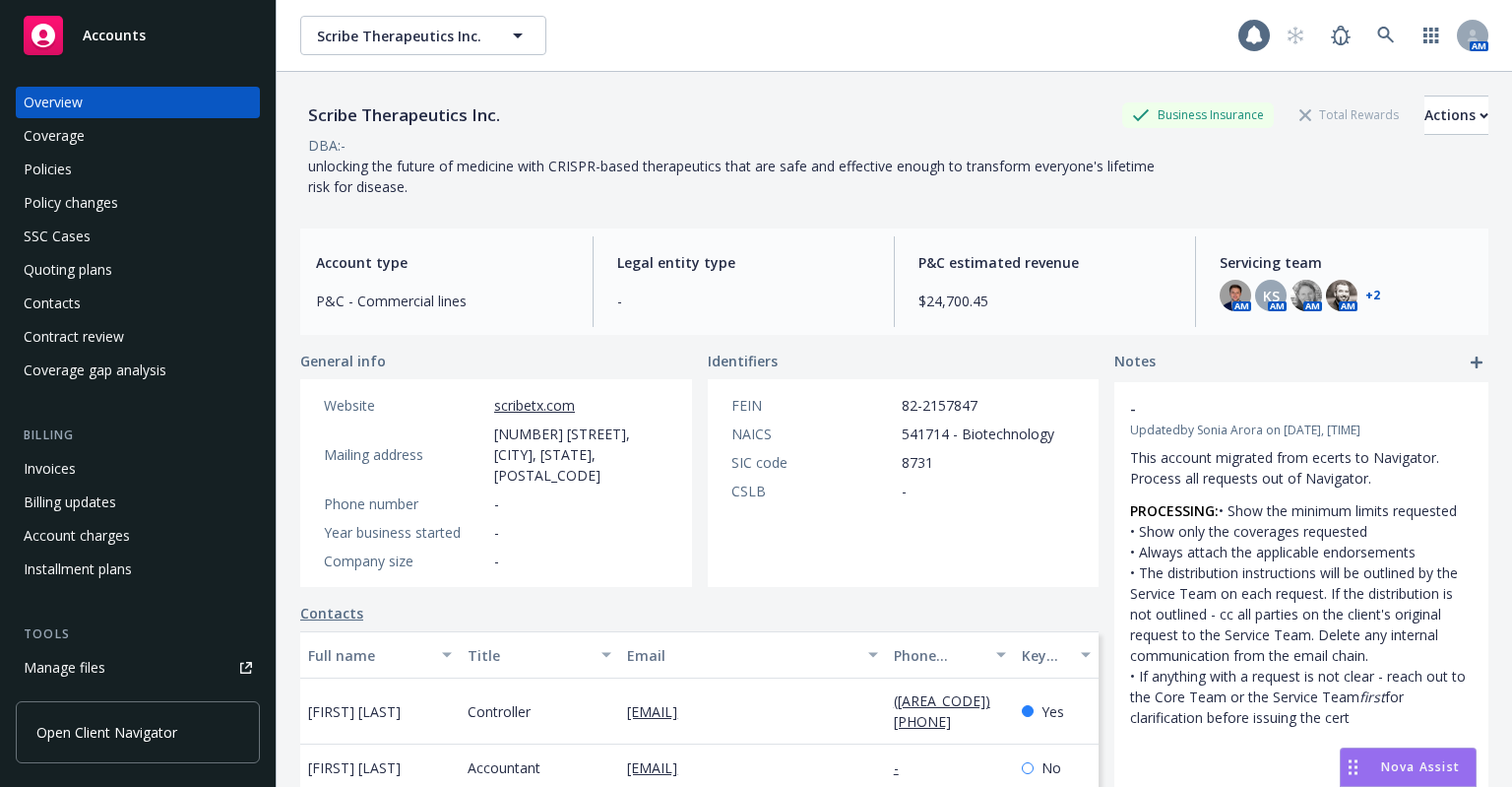 click on "Policies" at bounding box center [138, 169] 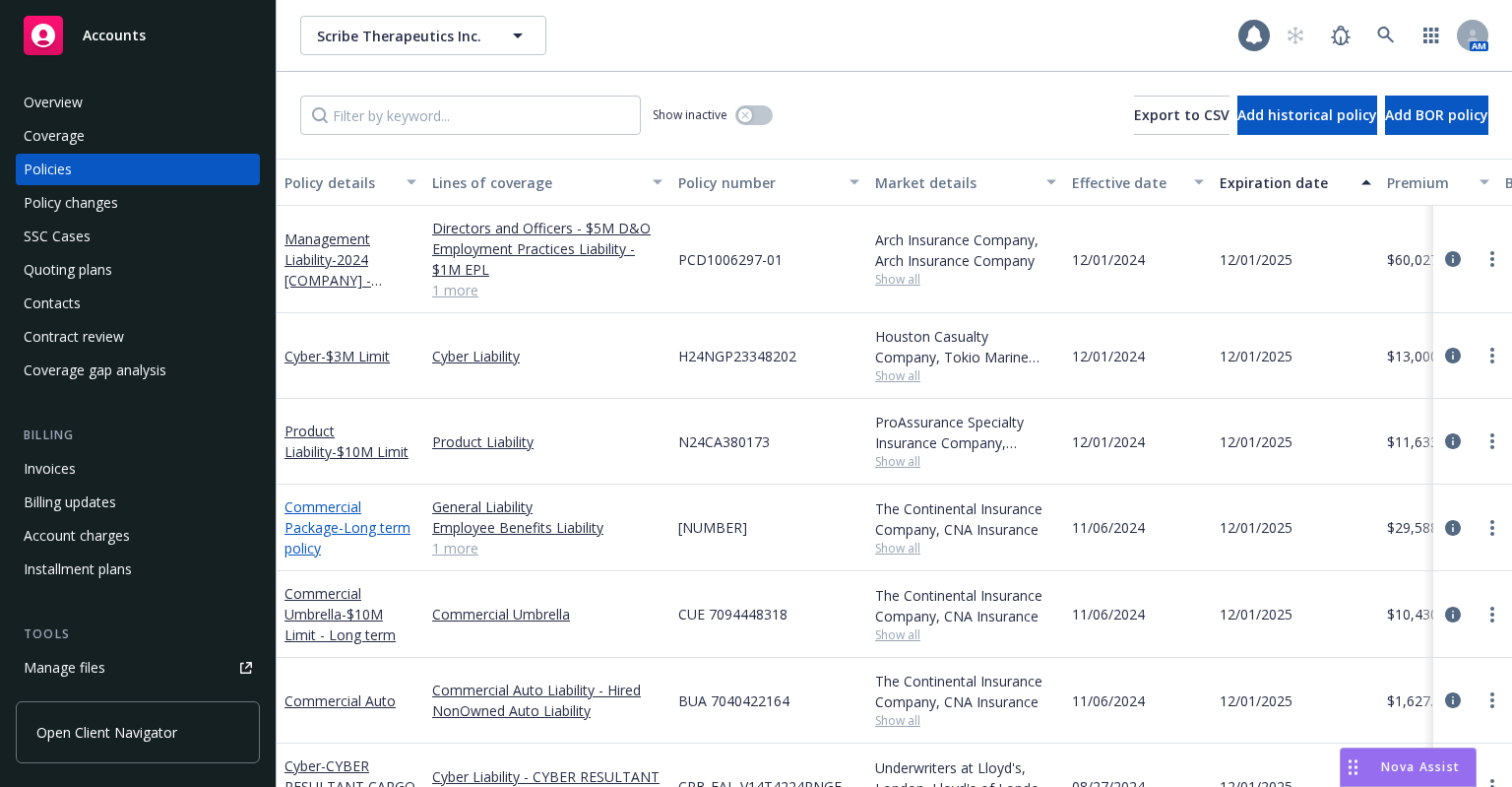 click on "Commercial Package  -  Long term policy" at bounding box center [347, 527] 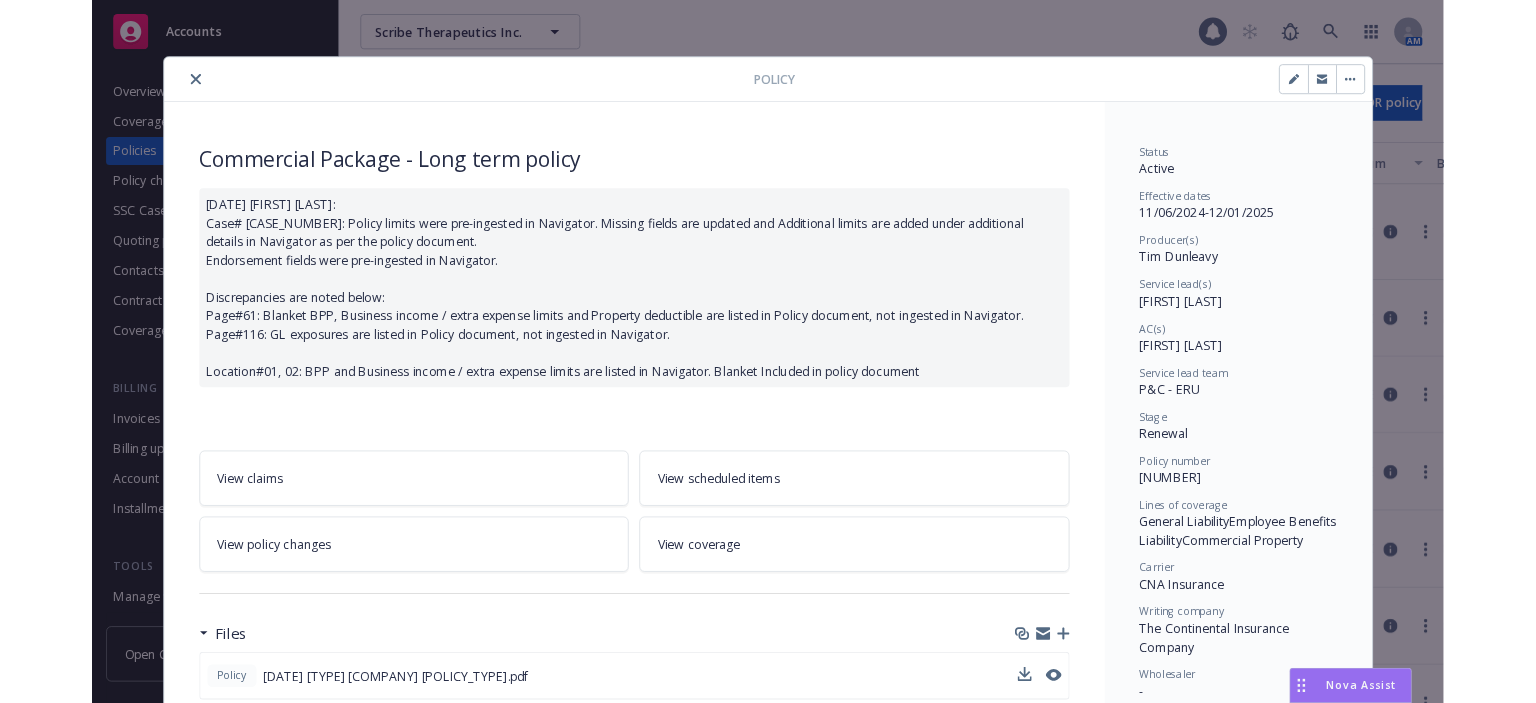 scroll, scrollTop: 200, scrollLeft: 0, axis: vertical 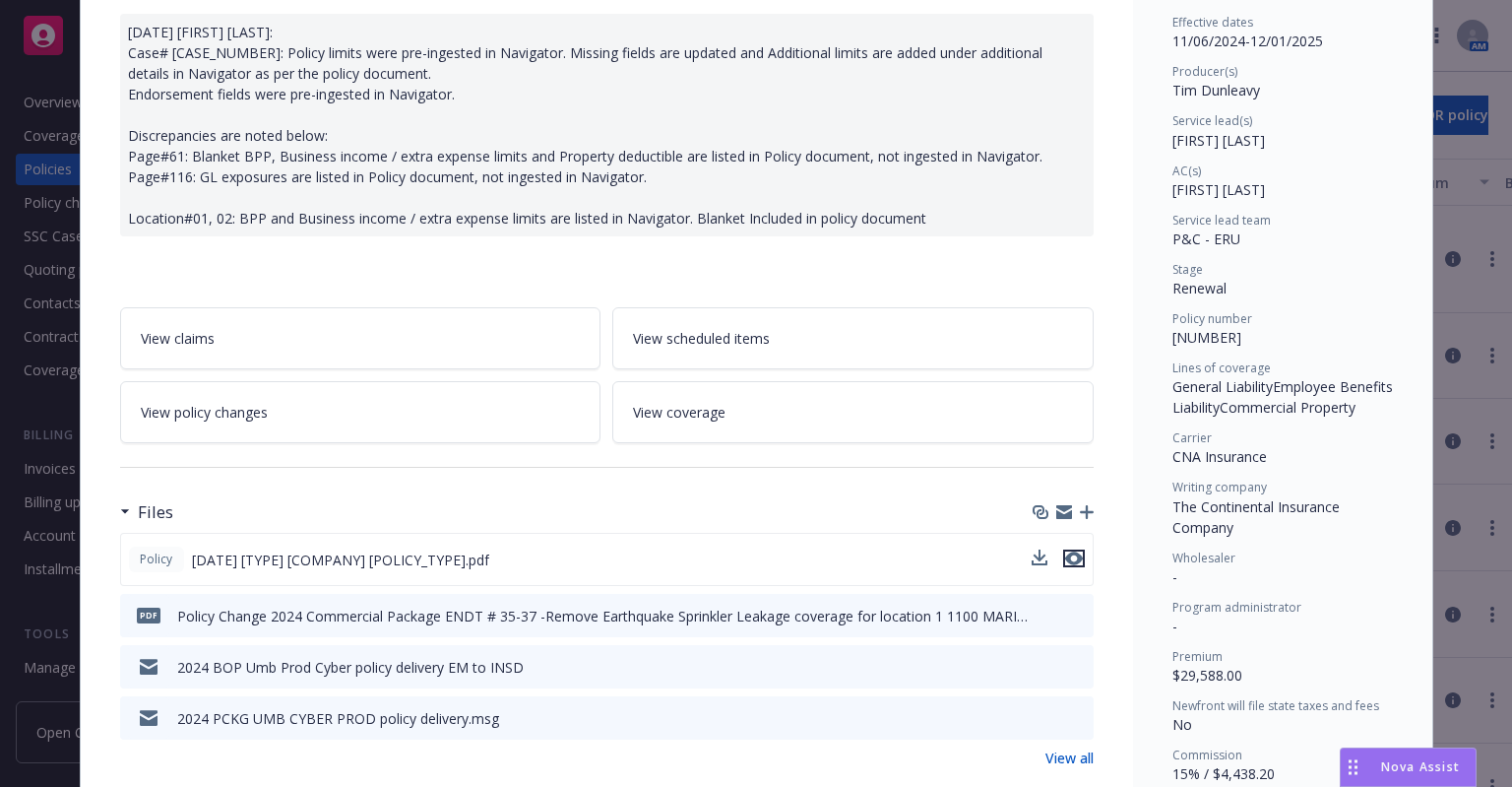 click 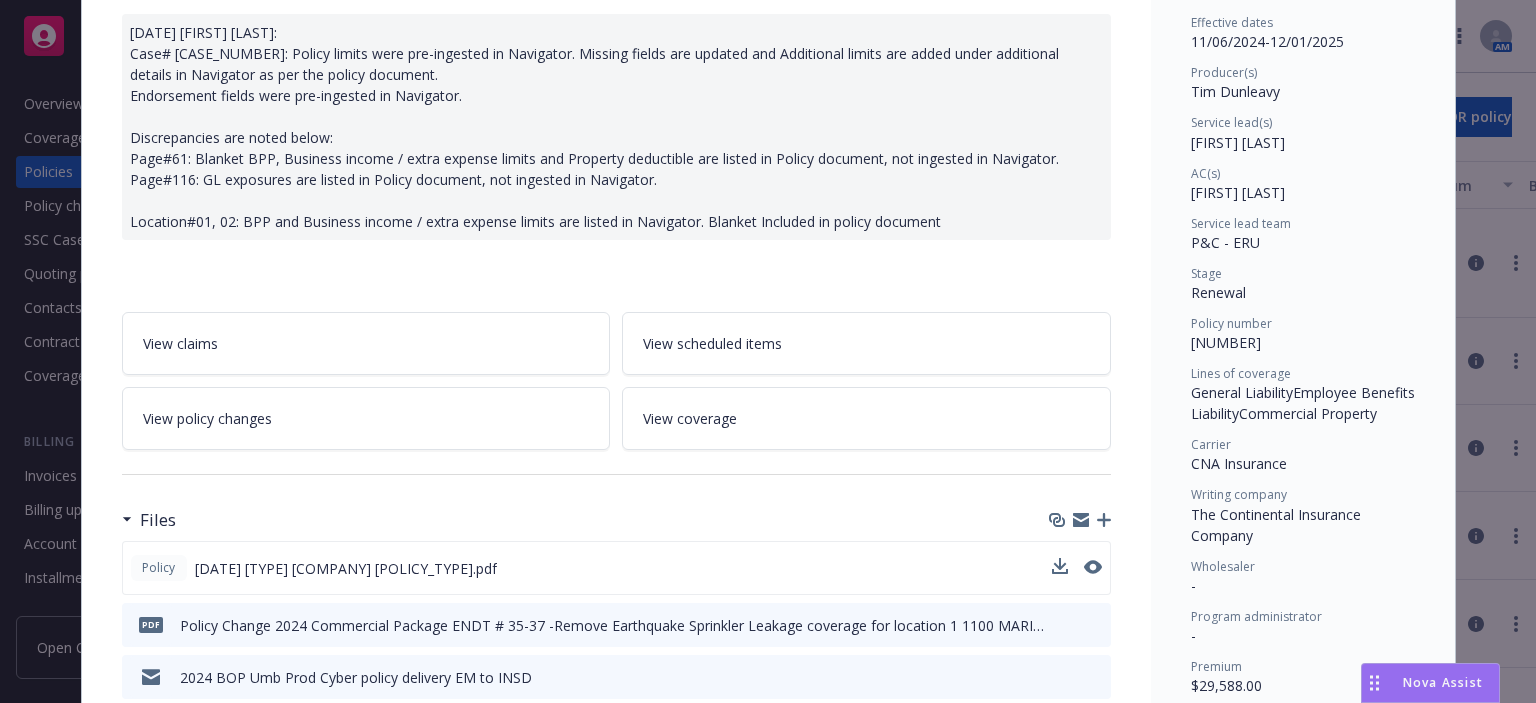 scroll, scrollTop: 0, scrollLeft: 0, axis: both 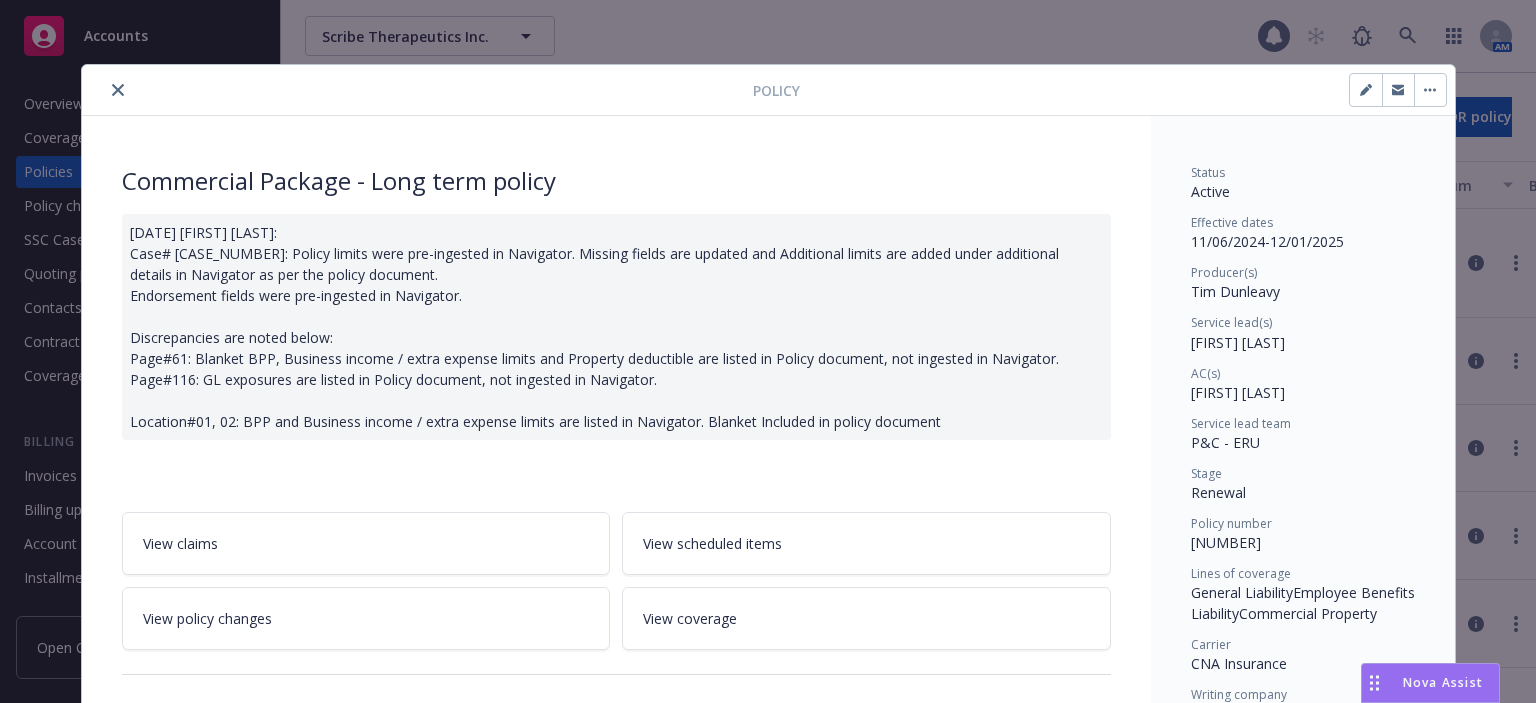 click 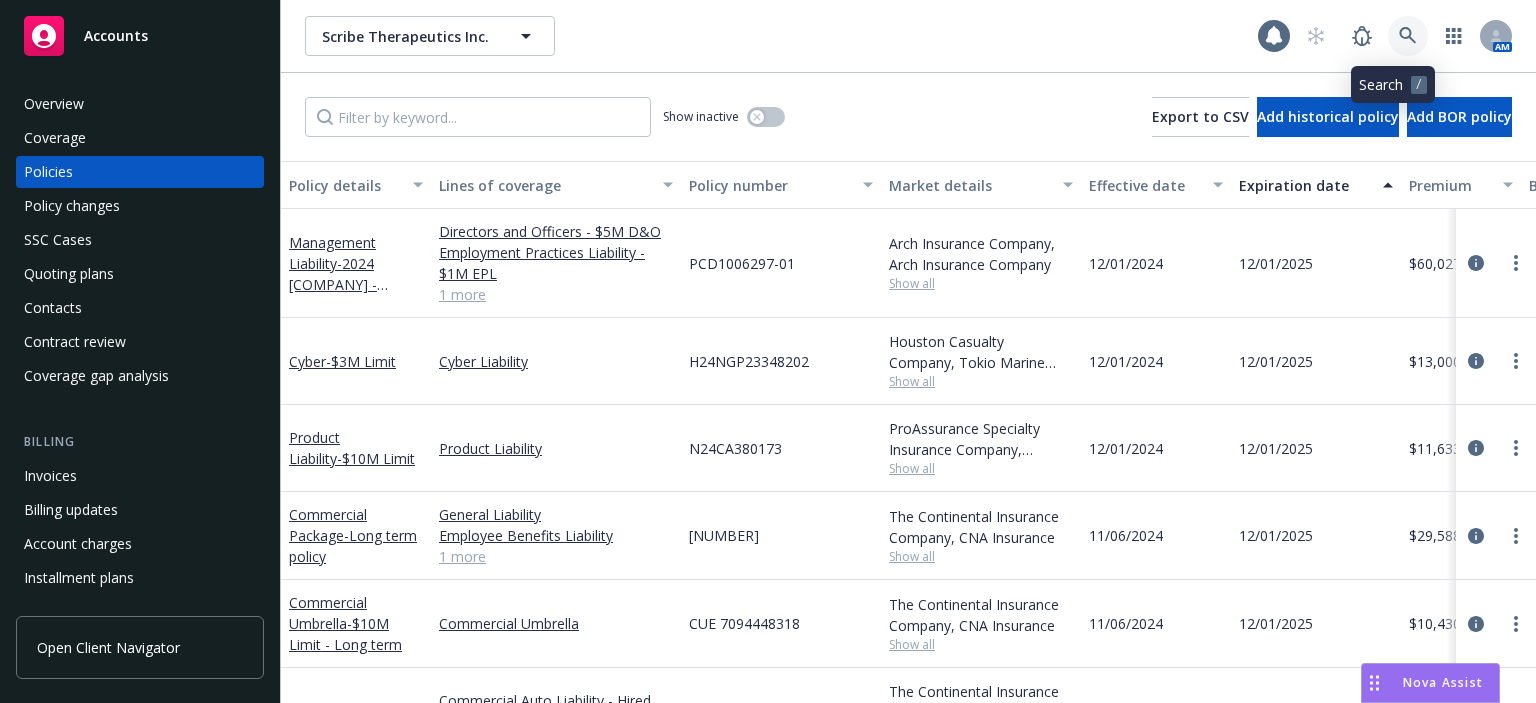 click at bounding box center (1408, 36) 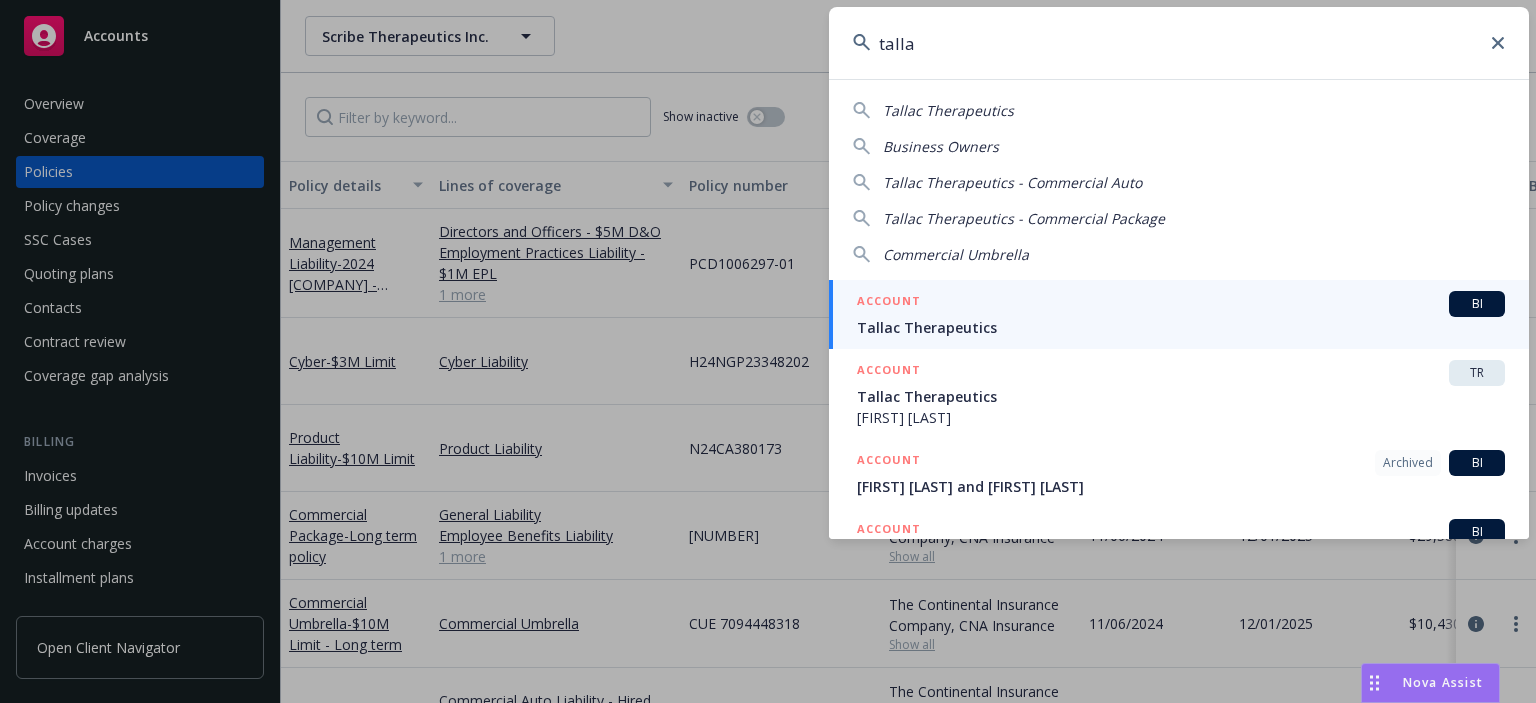 type on "talla" 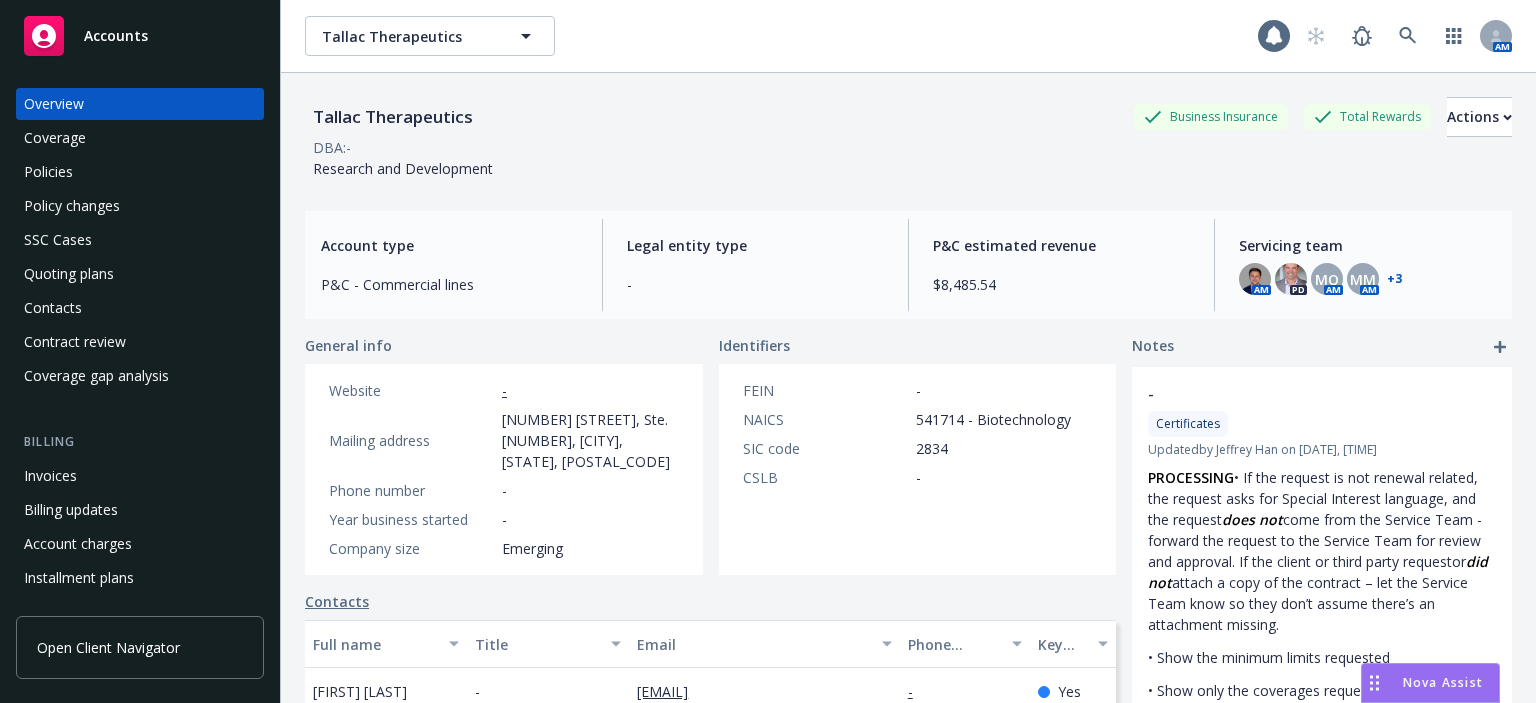 click on "Policies" at bounding box center [140, 172] 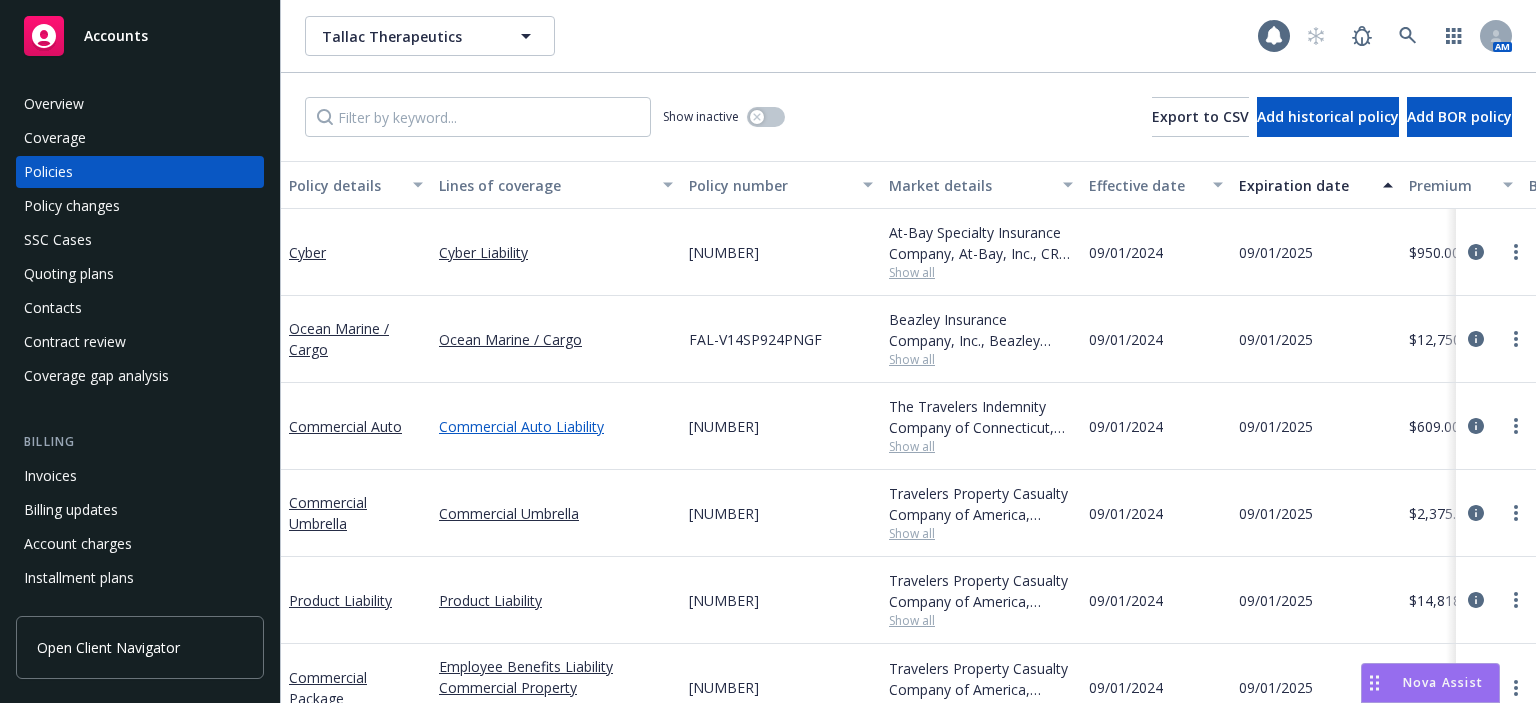 scroll, scrollTop: 151, scrollLeft: 0, axis: vertical 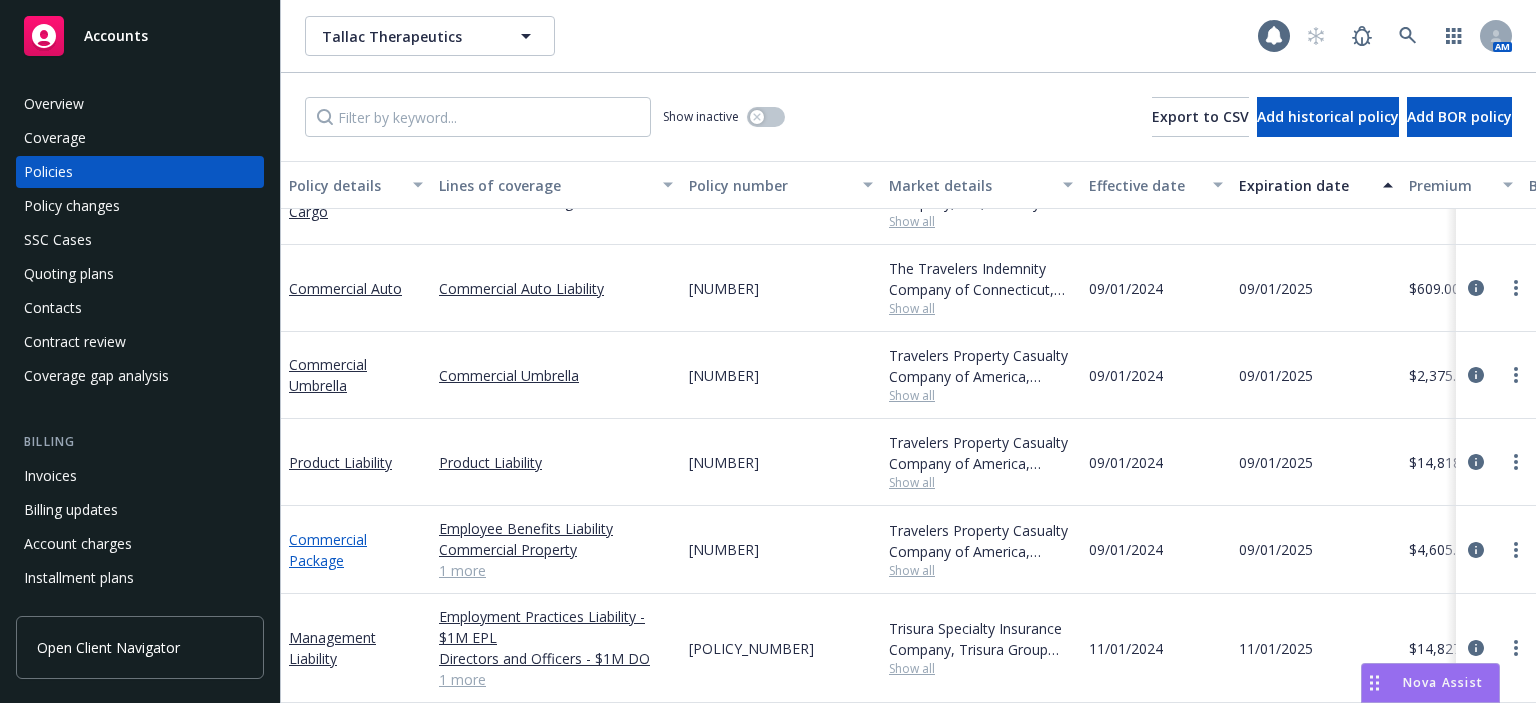 click on "Commercial Package" at bounding box center [328, 550] 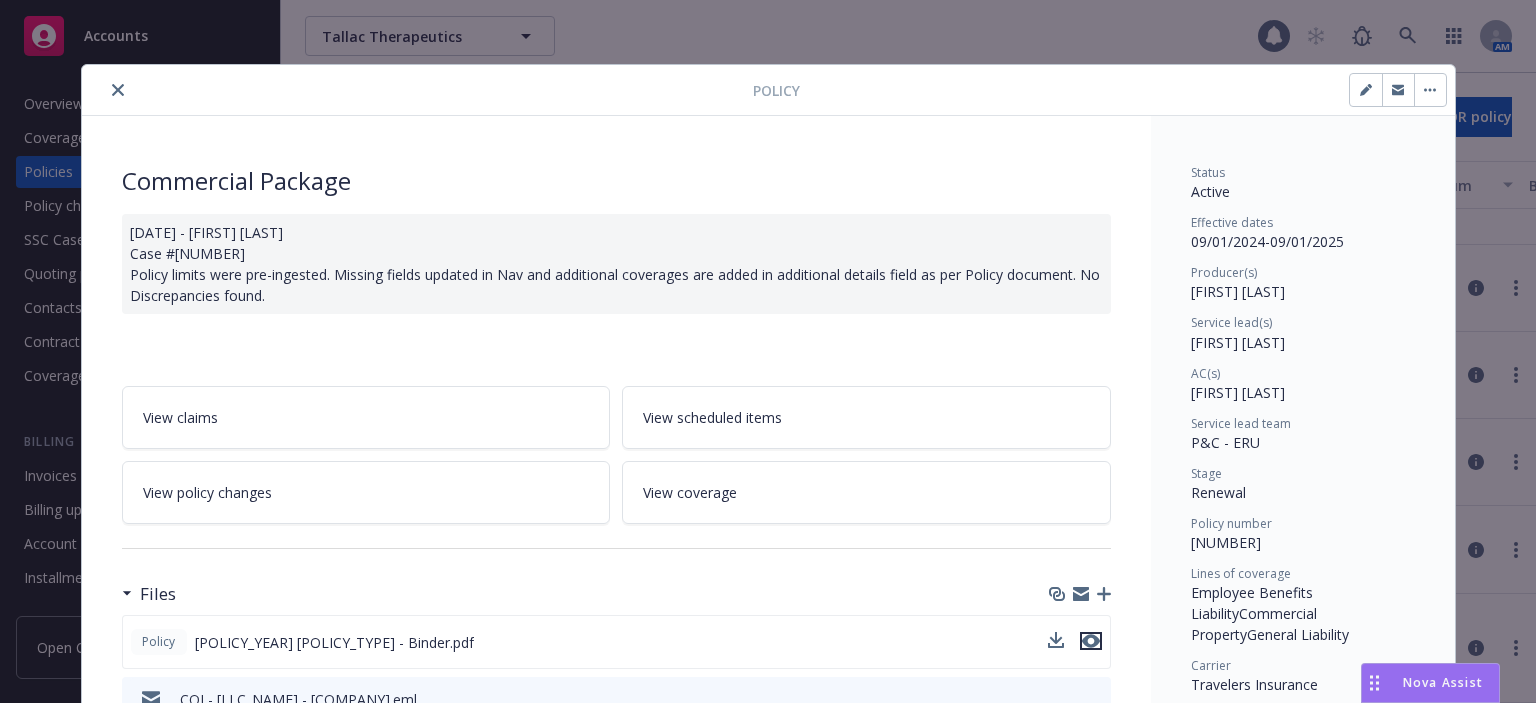 click 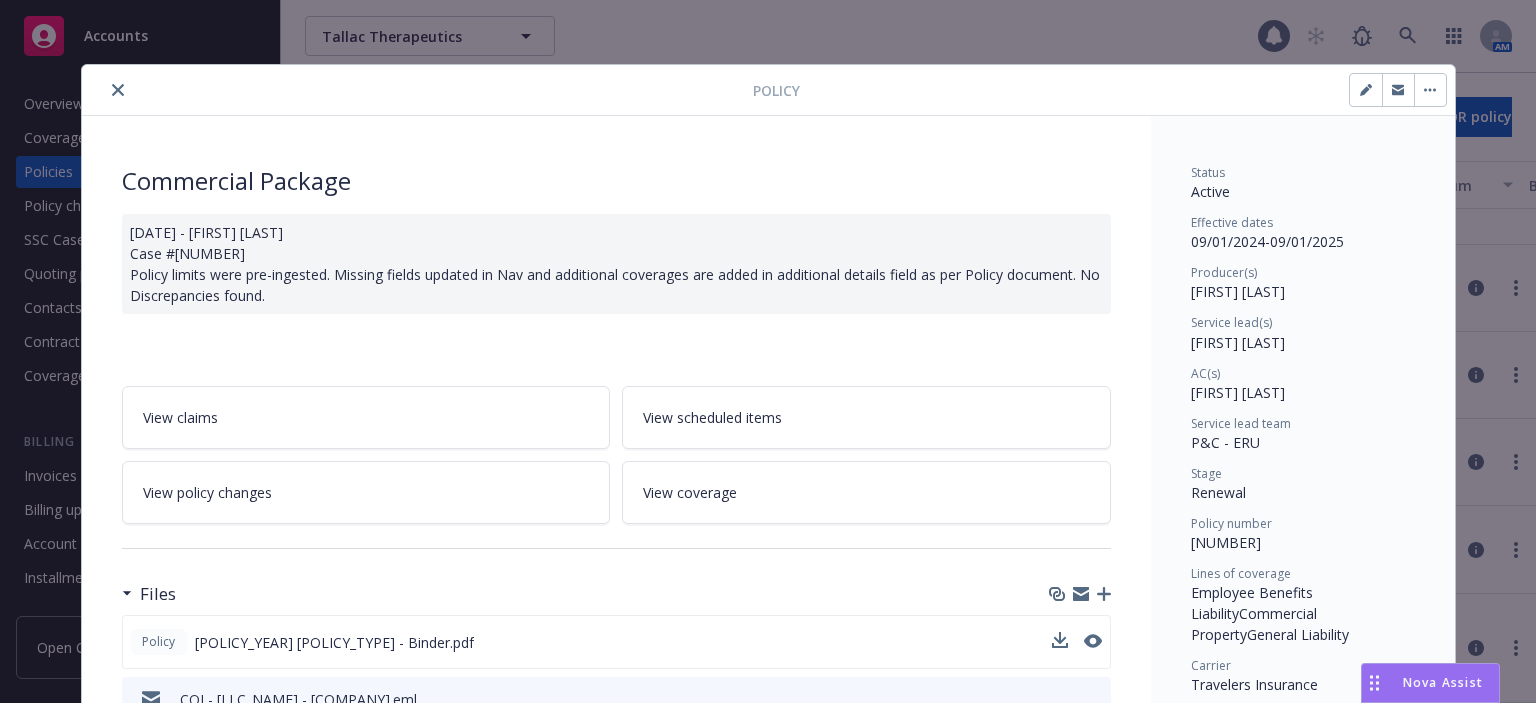 click 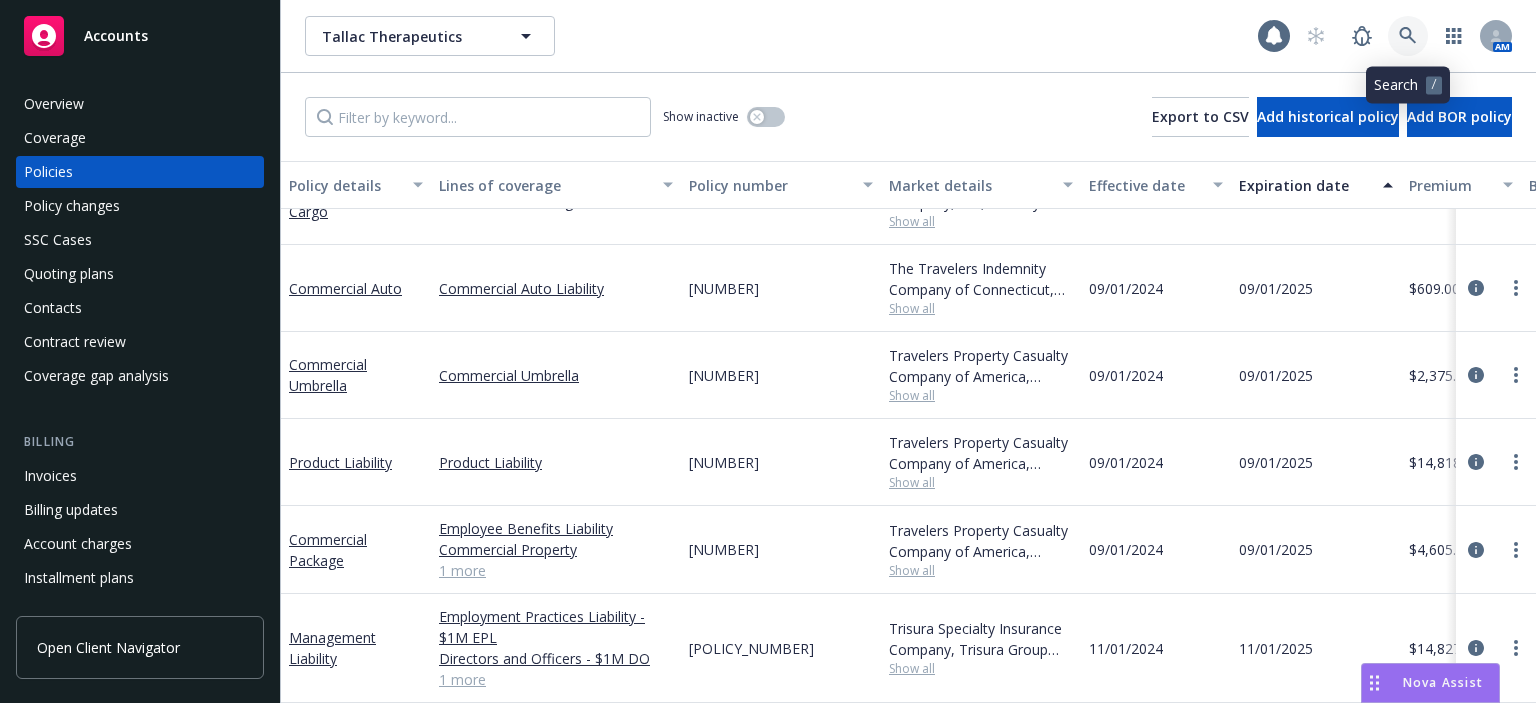 click 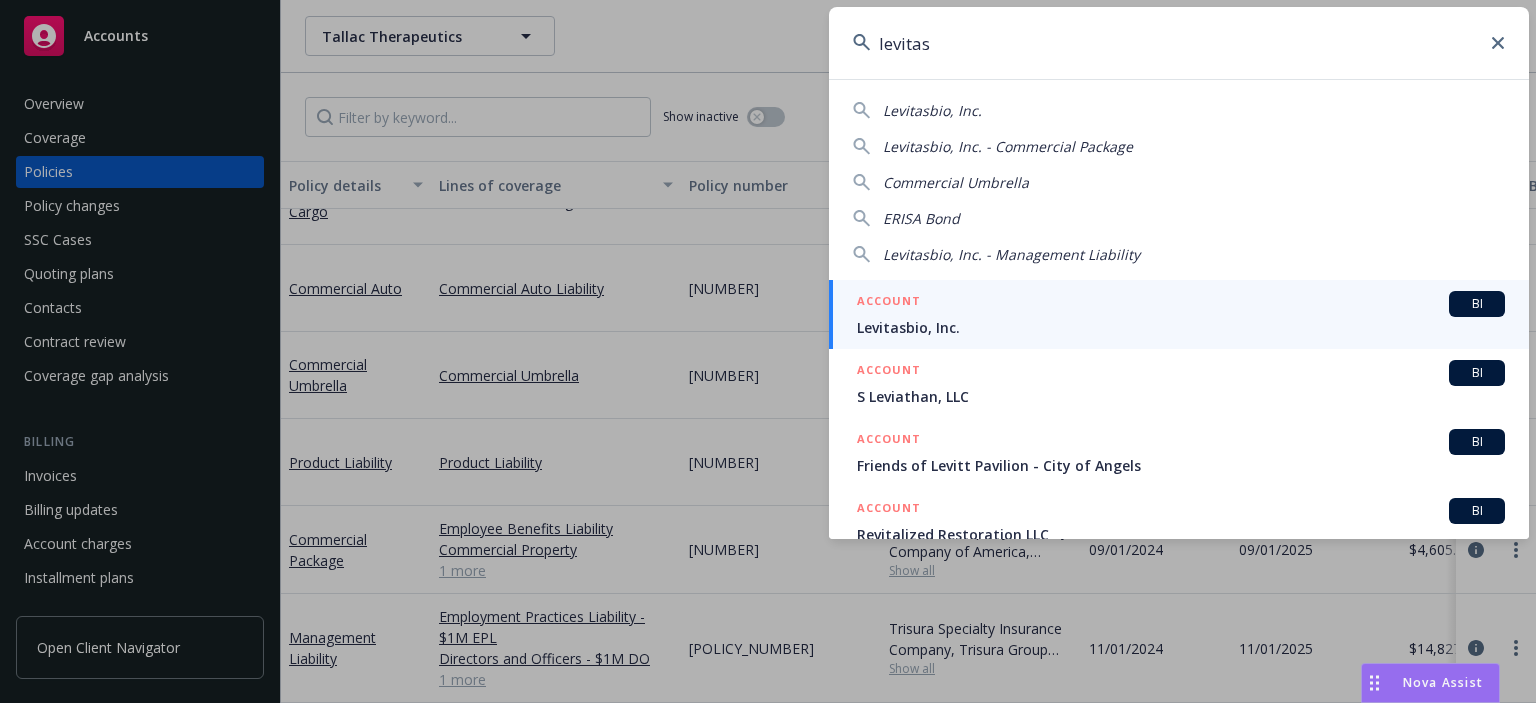 type on "levitas" 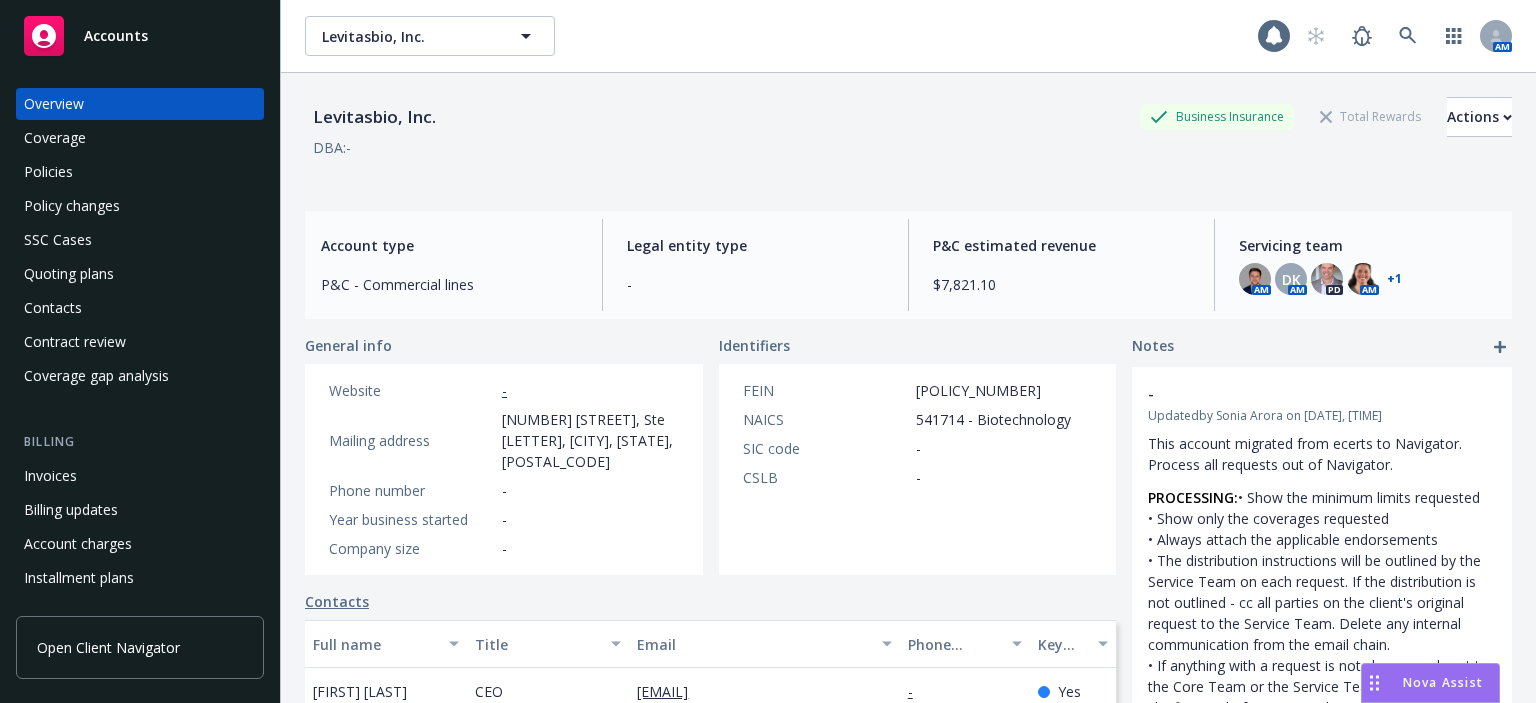 click on "Policies" at bounding box center (140, 172) 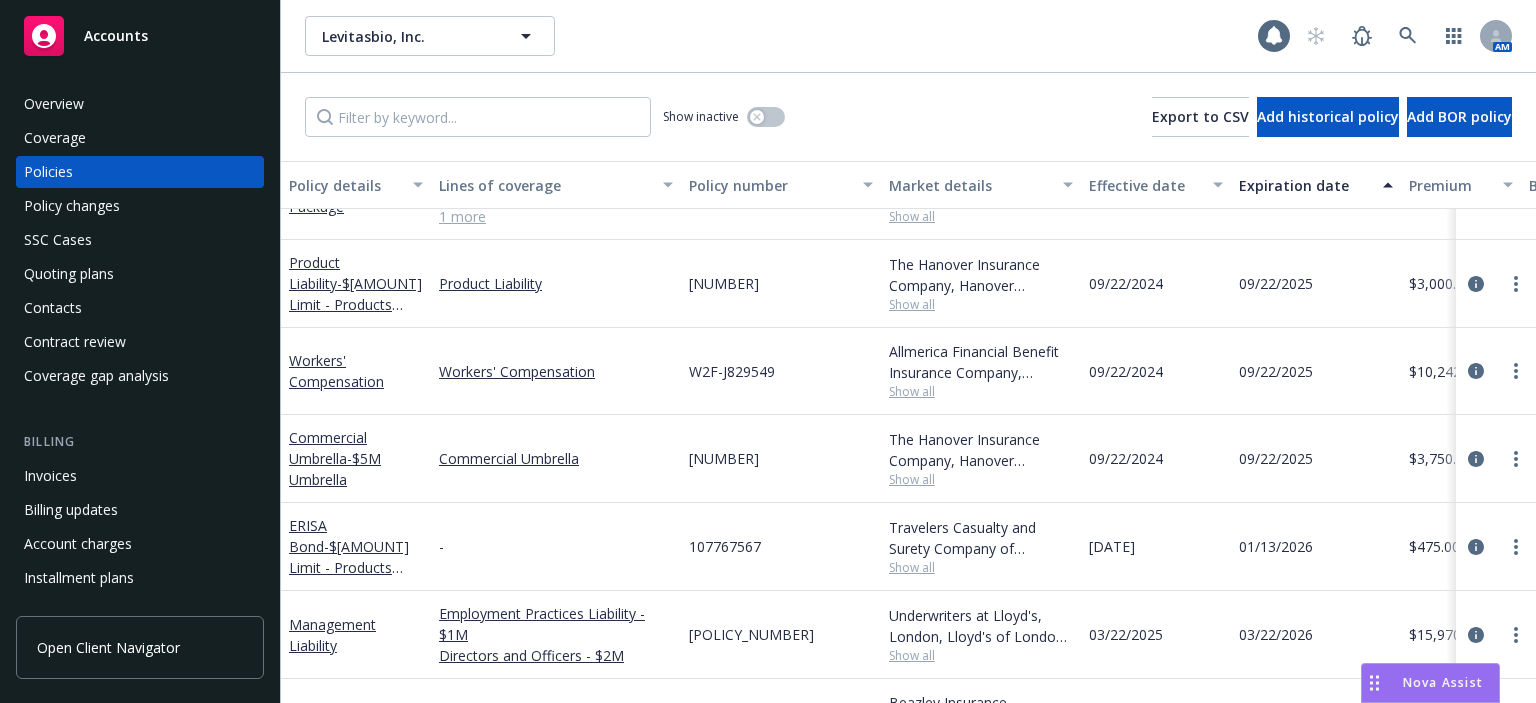 scroll, scrollTop: 0, scrollLeft: 0, axis: both 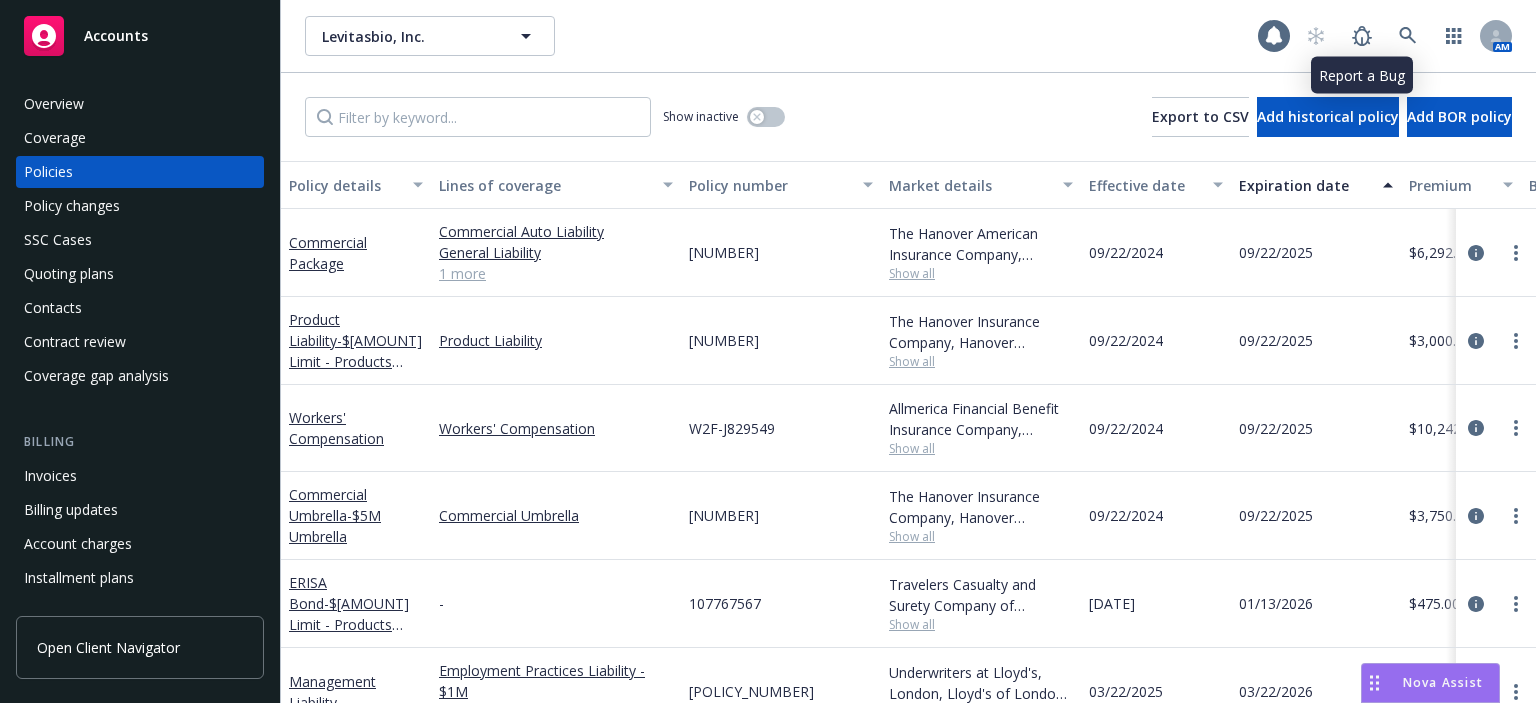 click on "Levitasbio, Inc. Levitasbio, Inc. 1 AM" at bounding box center [908, 36] 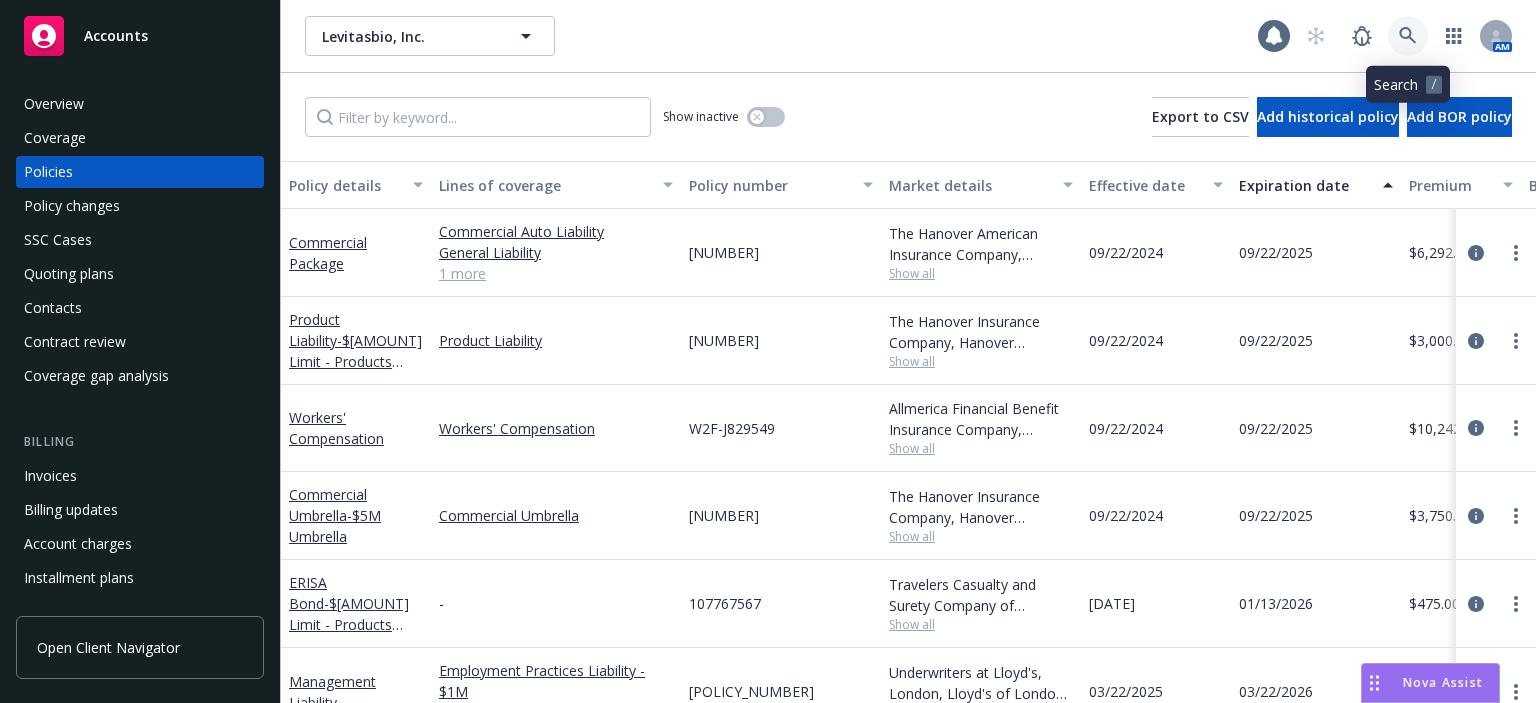 click 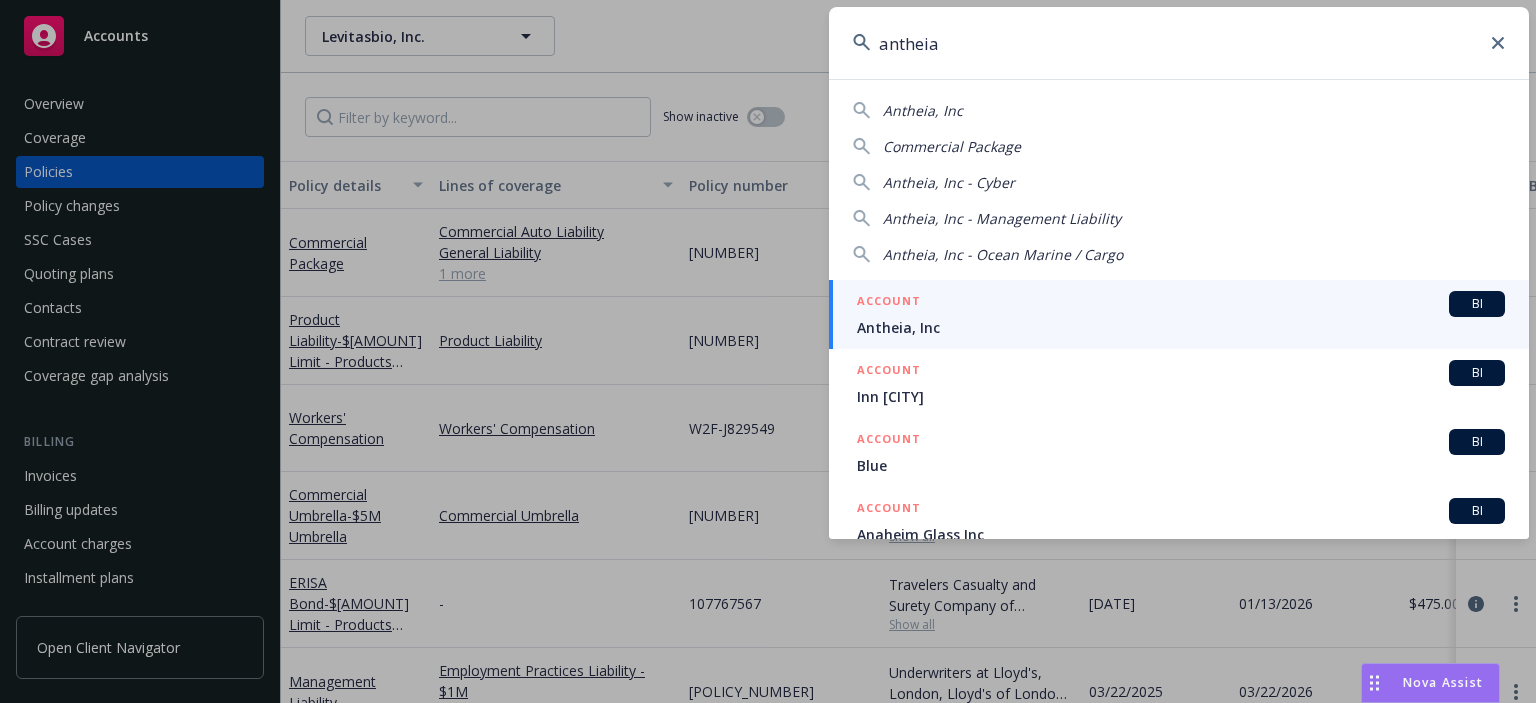type on "antheia" 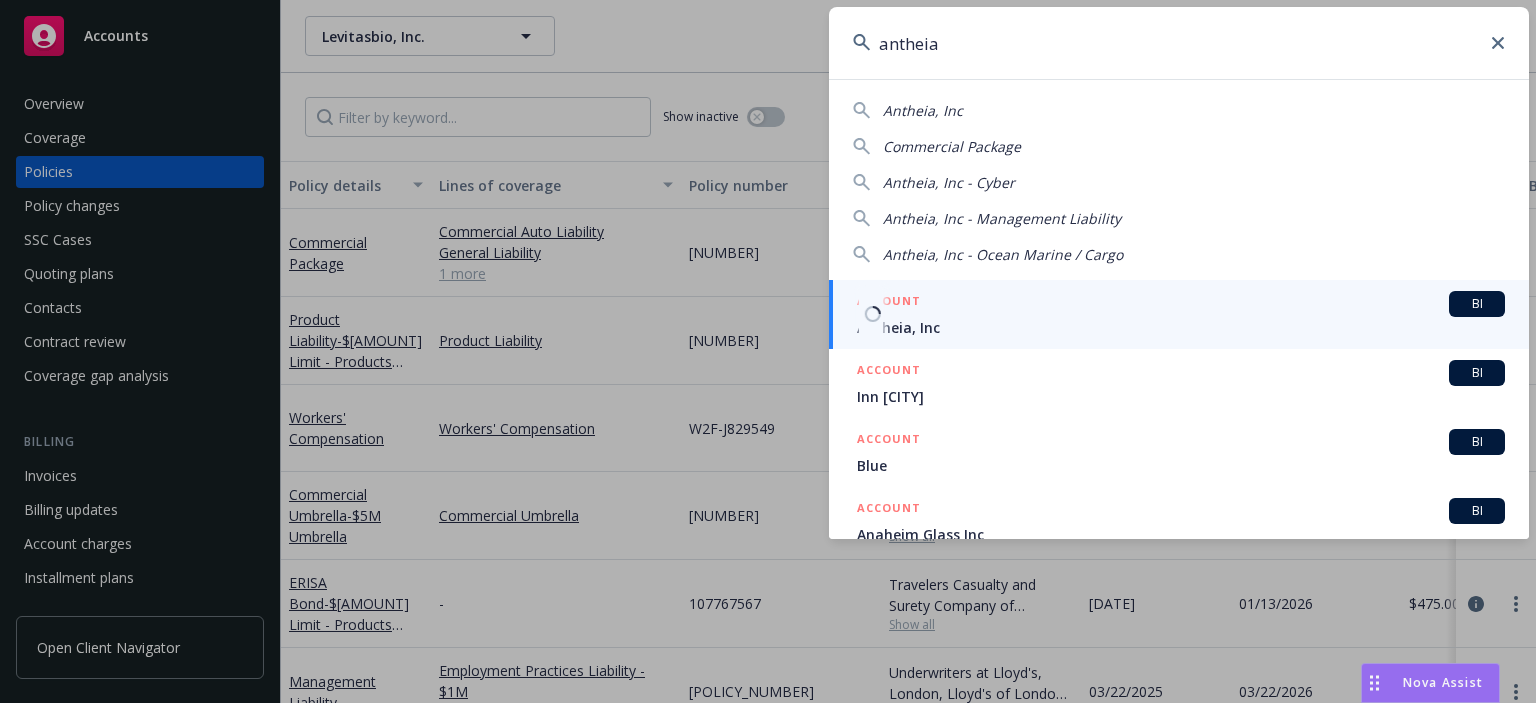 click on "ACCOUNT BI" at bounding box center [1181, 304] 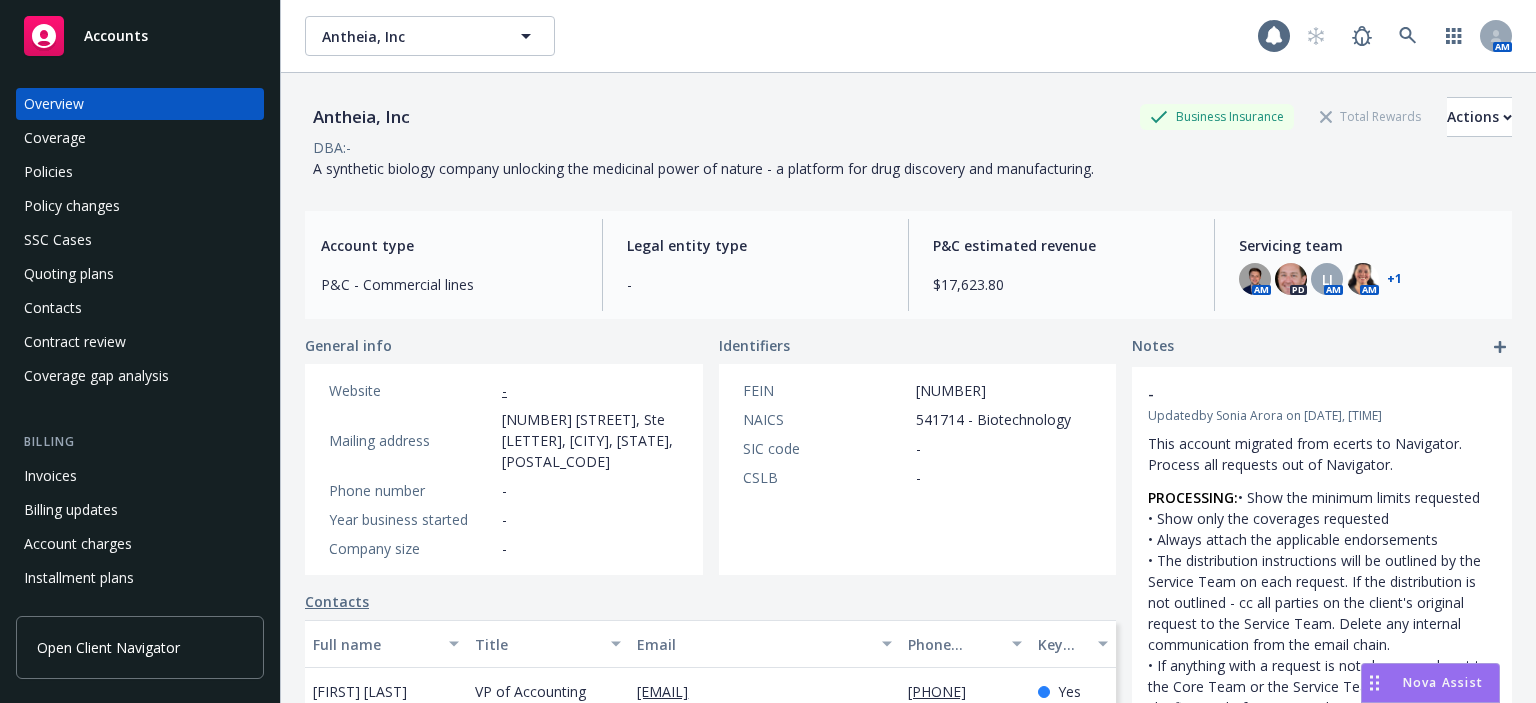 click on "Policy changes" at bounding box center (140, 206) 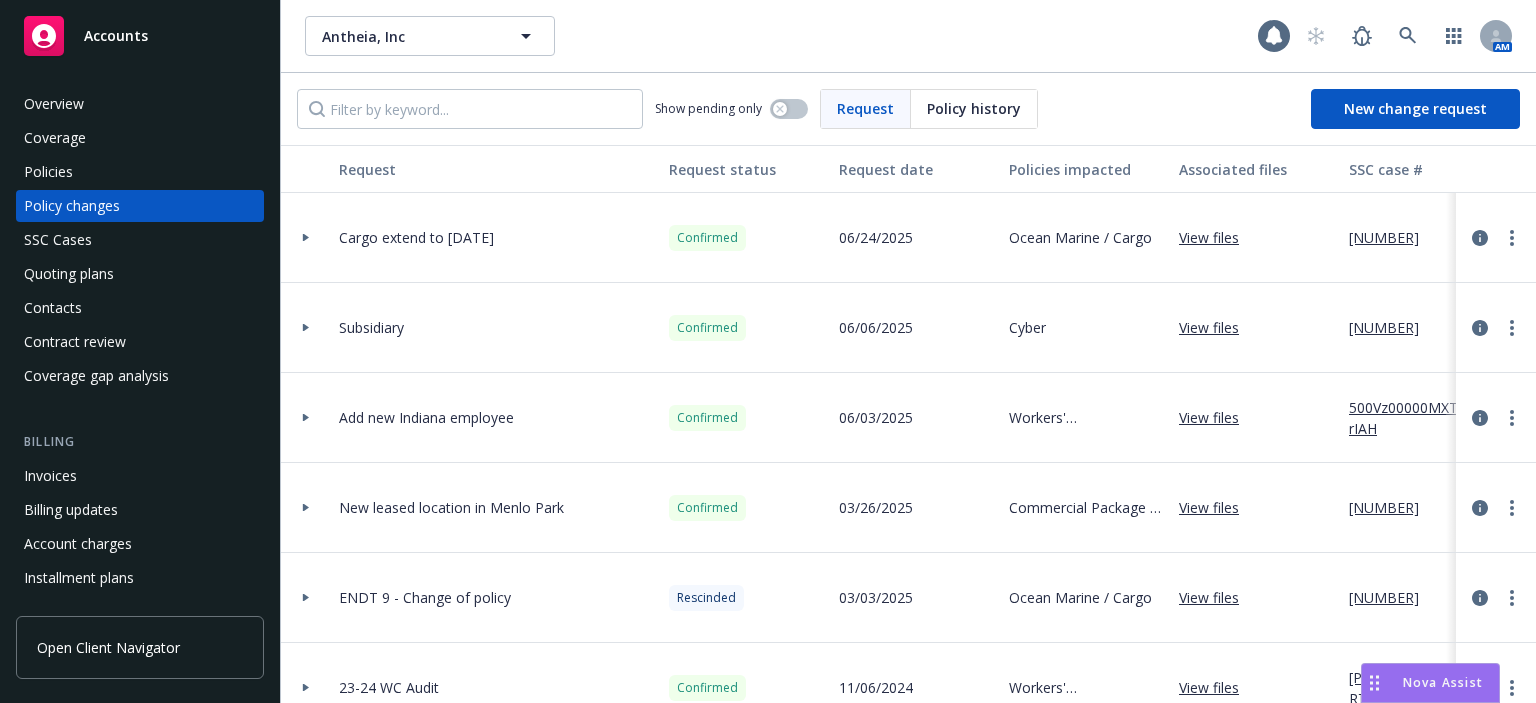 click on "Policies" at bounding box center (140, 172) 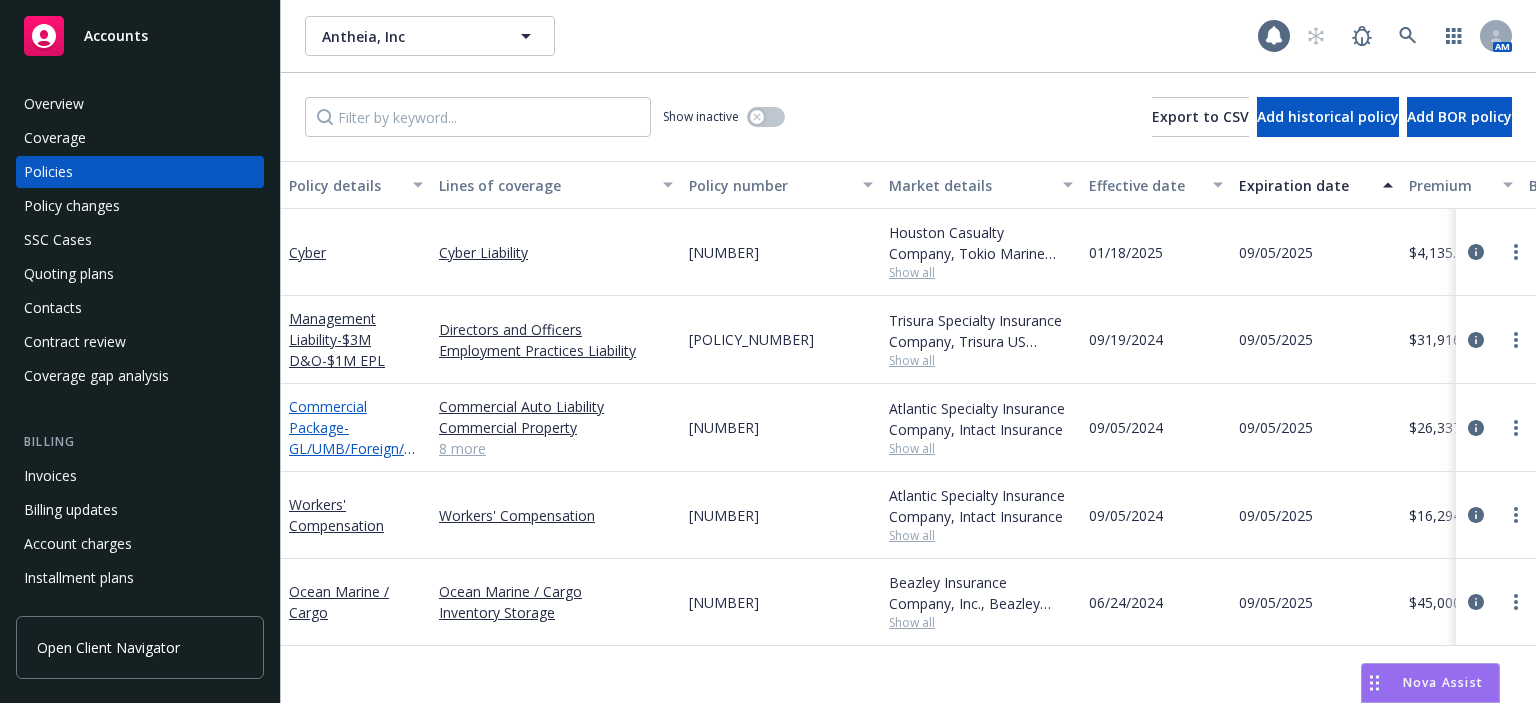 click on "-  GL/UMB/Foreign/HNOA" at bounding box center [352, 448] 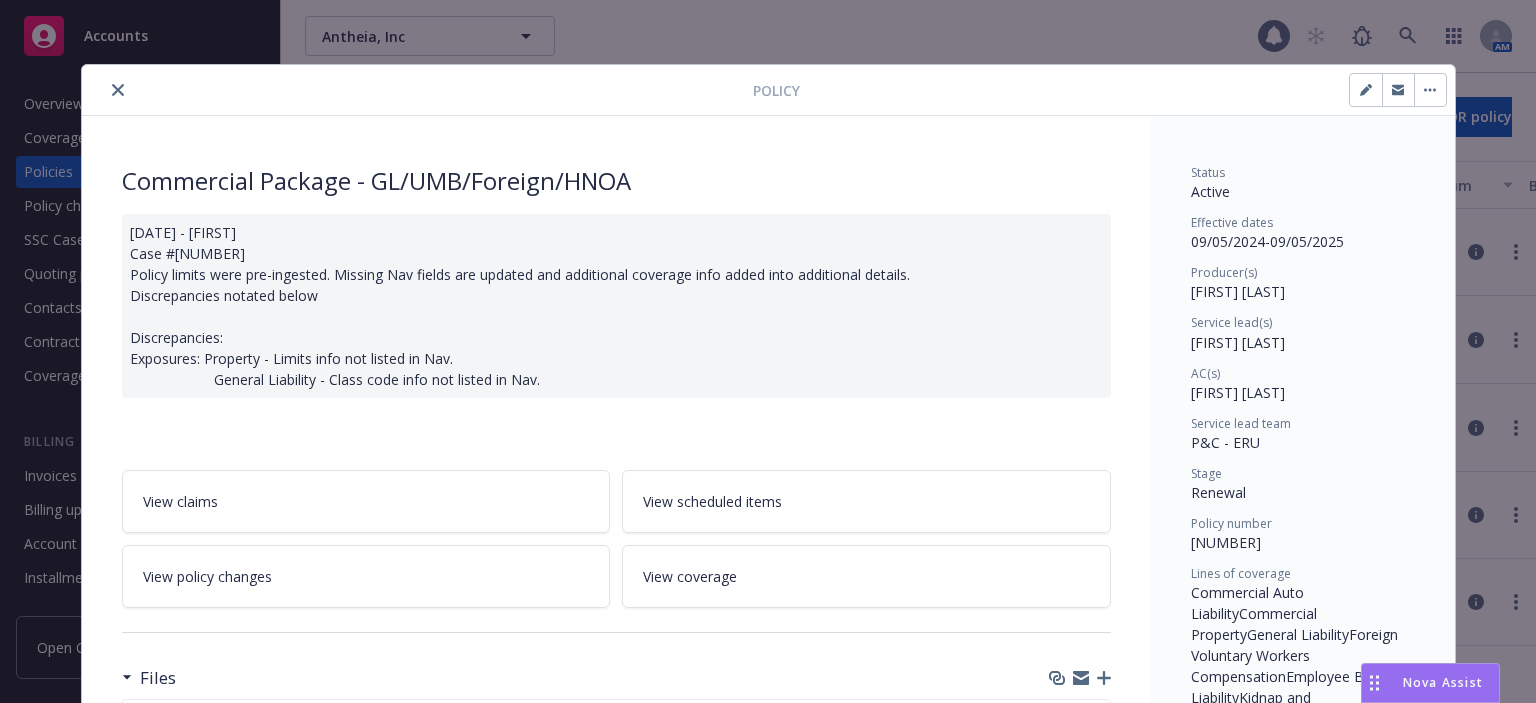 scroll, scrollTop: 200, scrollLeft: 0, axis: vertical 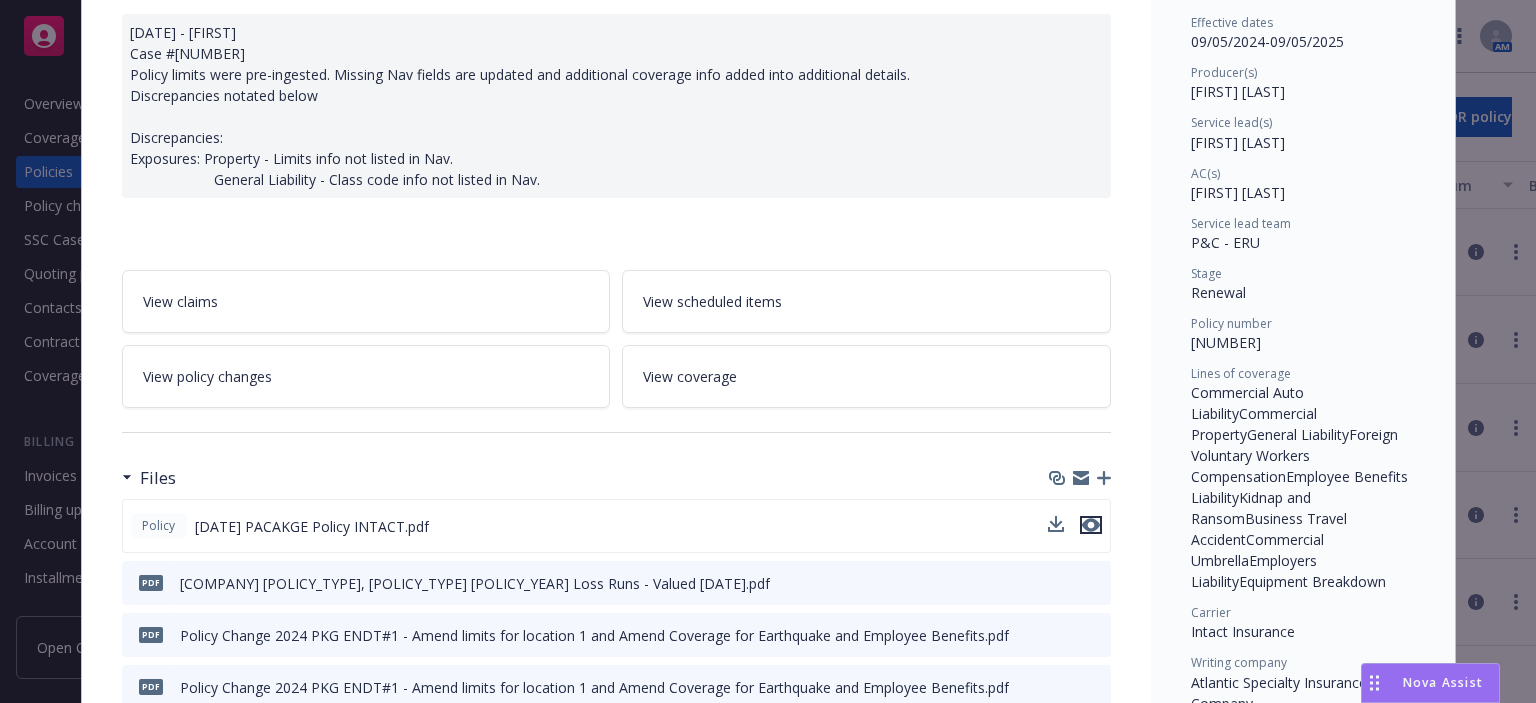 click 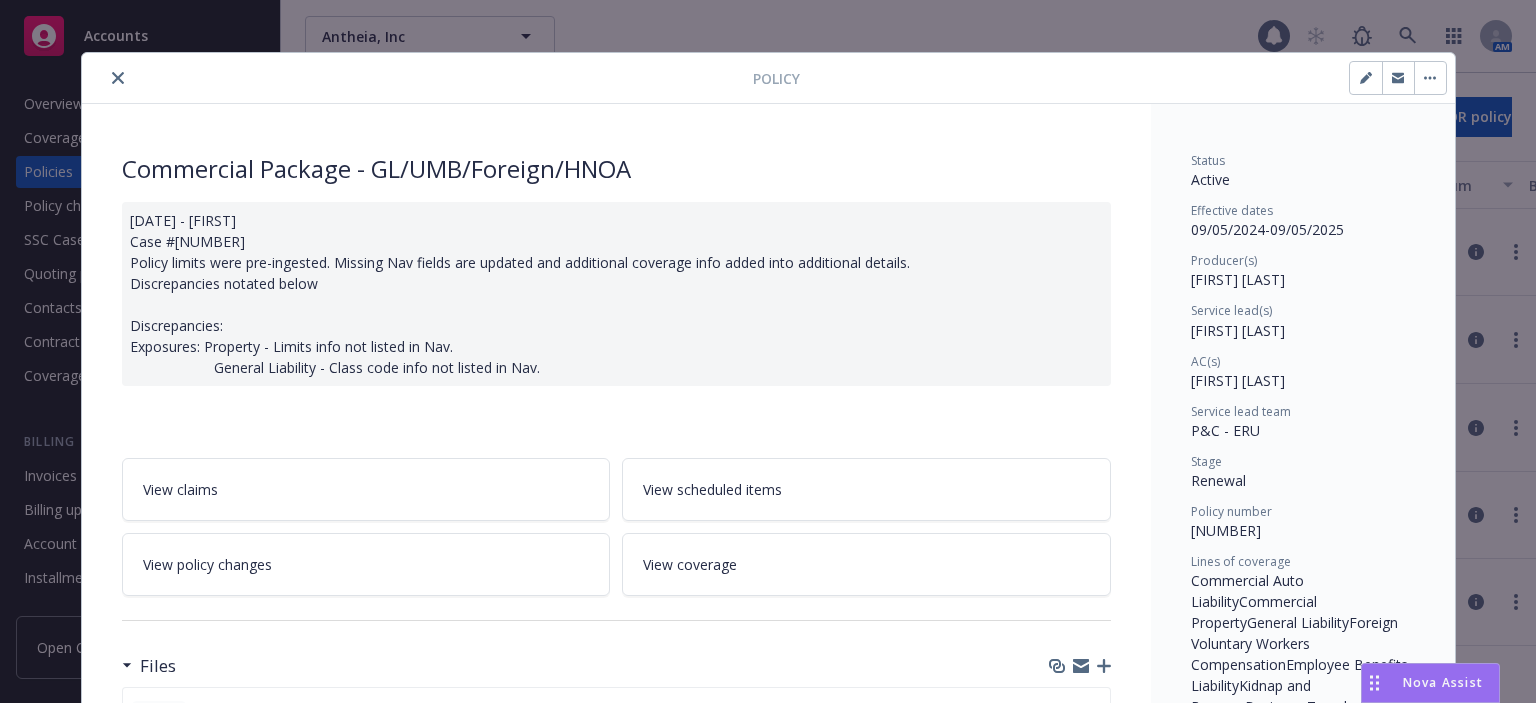 scroll, scrollTop: 0, scrollLeft: 0, axis: both 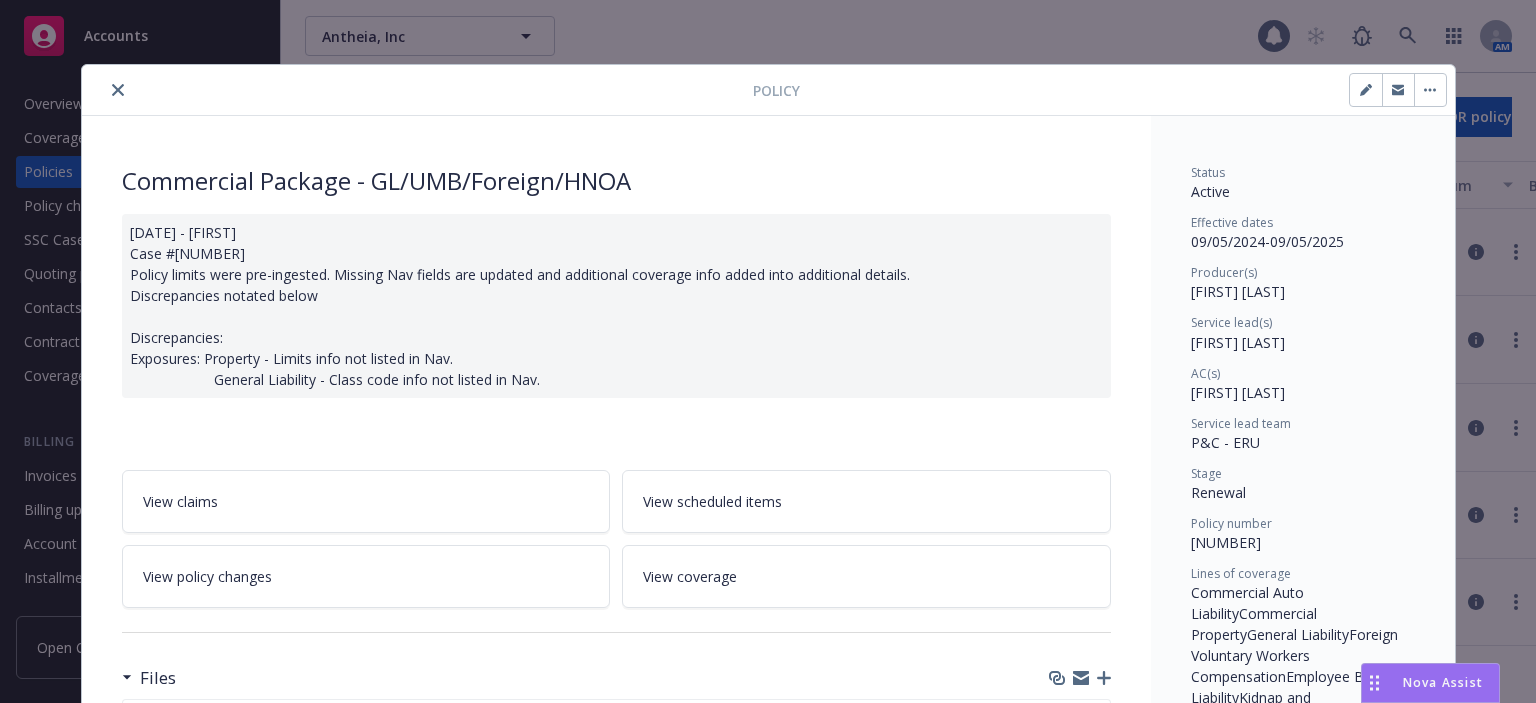 click 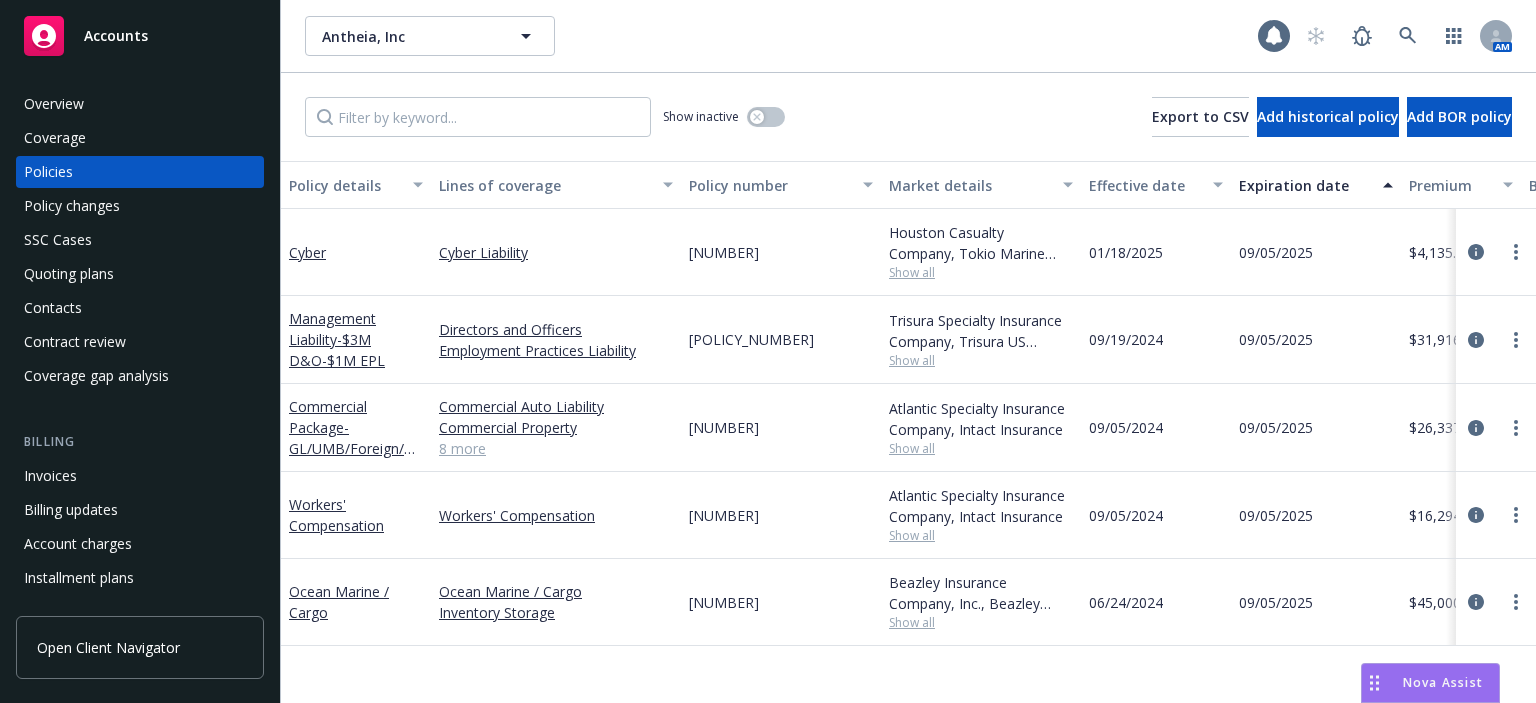 click on "Policy changes" at bounding box center (140, 206) 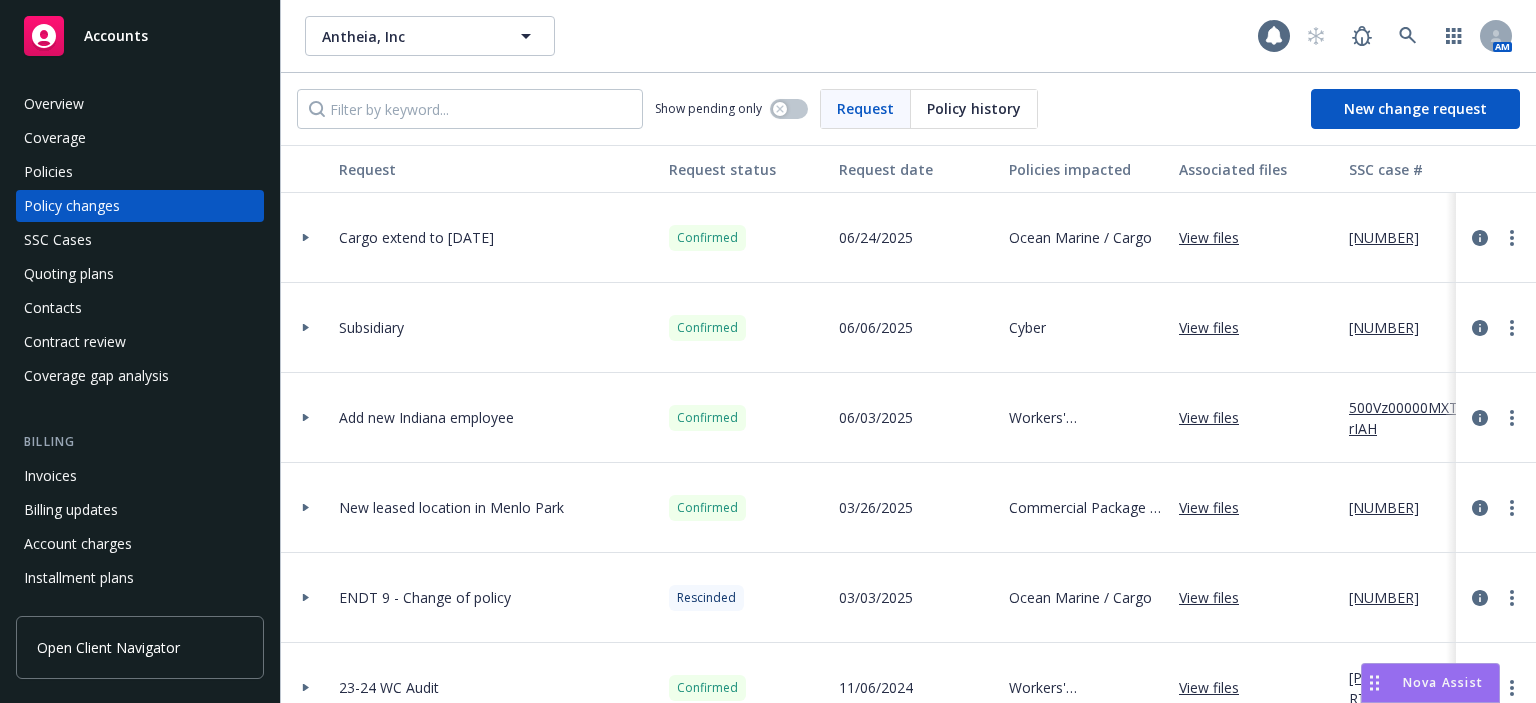 click on "Quoting plans" at bounding box center (69, 274) 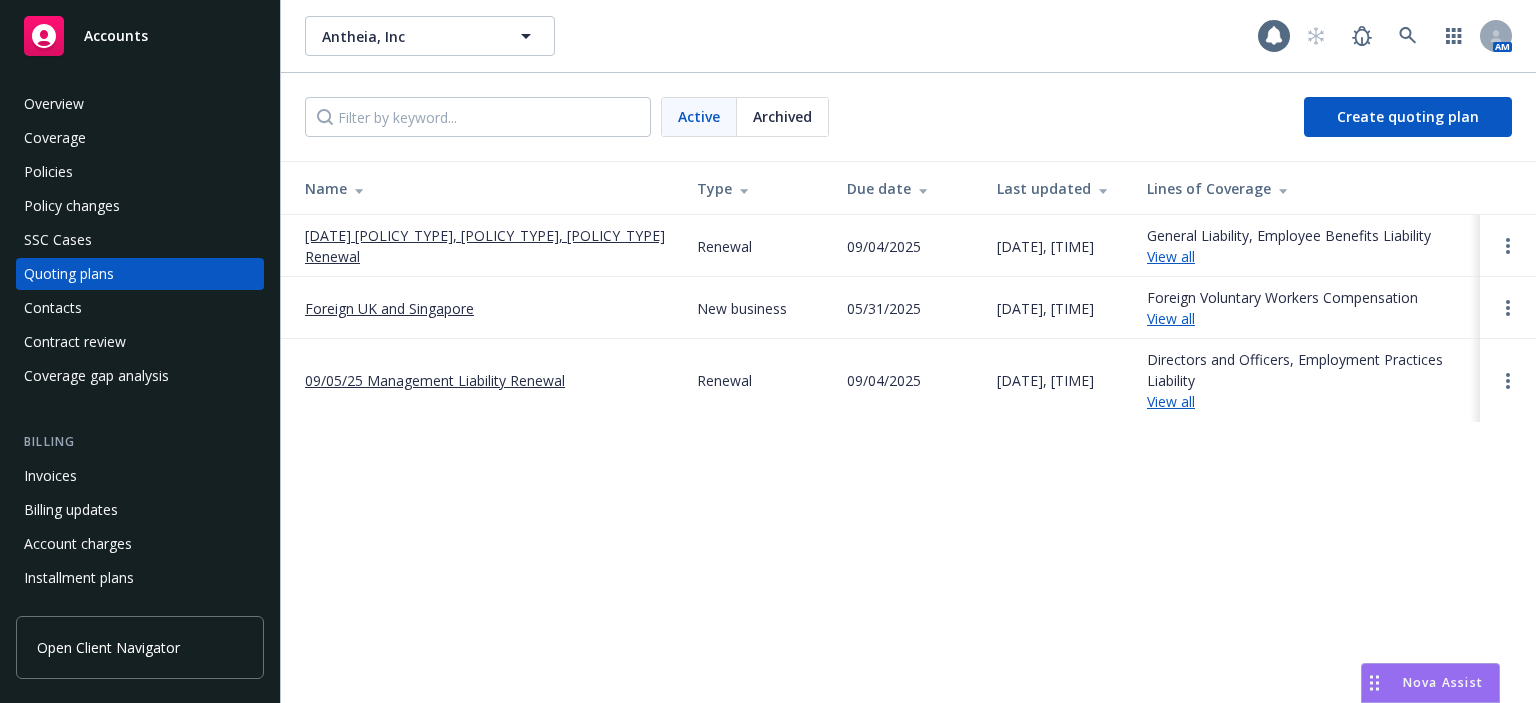 click on "09/05/25 Cyber, Commercial Package, Workers' Compensation Renewal" at bounding box center (485, 246) 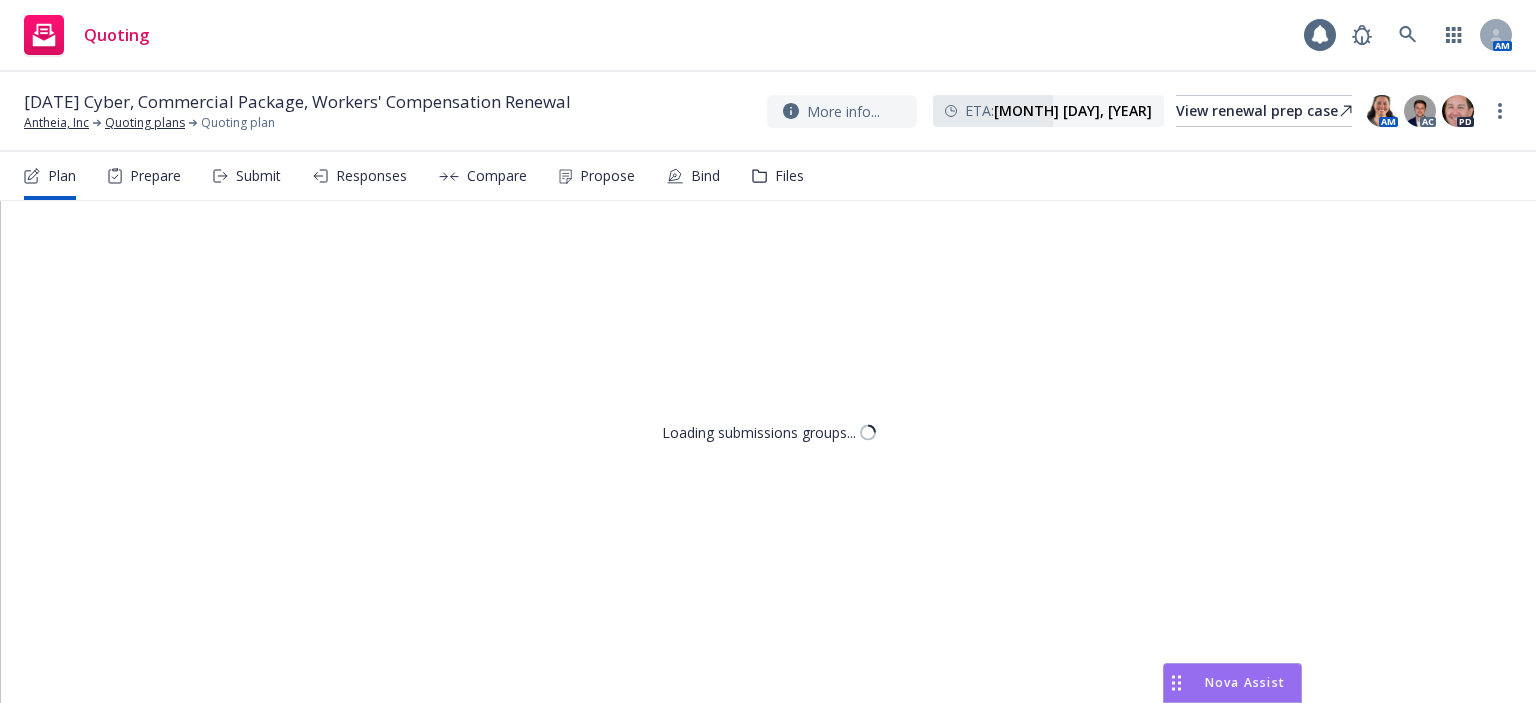 scroll, scrollTop: 0, scrollLeft: 0, axis: both 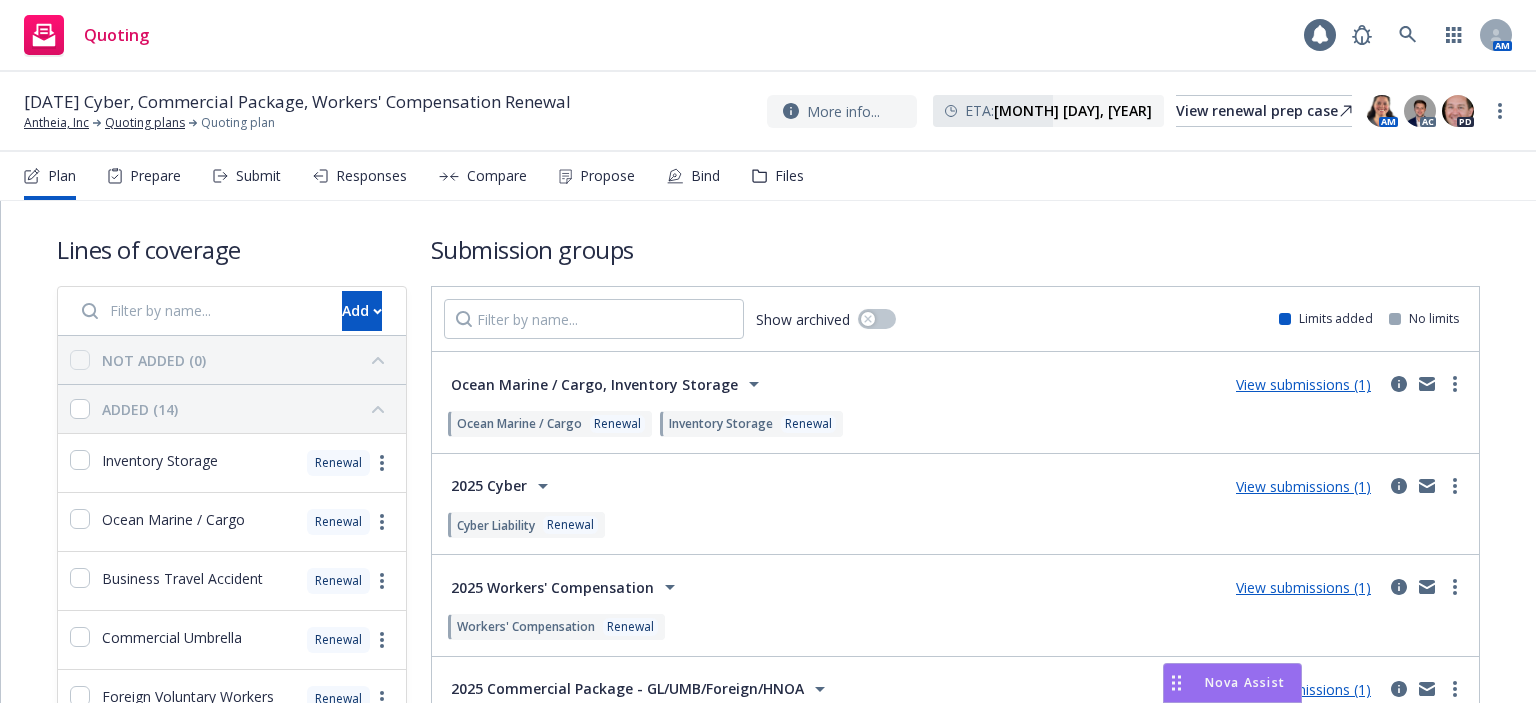click on "Prepare" at bounding box center (144, 176) 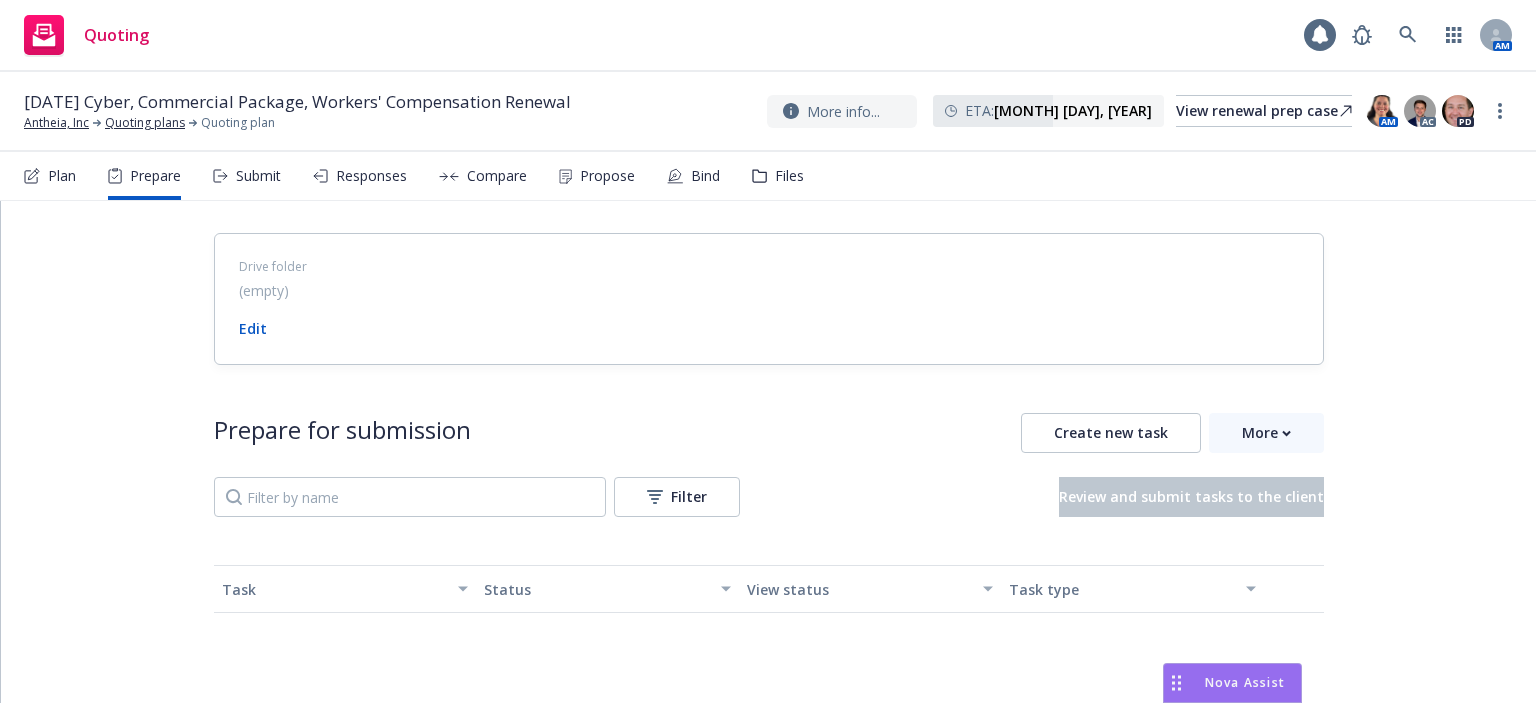 click on "Submit" at bounding box center (247, 176) 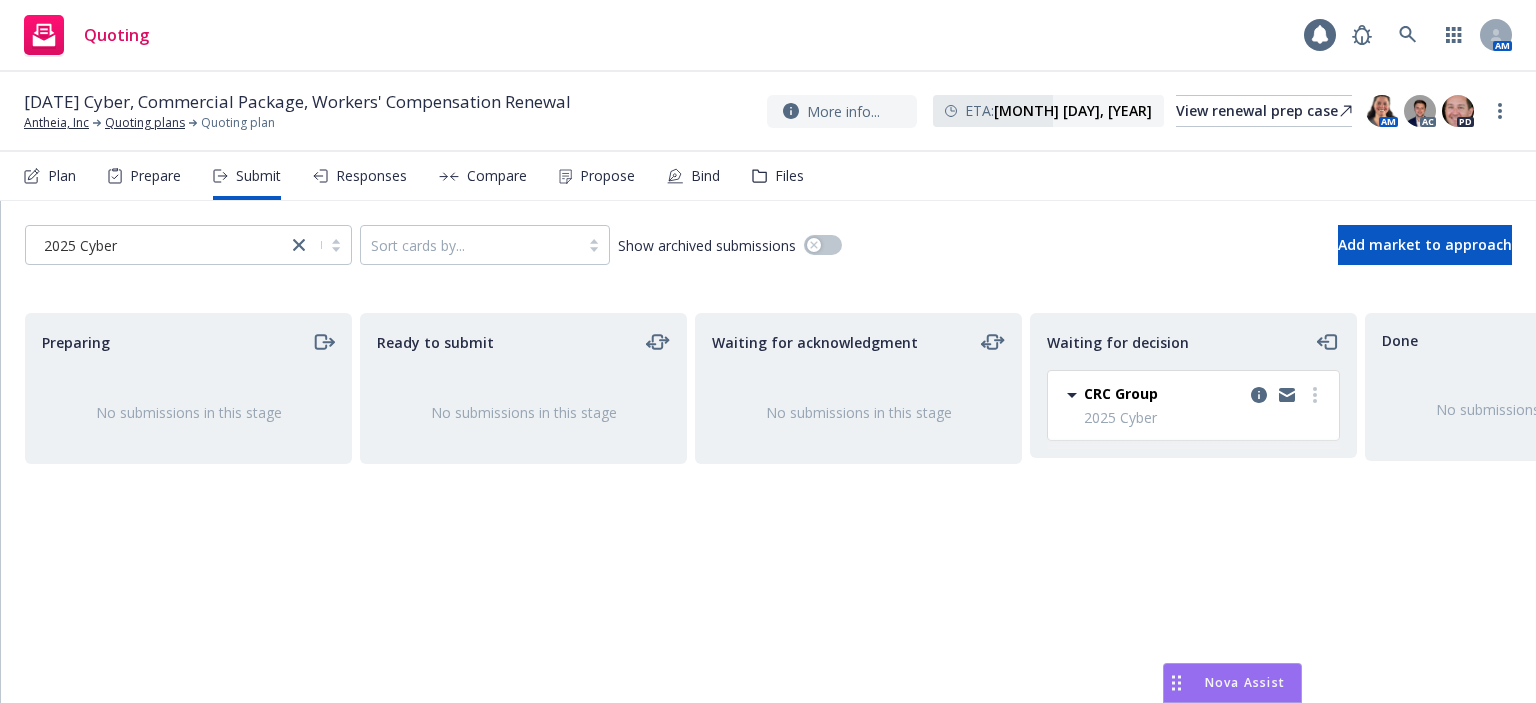 click at bounding box center (156, 245) 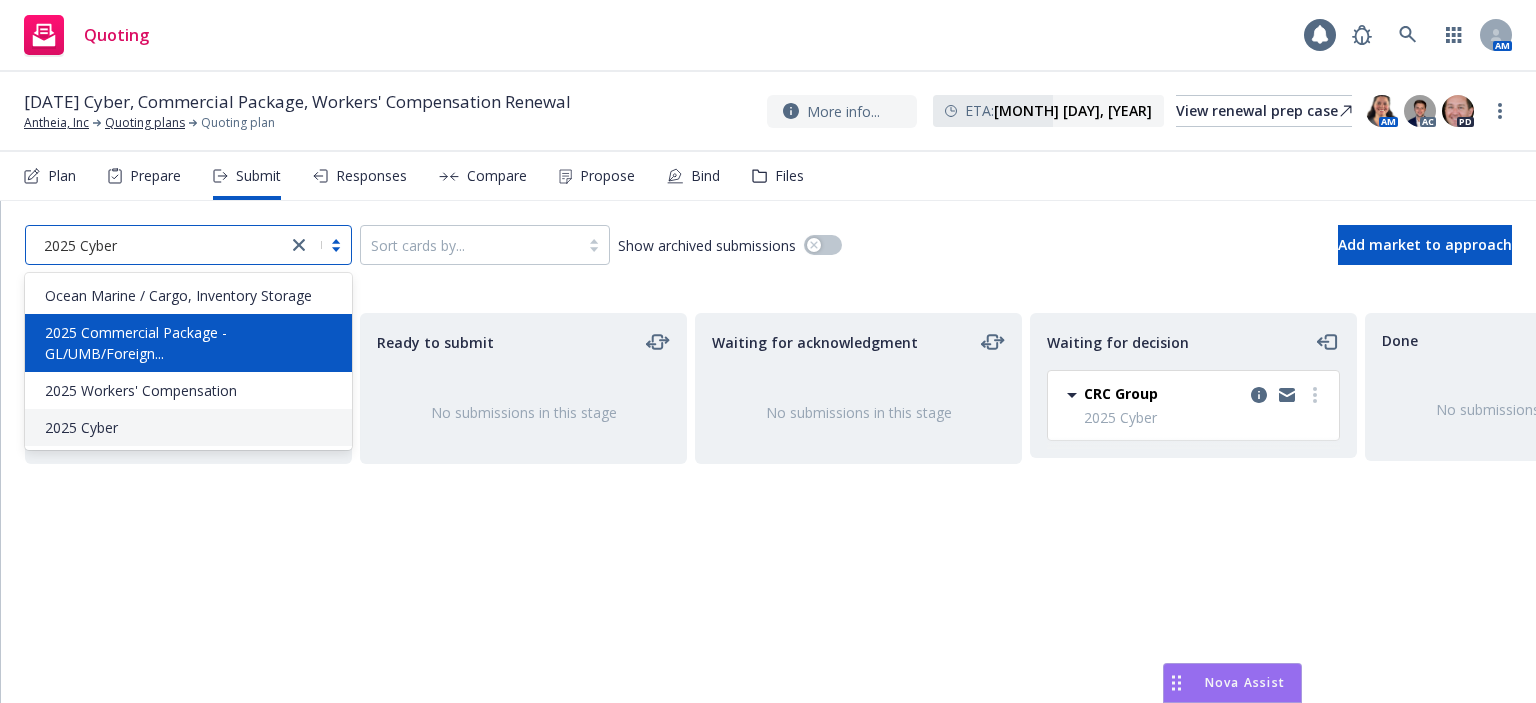 click on "2025 Commercial Package - GL/UMB/Foreign..." at bounding box center (192, 343) 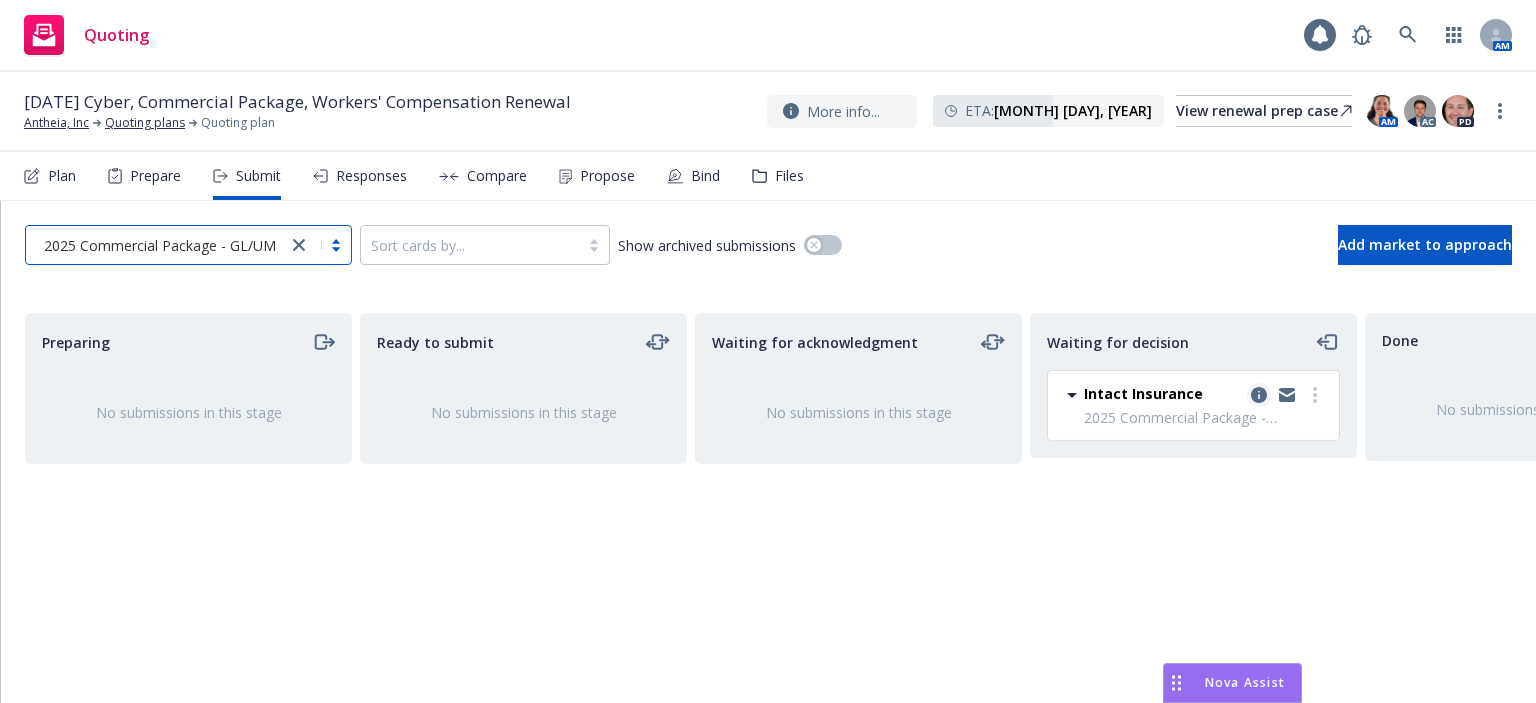 click 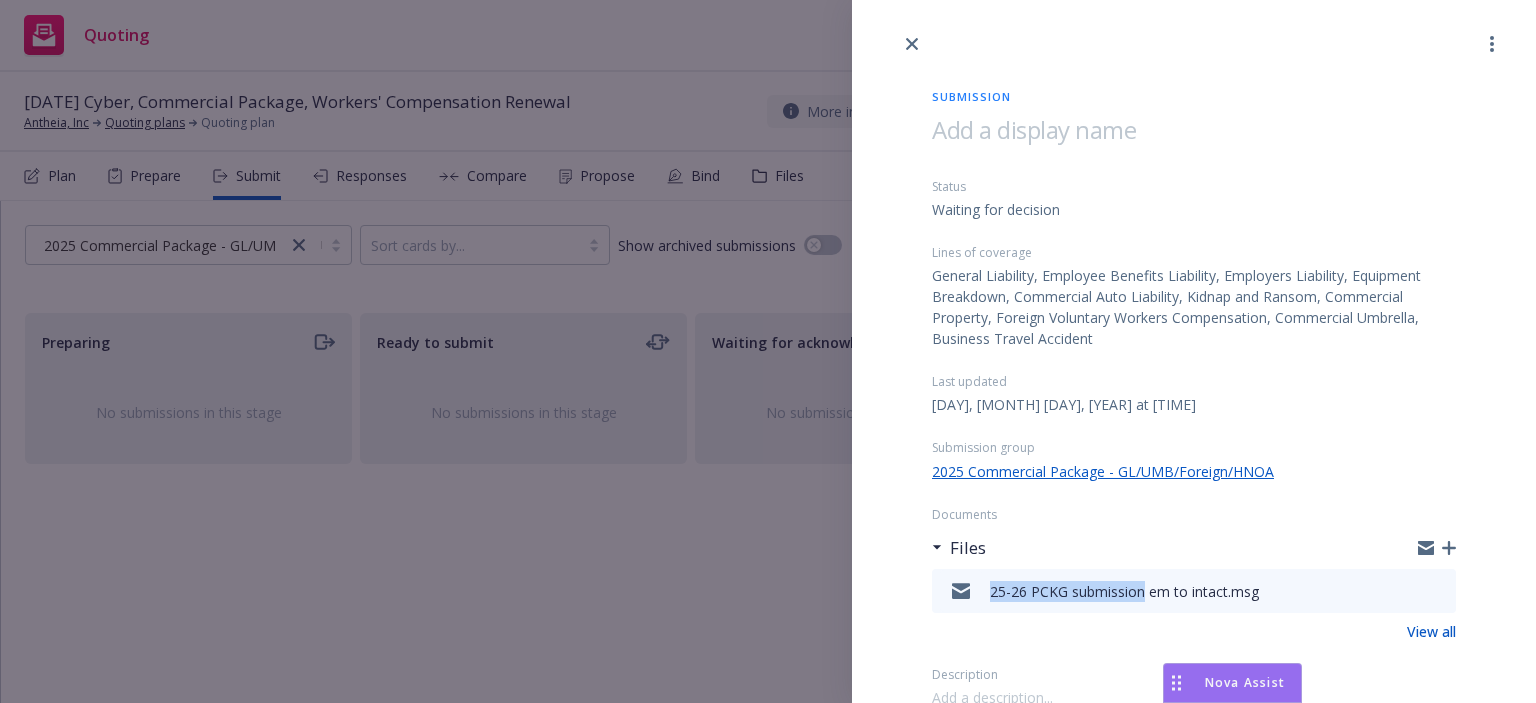 drag, startPoint x: 987, startPoint y: 587, endPoint x: 1144, endPoint y: 592, distance: 157.0796 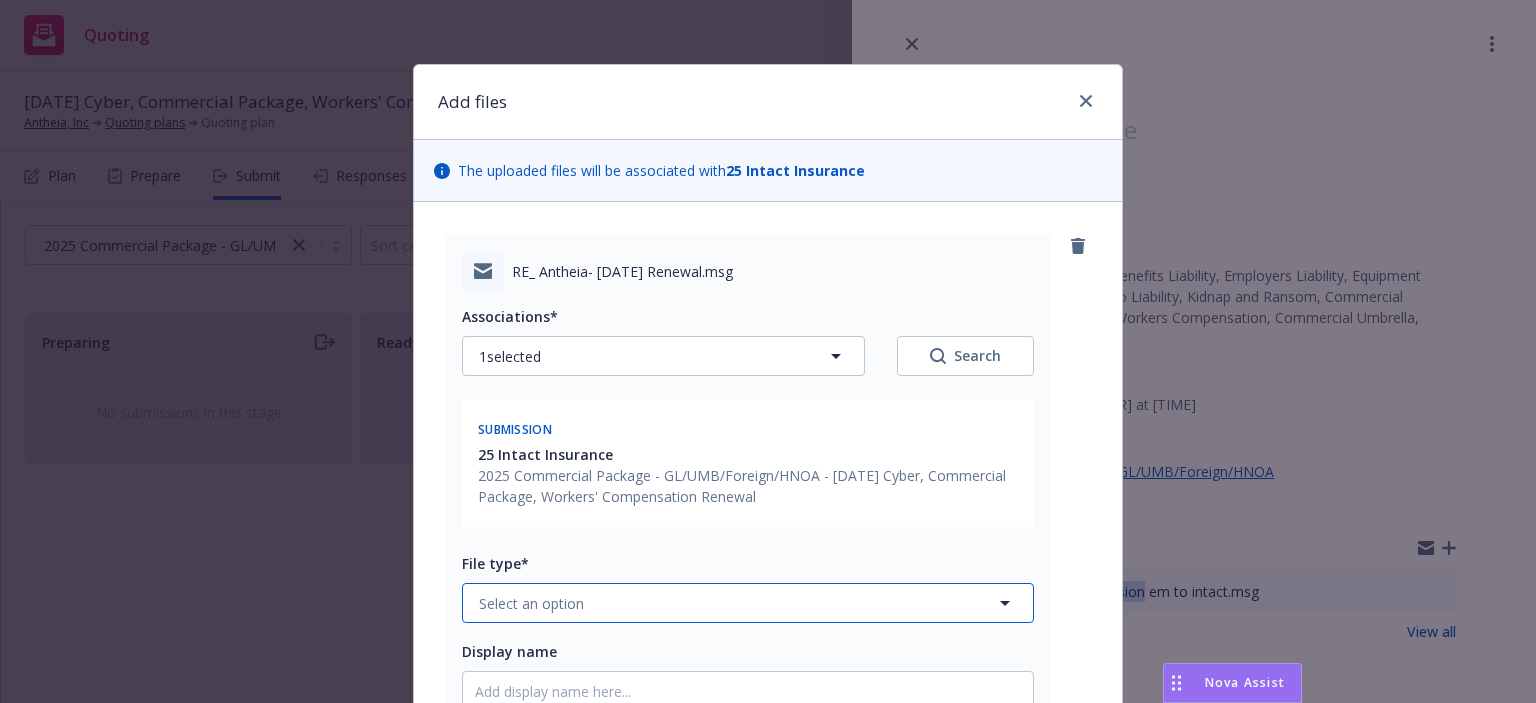 click on "Select an option" at bounding box center [748, 603] 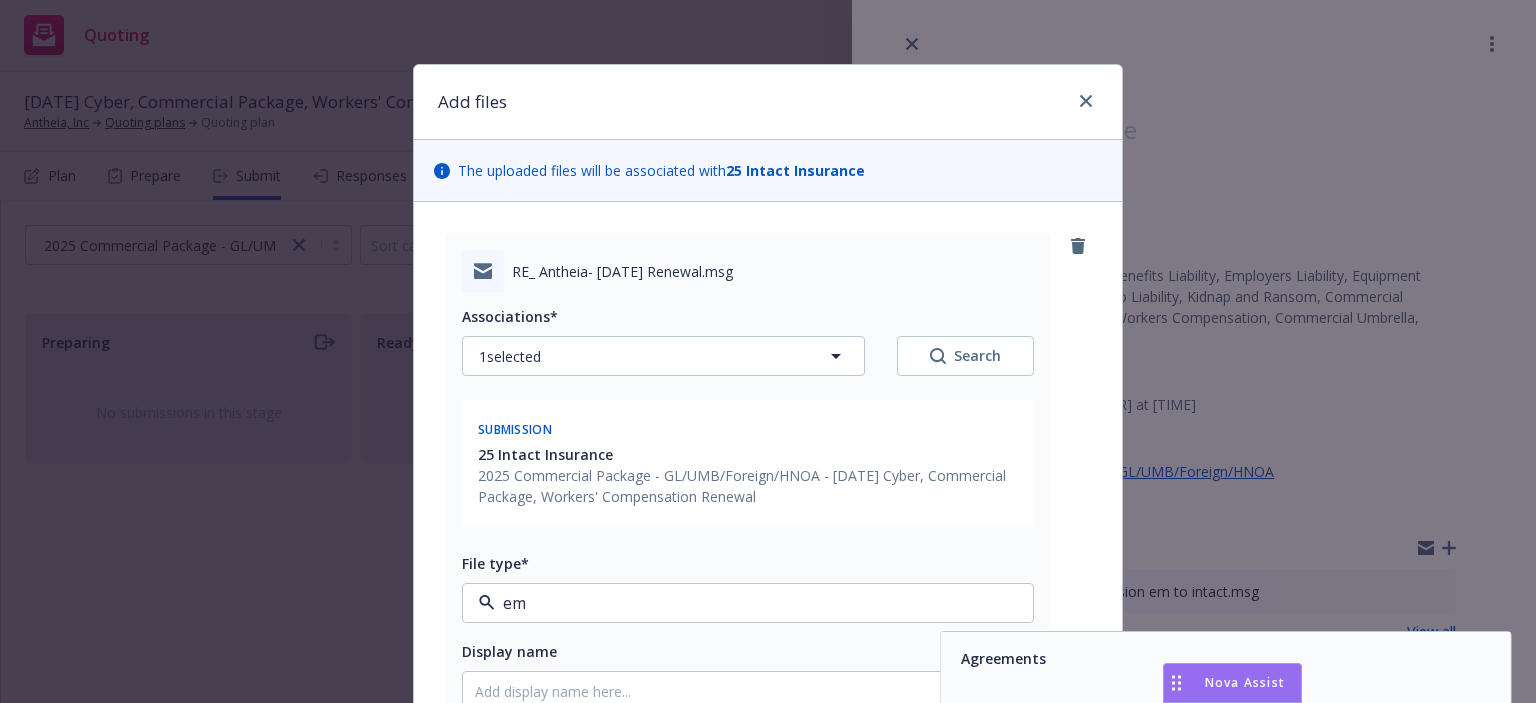 type on "ema" 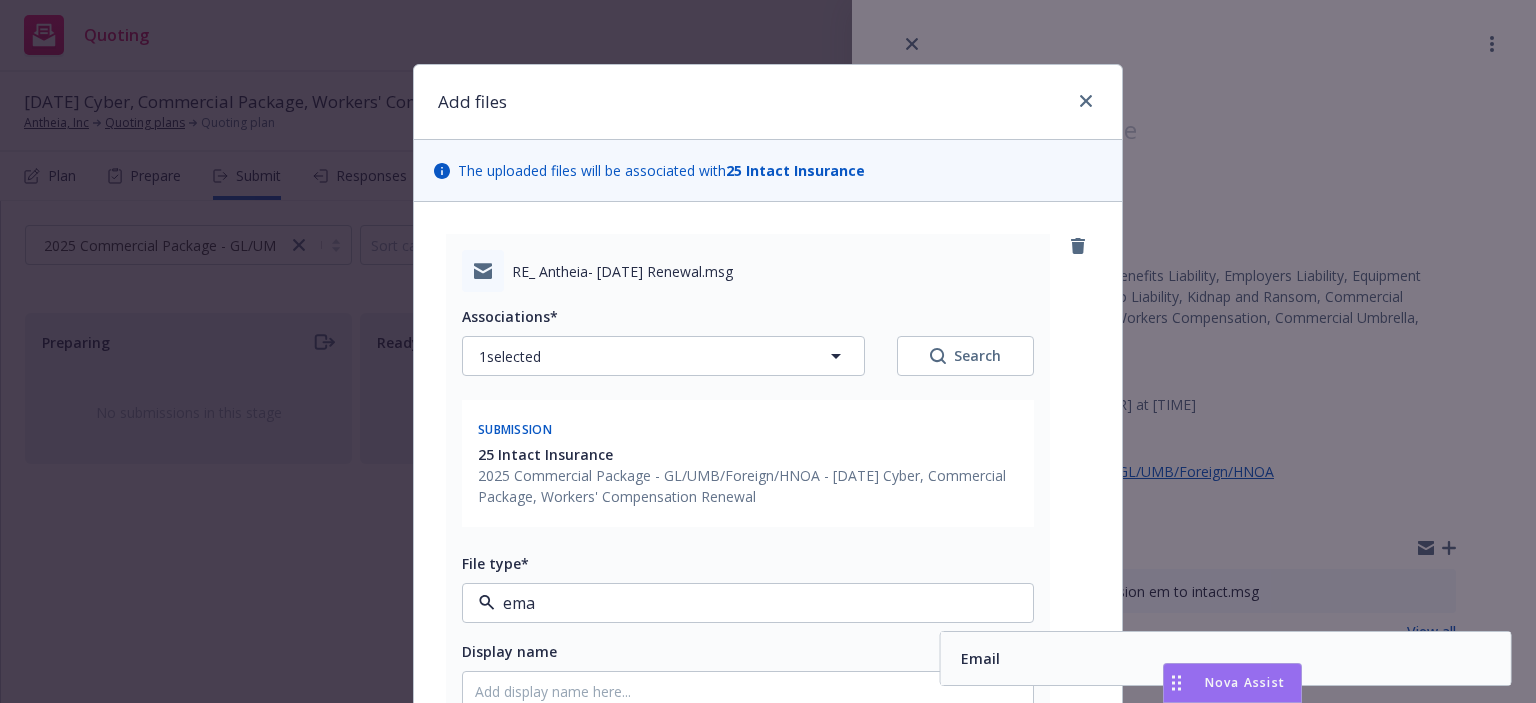 click on "Email" at bounding box center (978, 658) 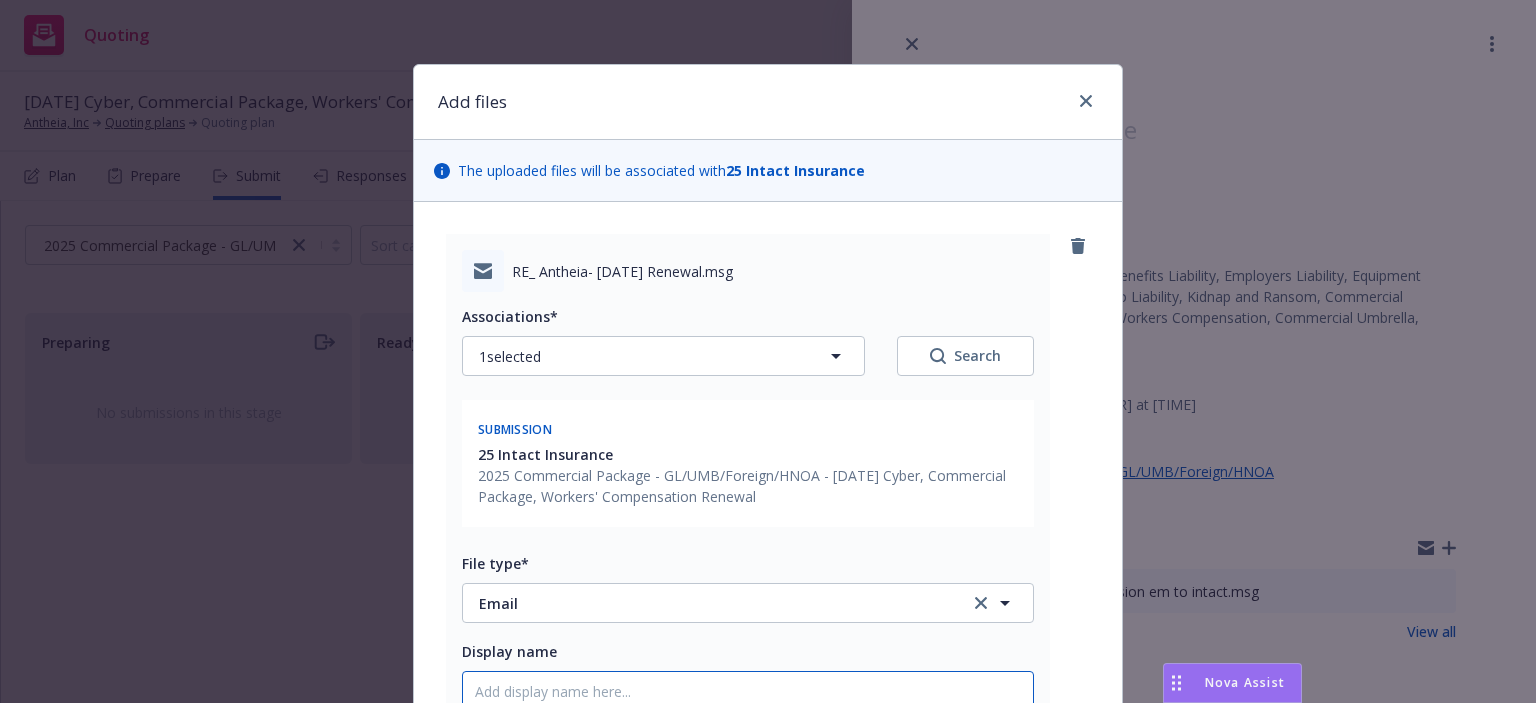 click on "Display name" at bounding box center [748, 691] 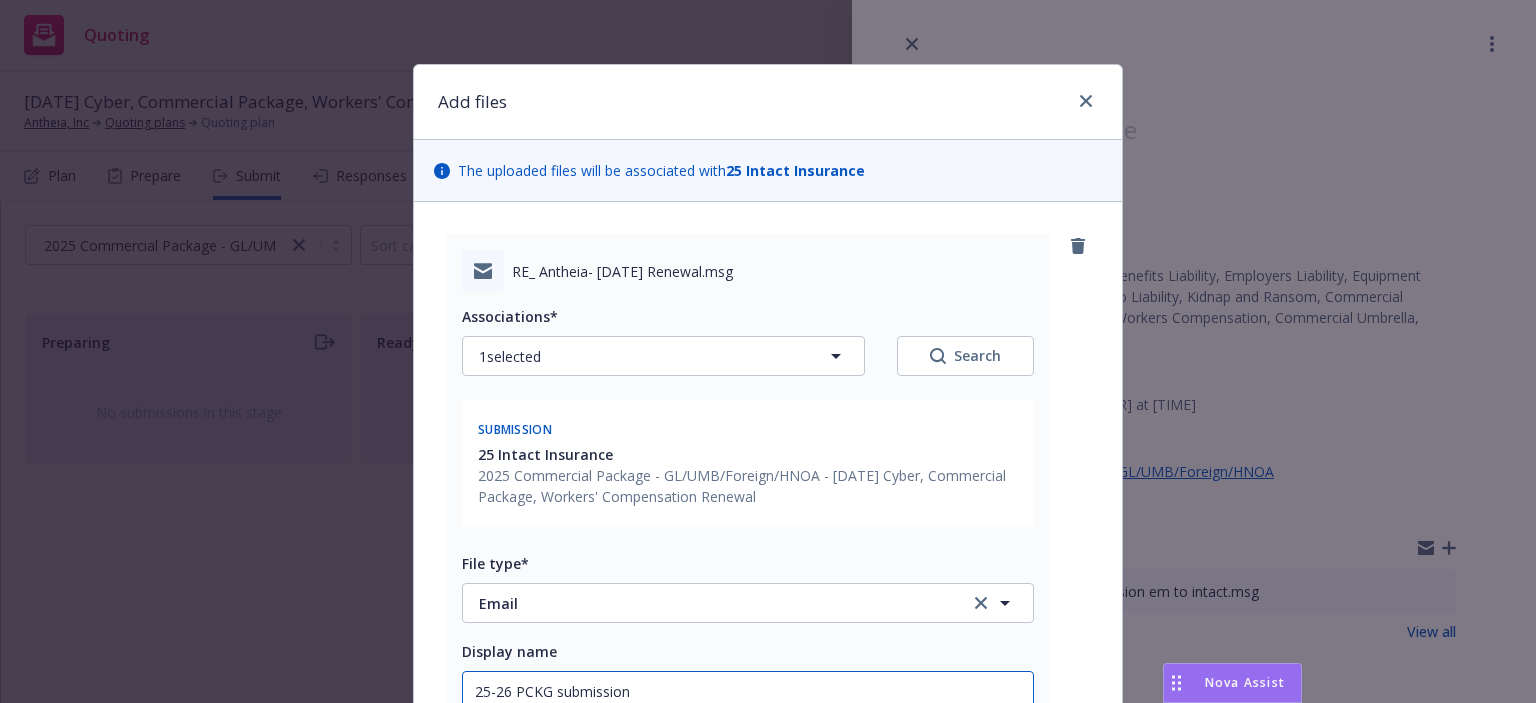 type on "x" 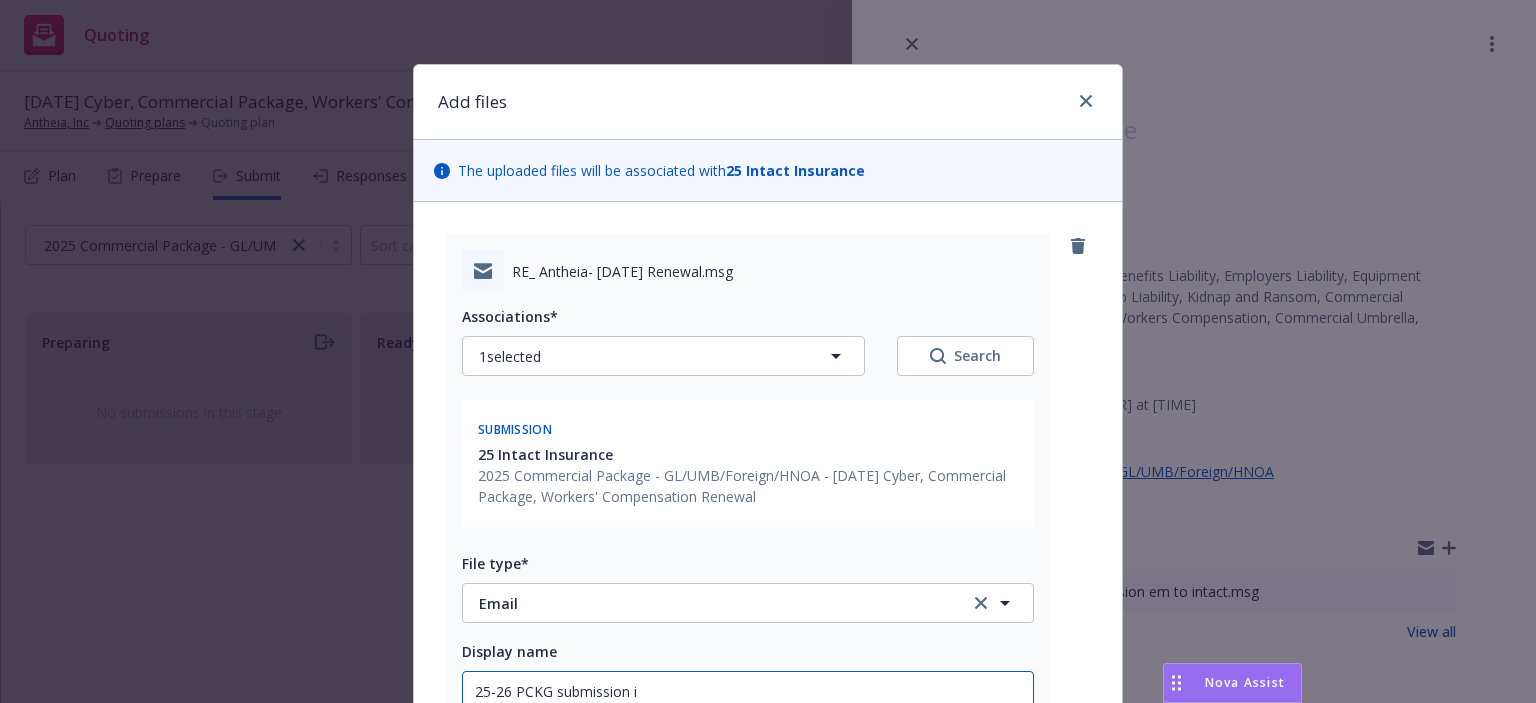 type on "x" 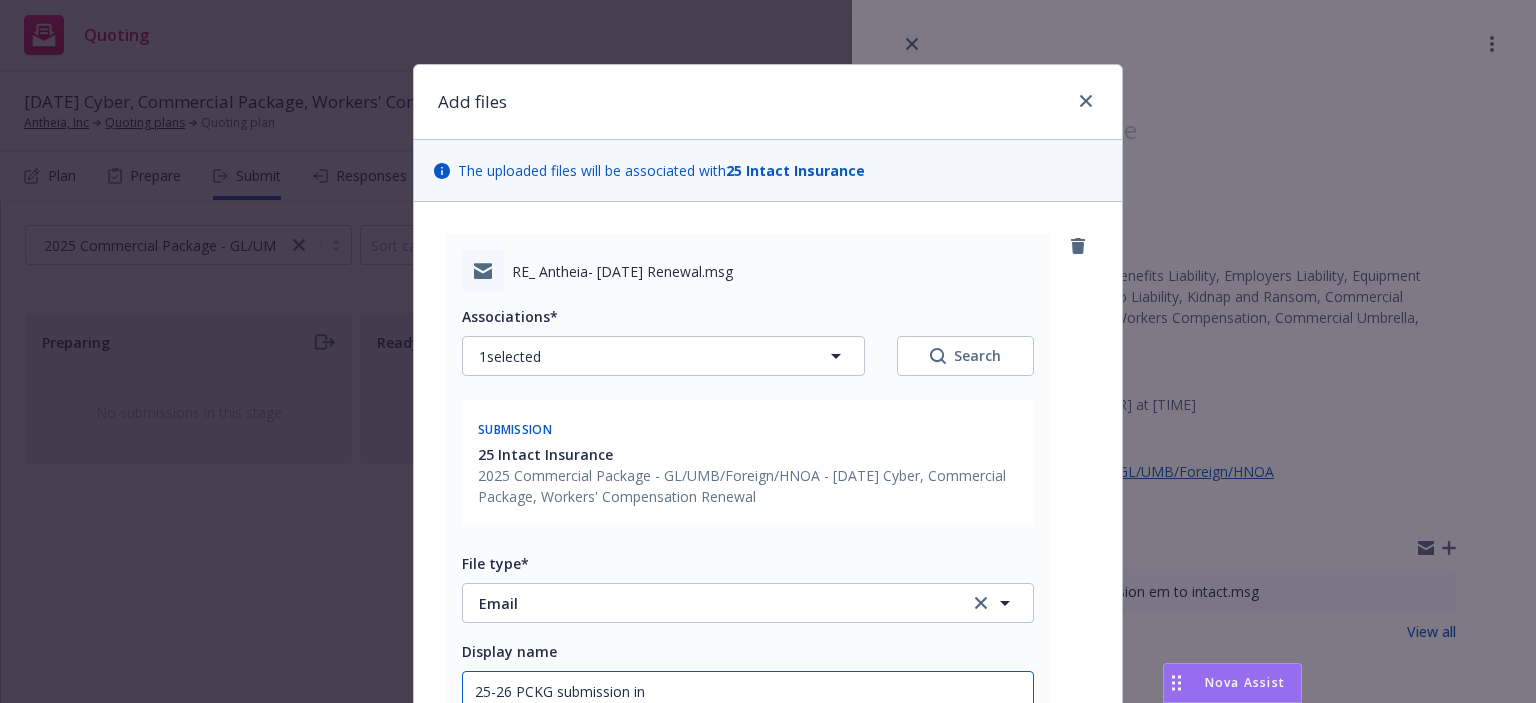 type on "x" 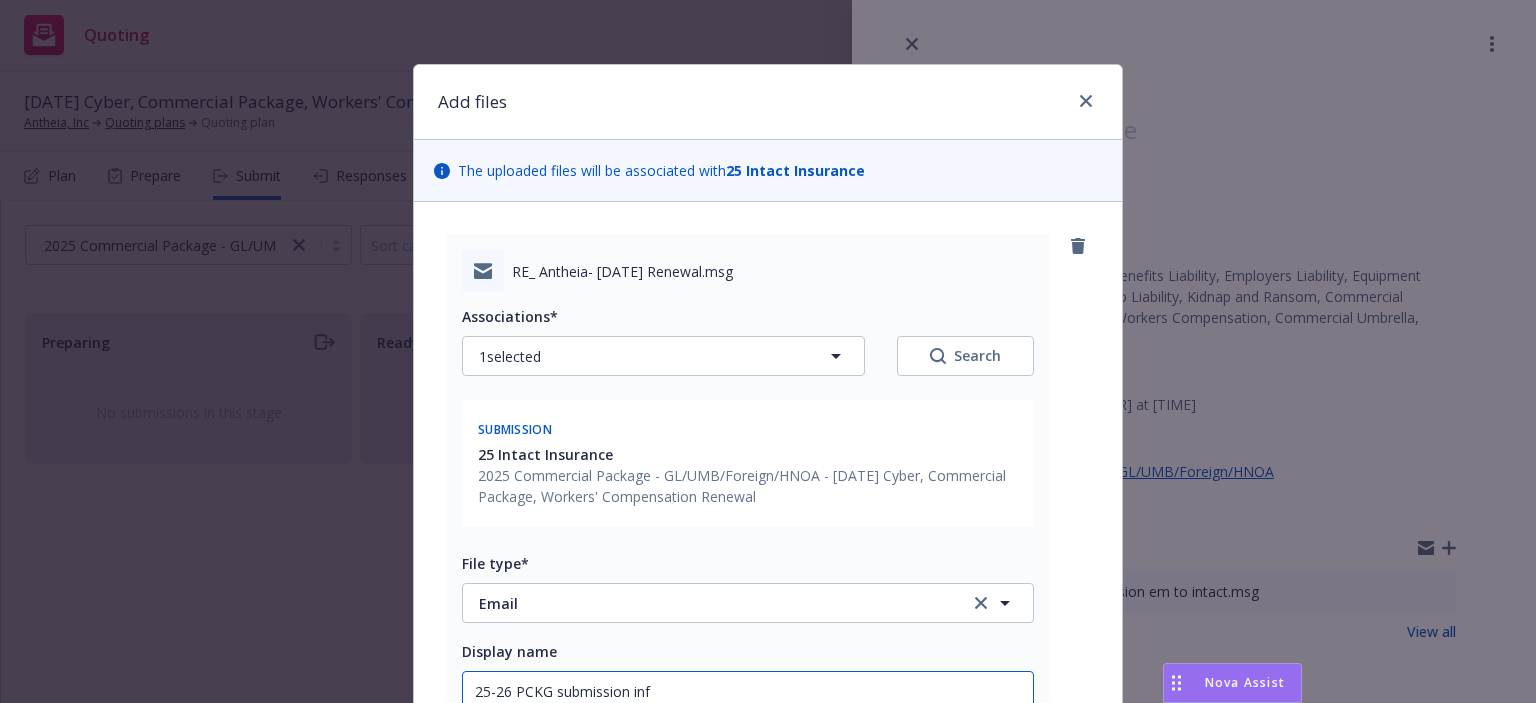 type on "x" 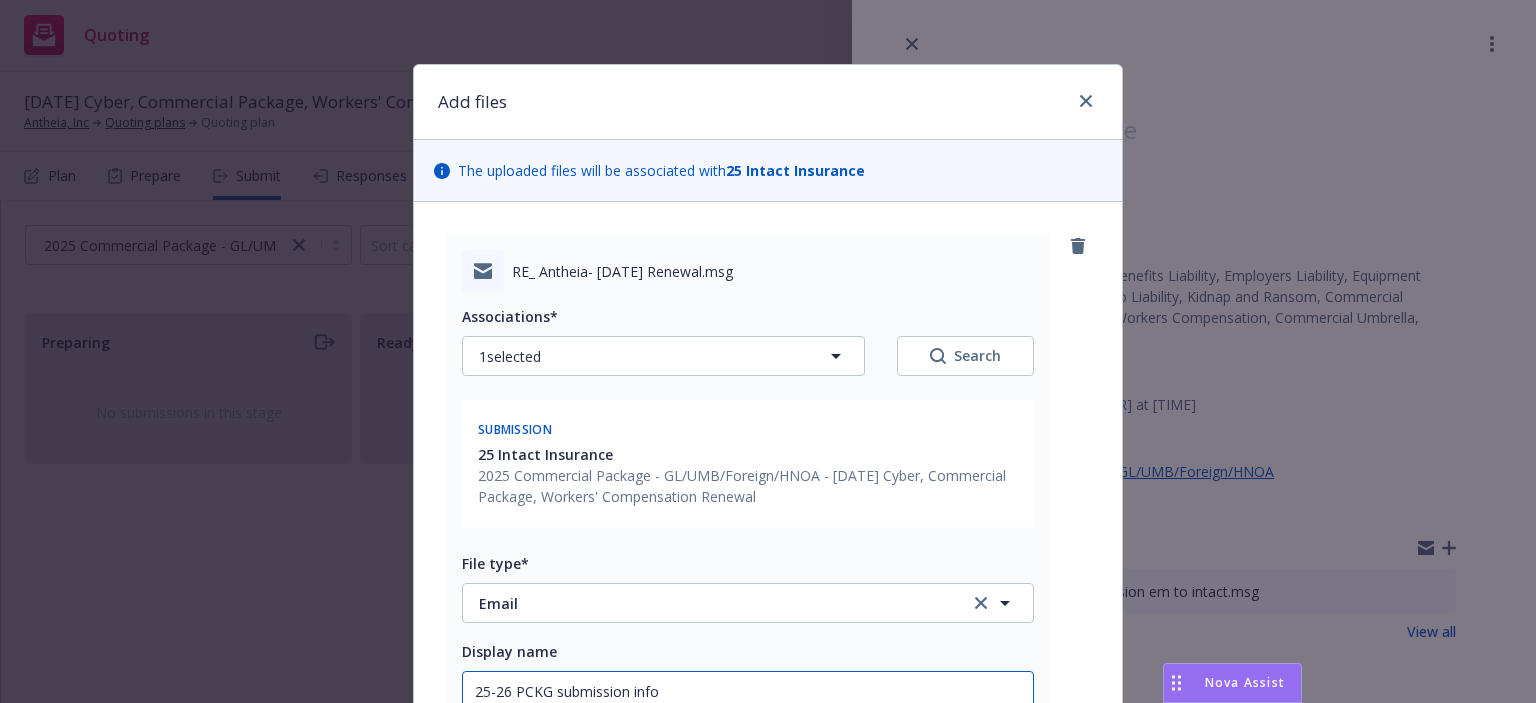 type on "x" 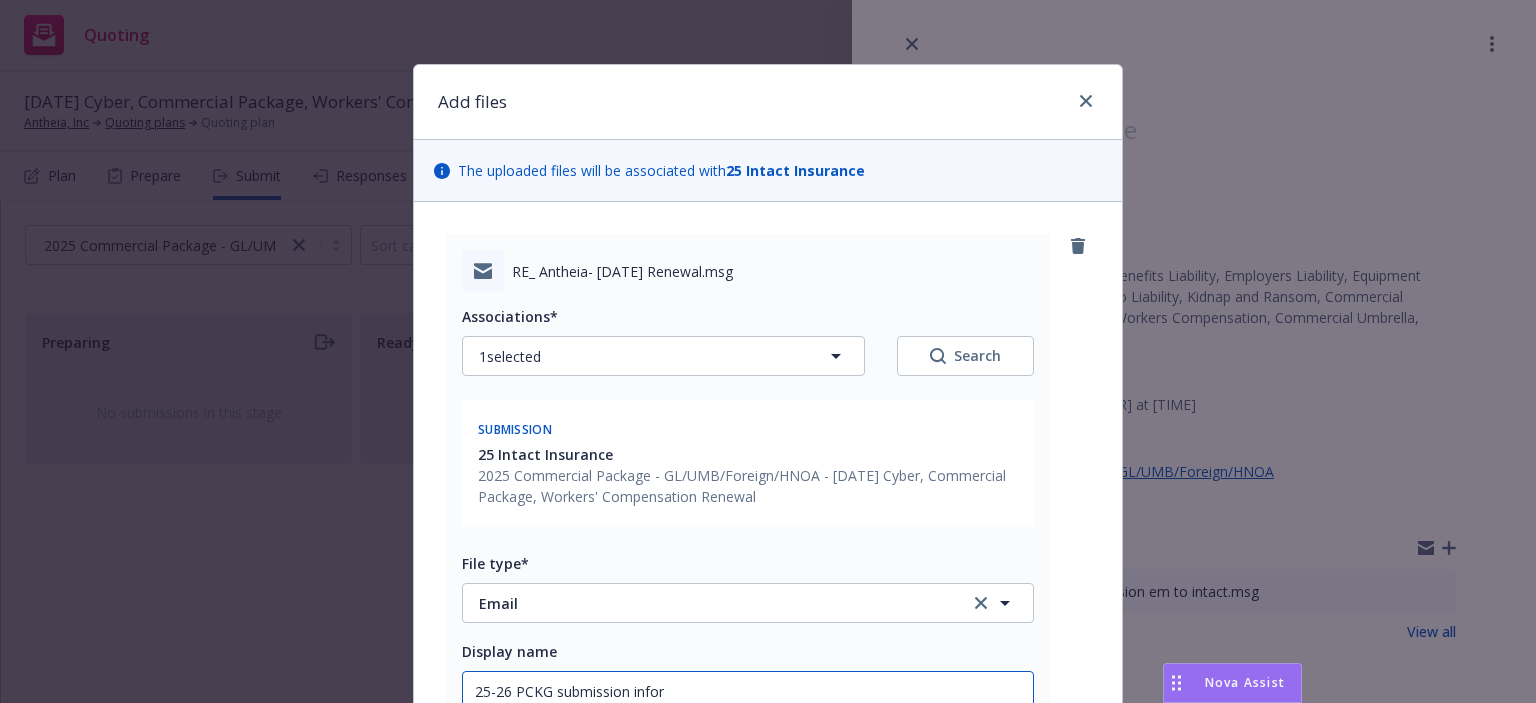 type on "x" 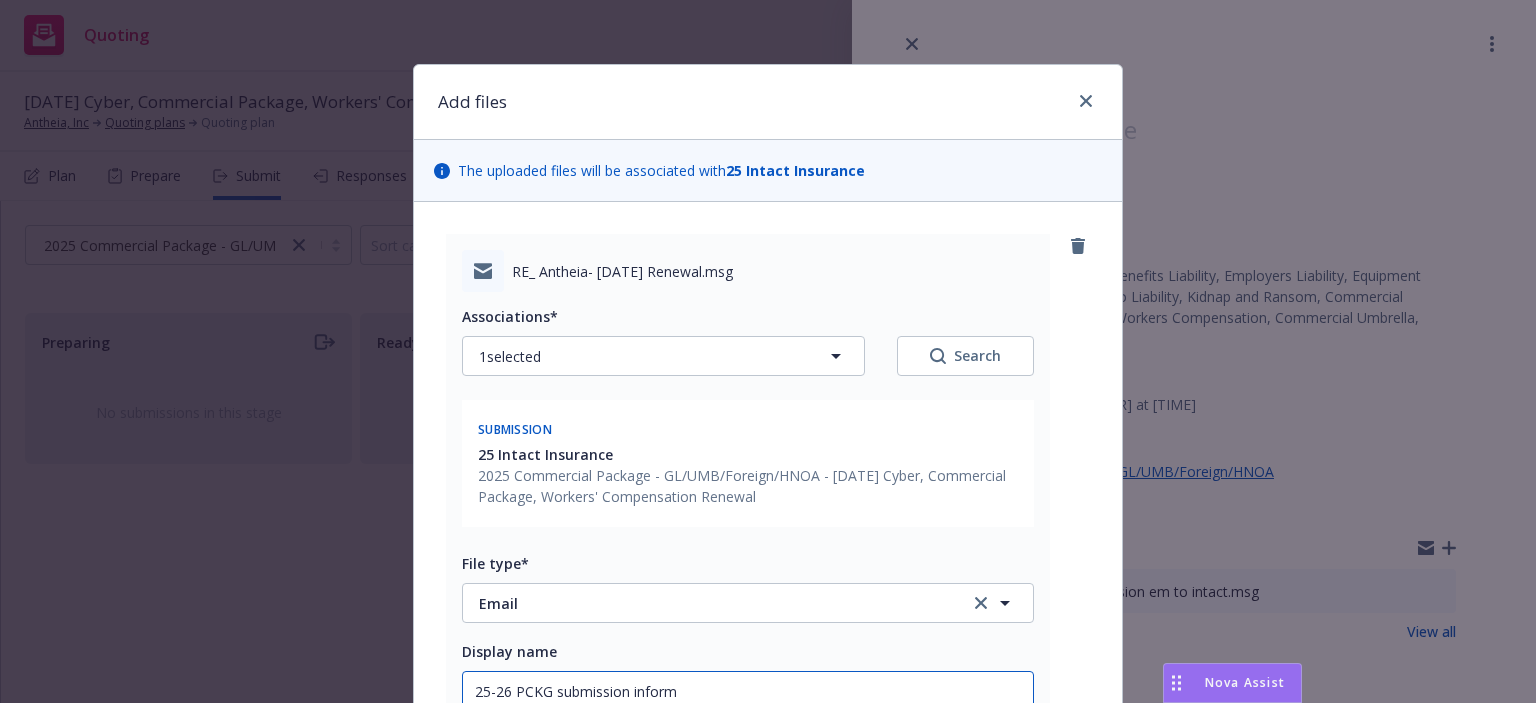 type on "x" 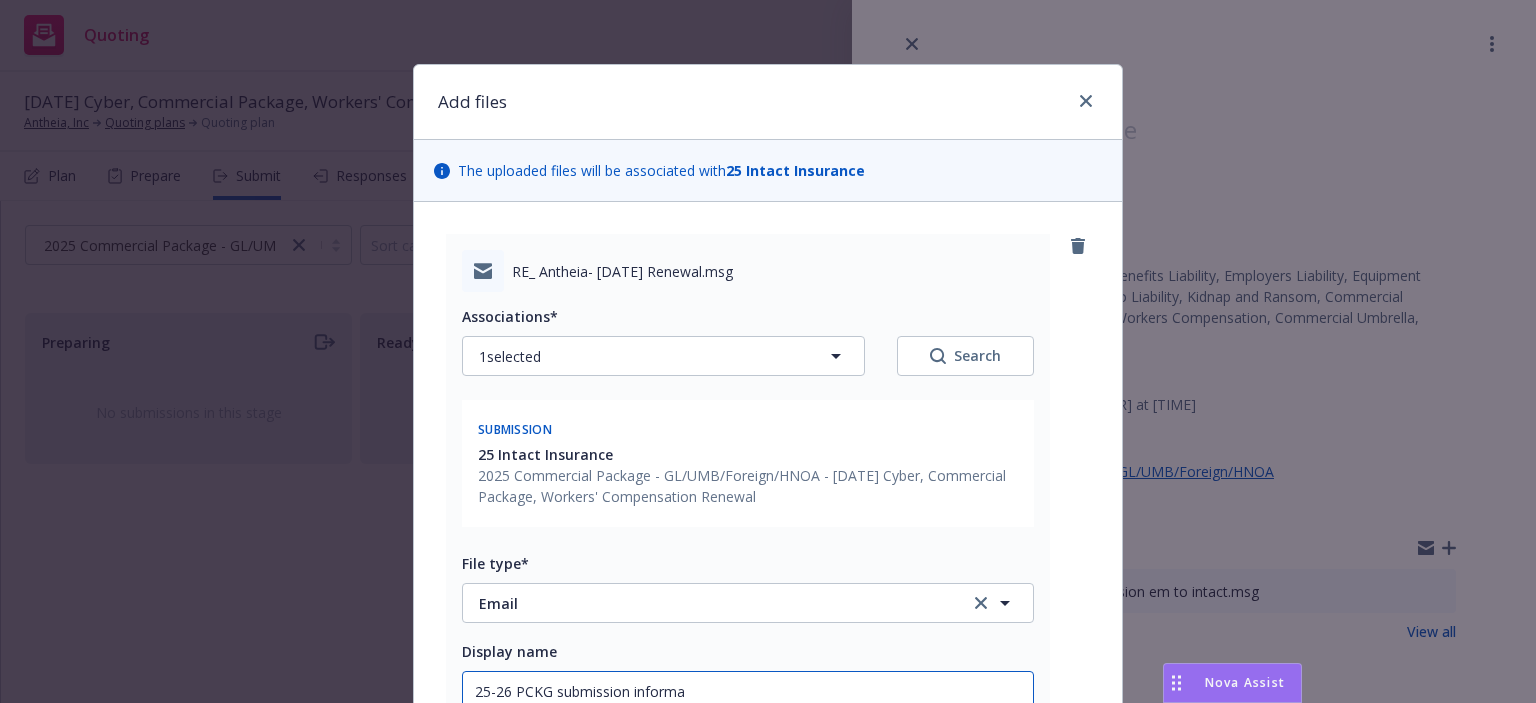 type on "x" 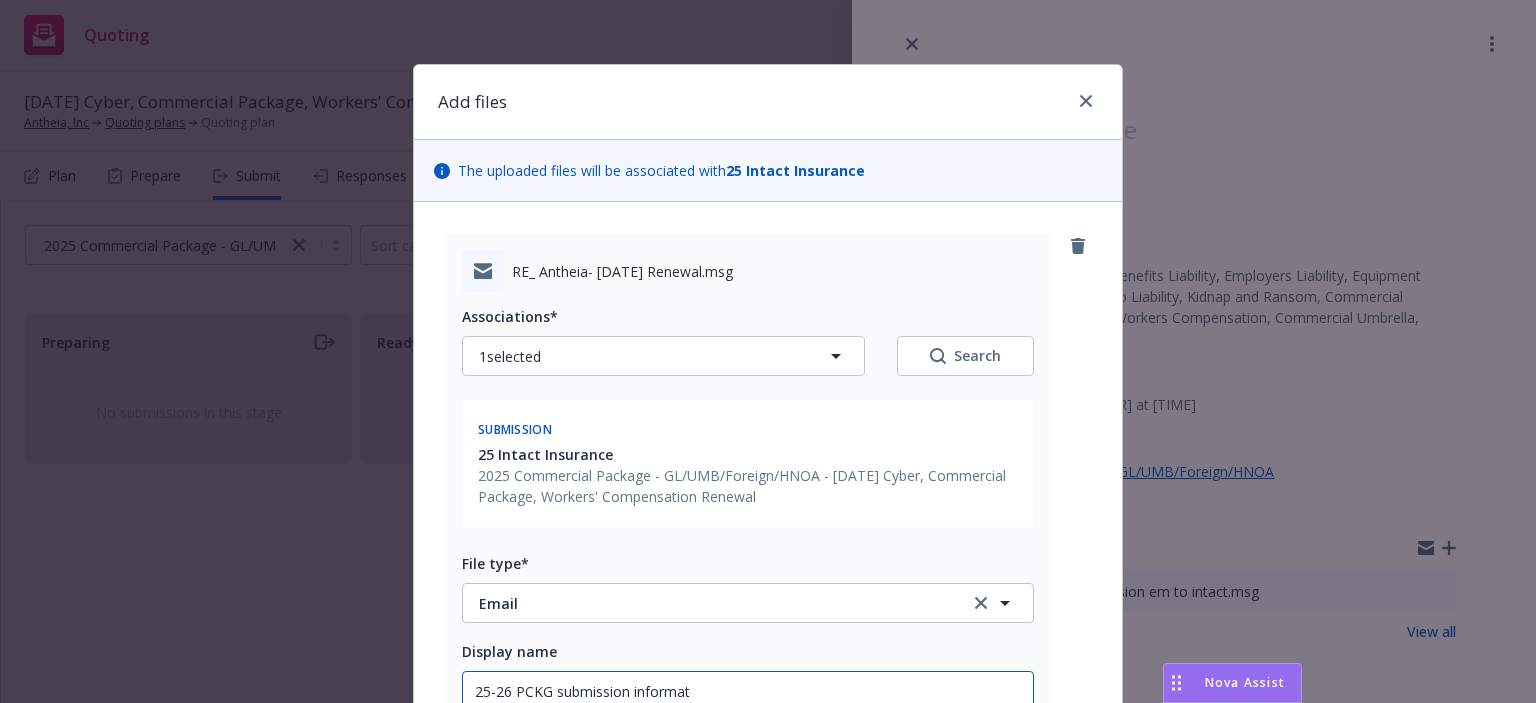 type on "25-26 PCKG submission informati" 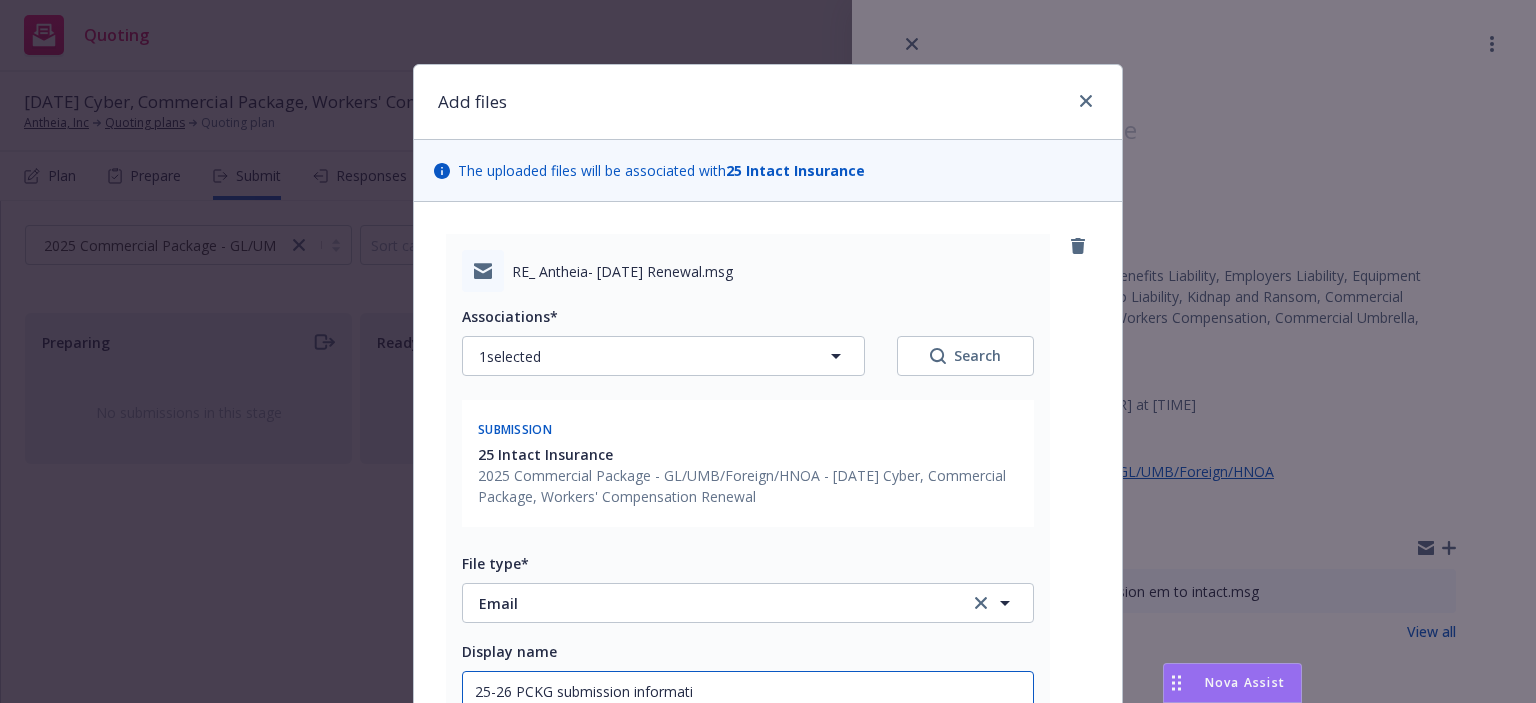 type on "x" 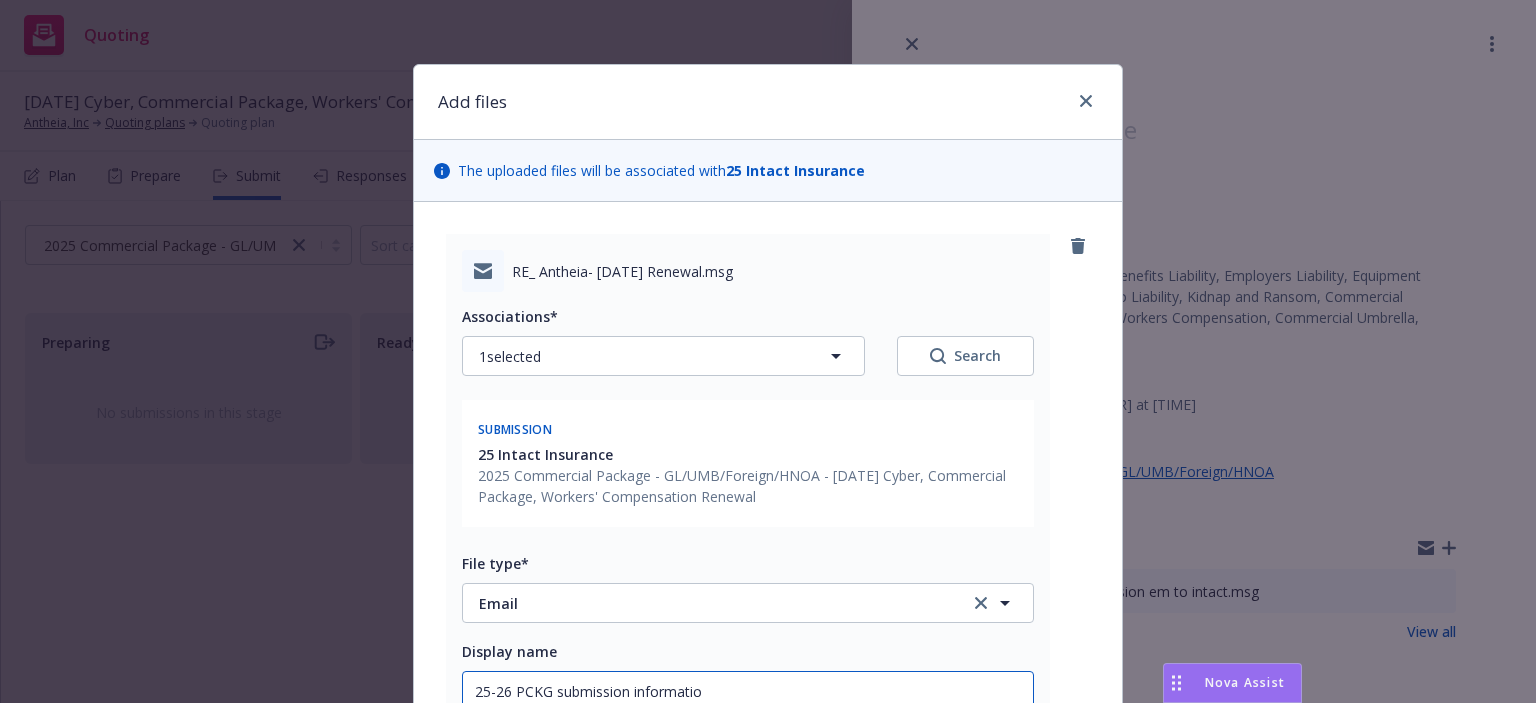 type on "x" 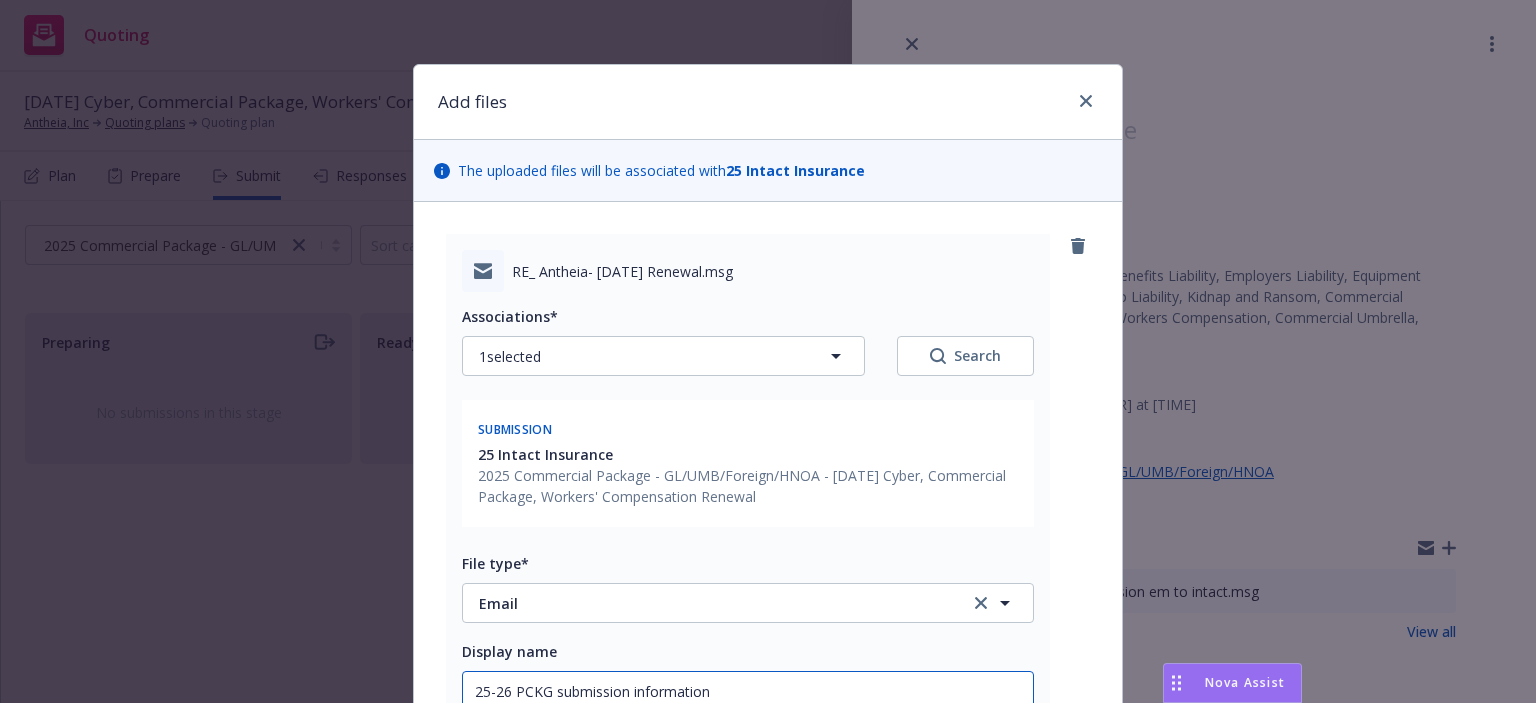 type on "x" 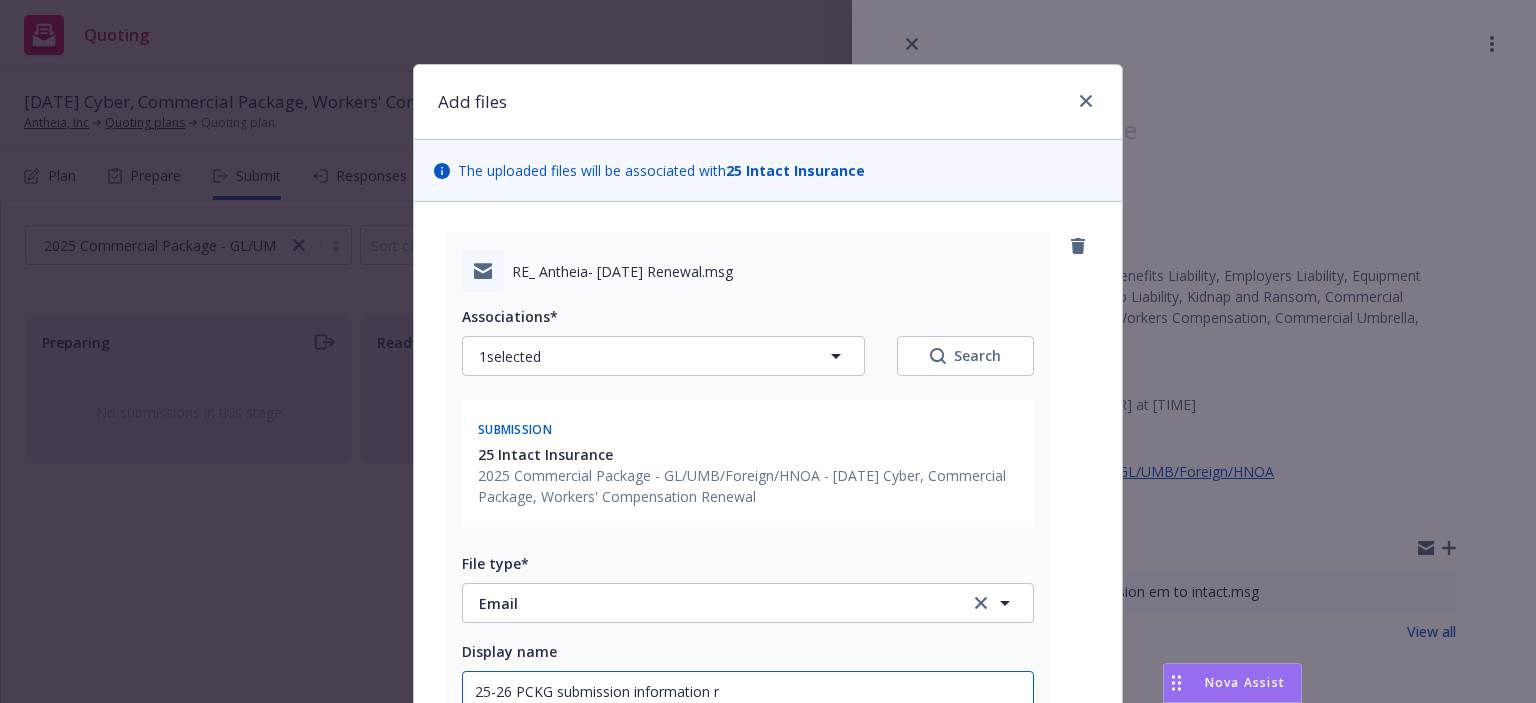 type on "x" 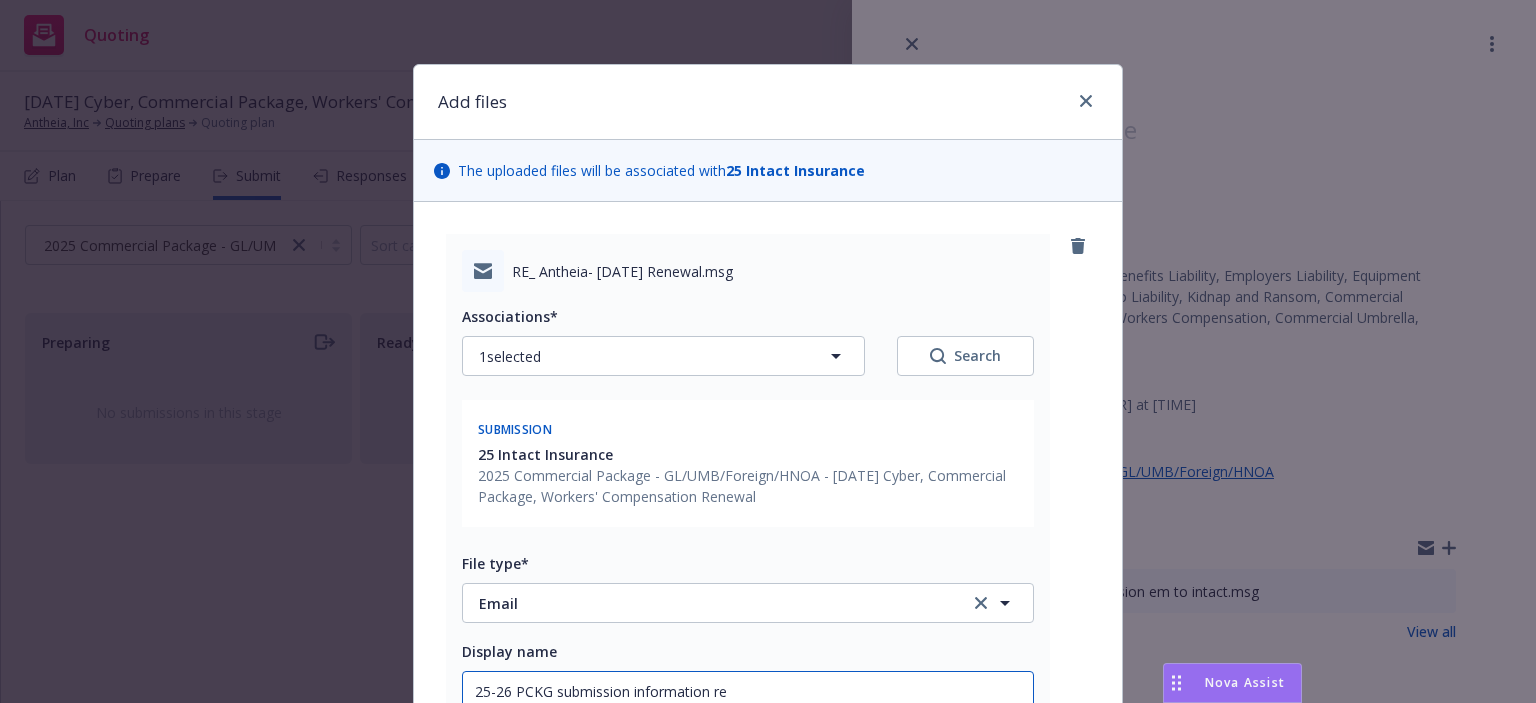 type on "x" 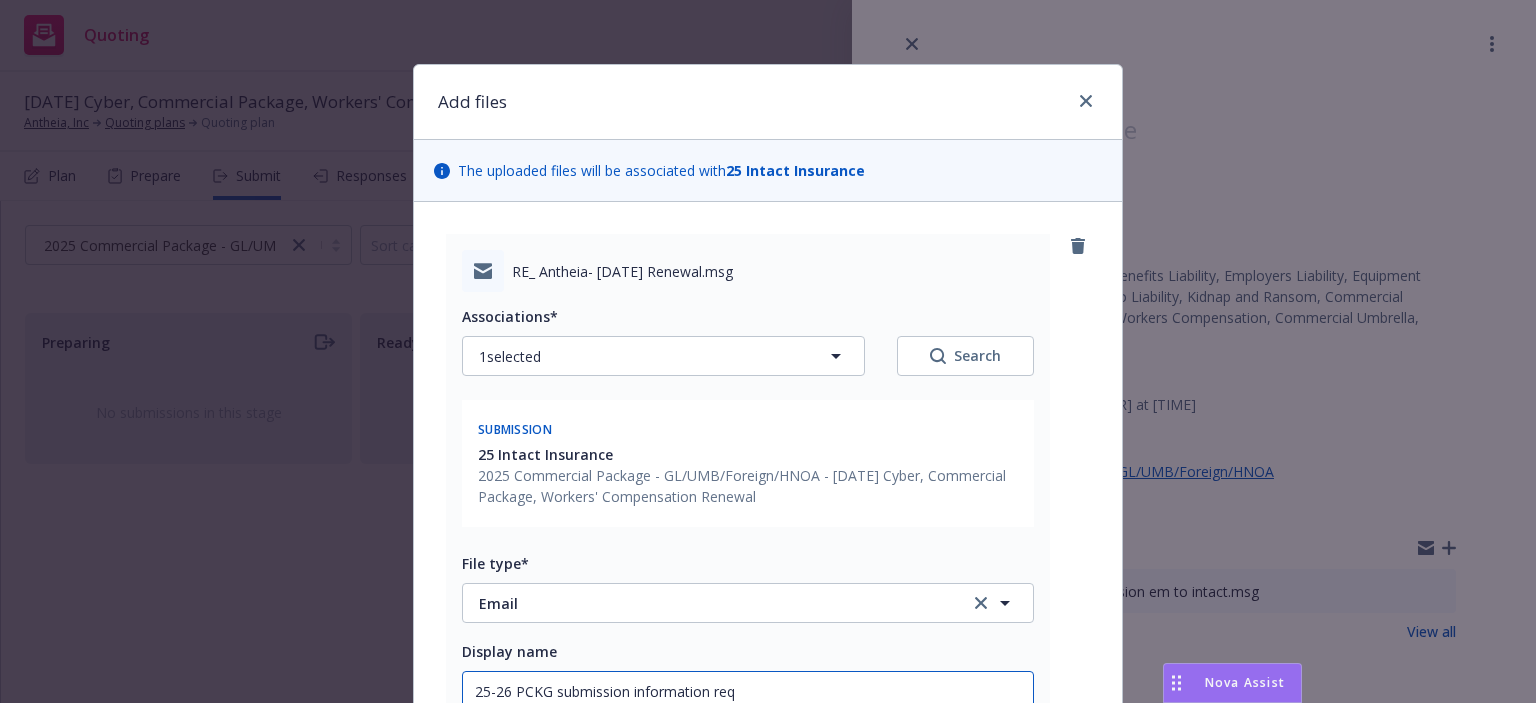 type on "x" 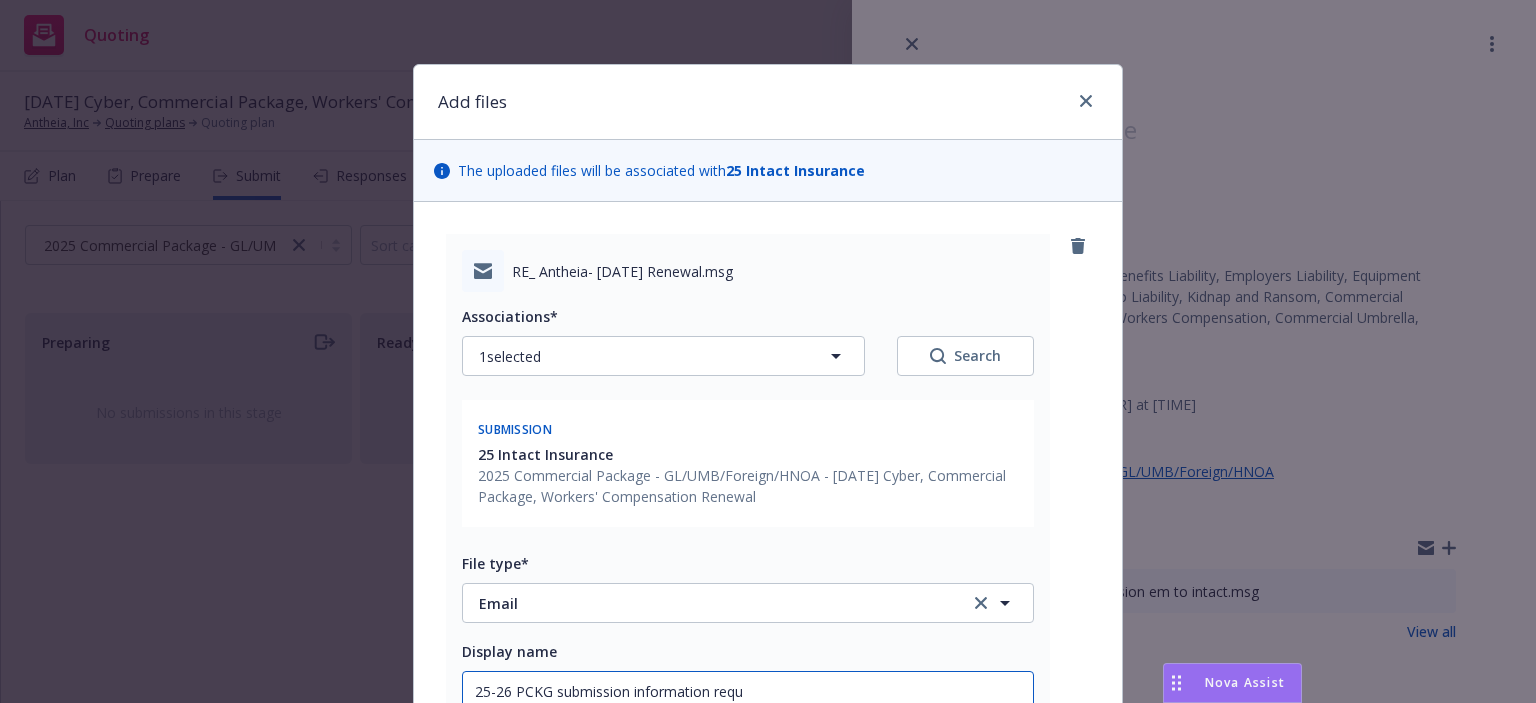 type on "x" 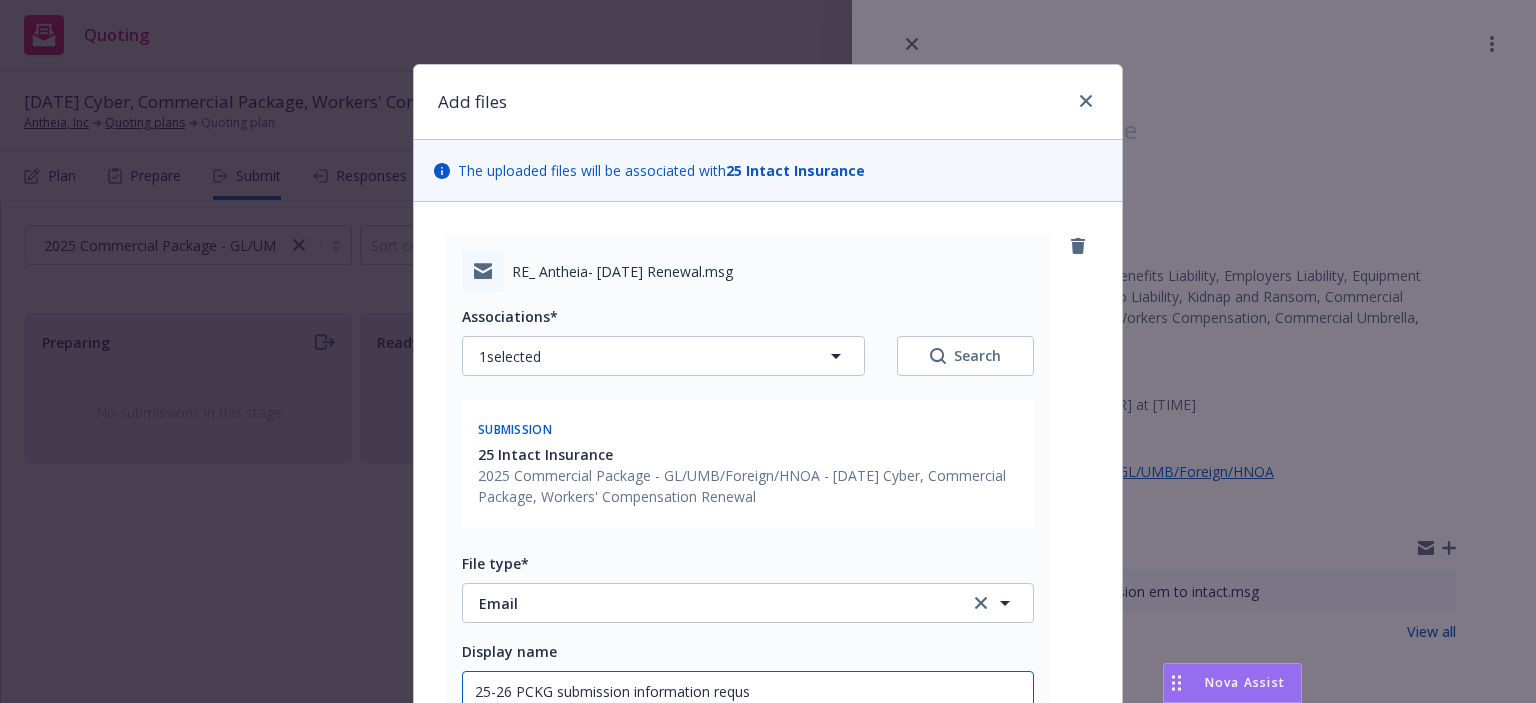 type on "x" 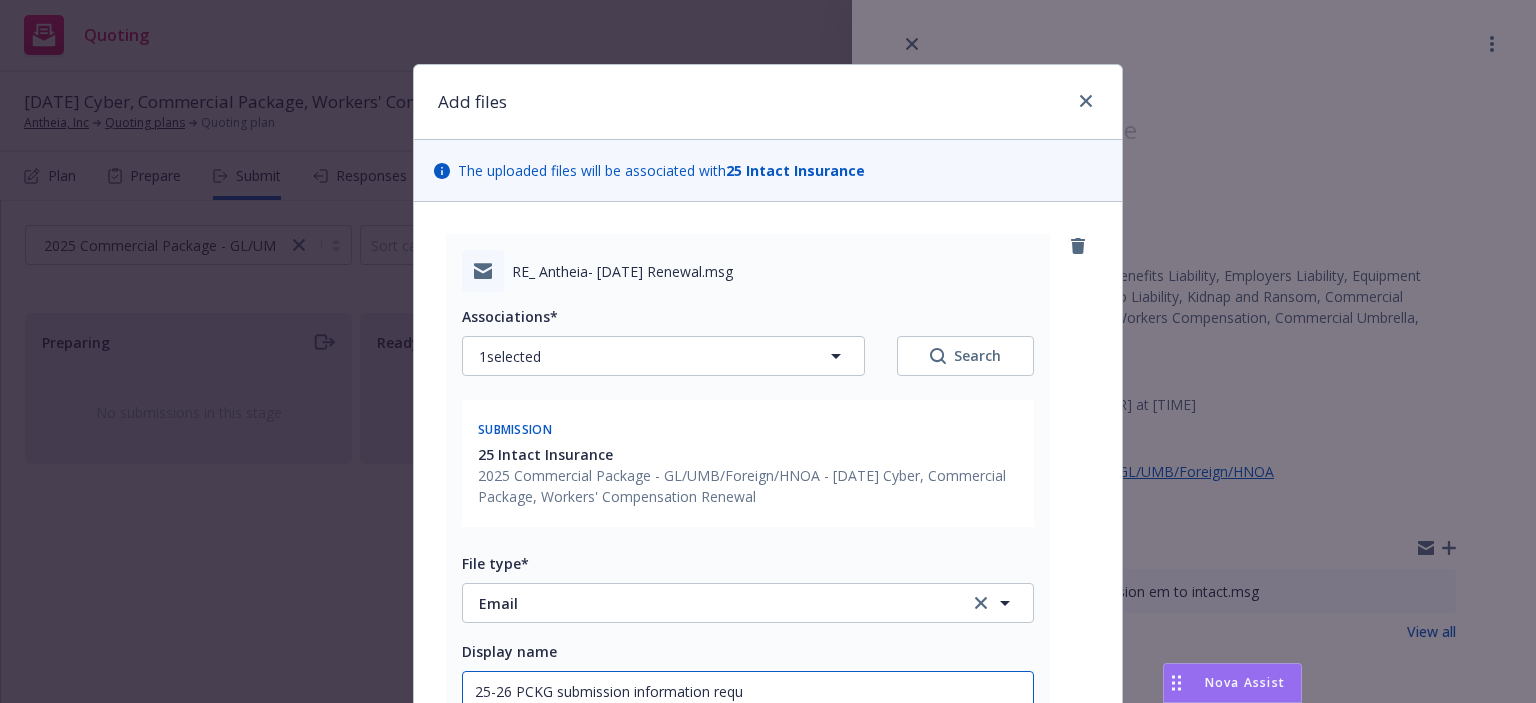type on "x" 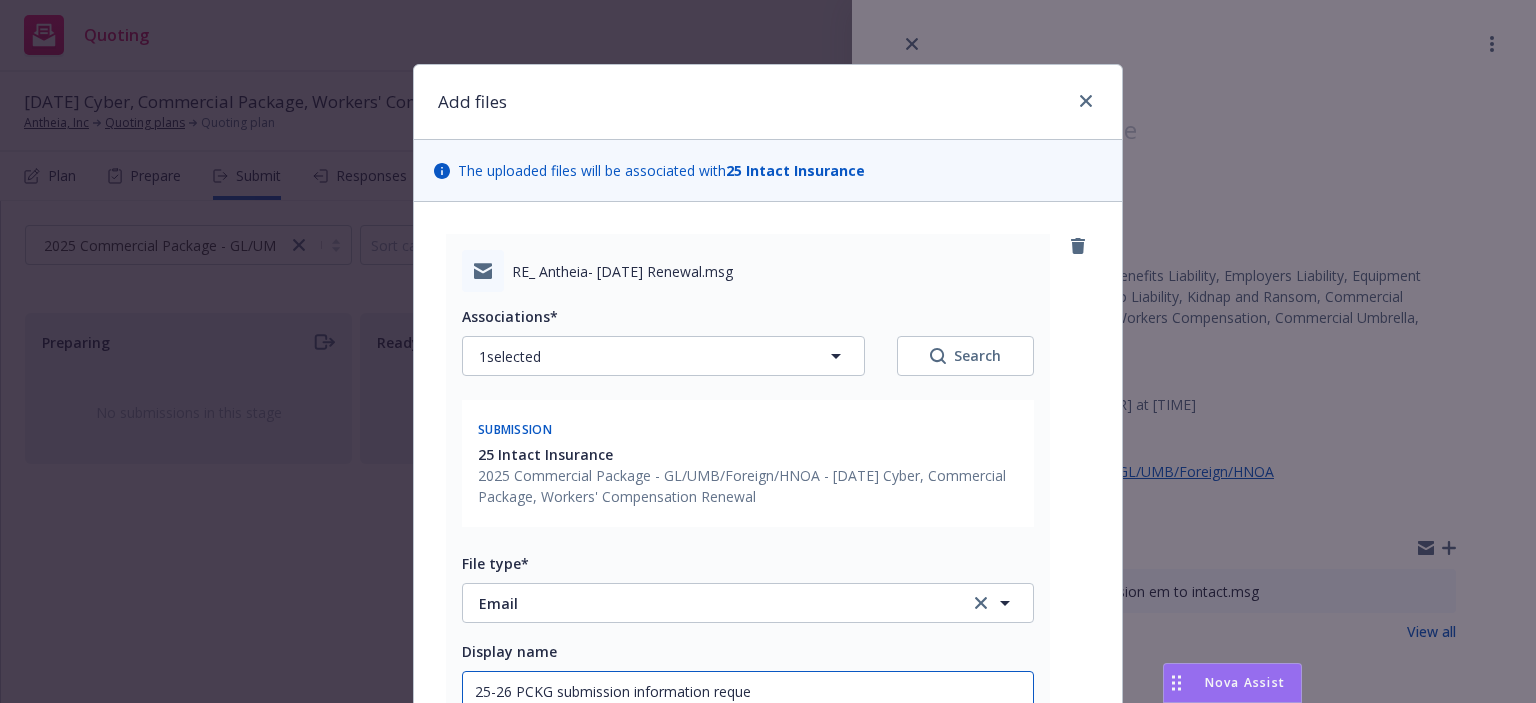type on "x" 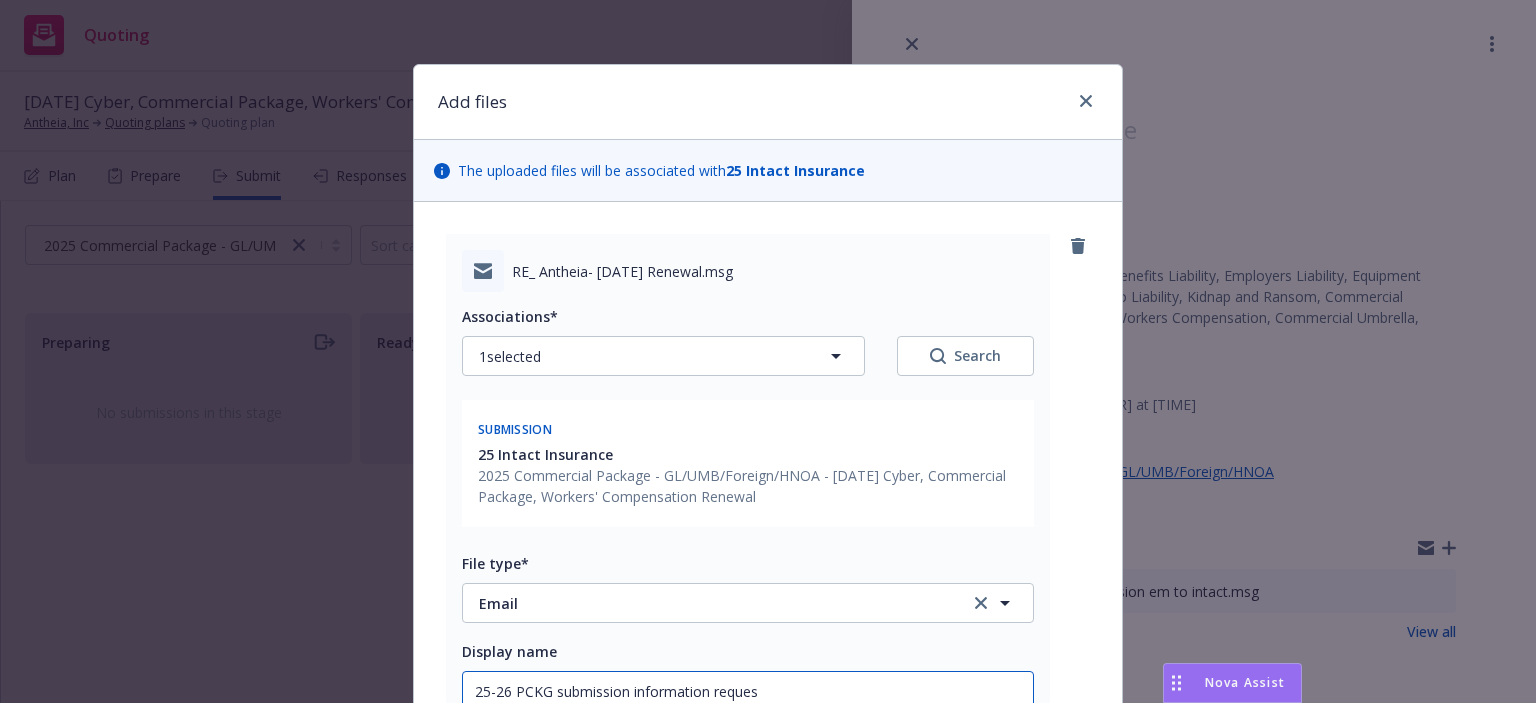 type on "x" 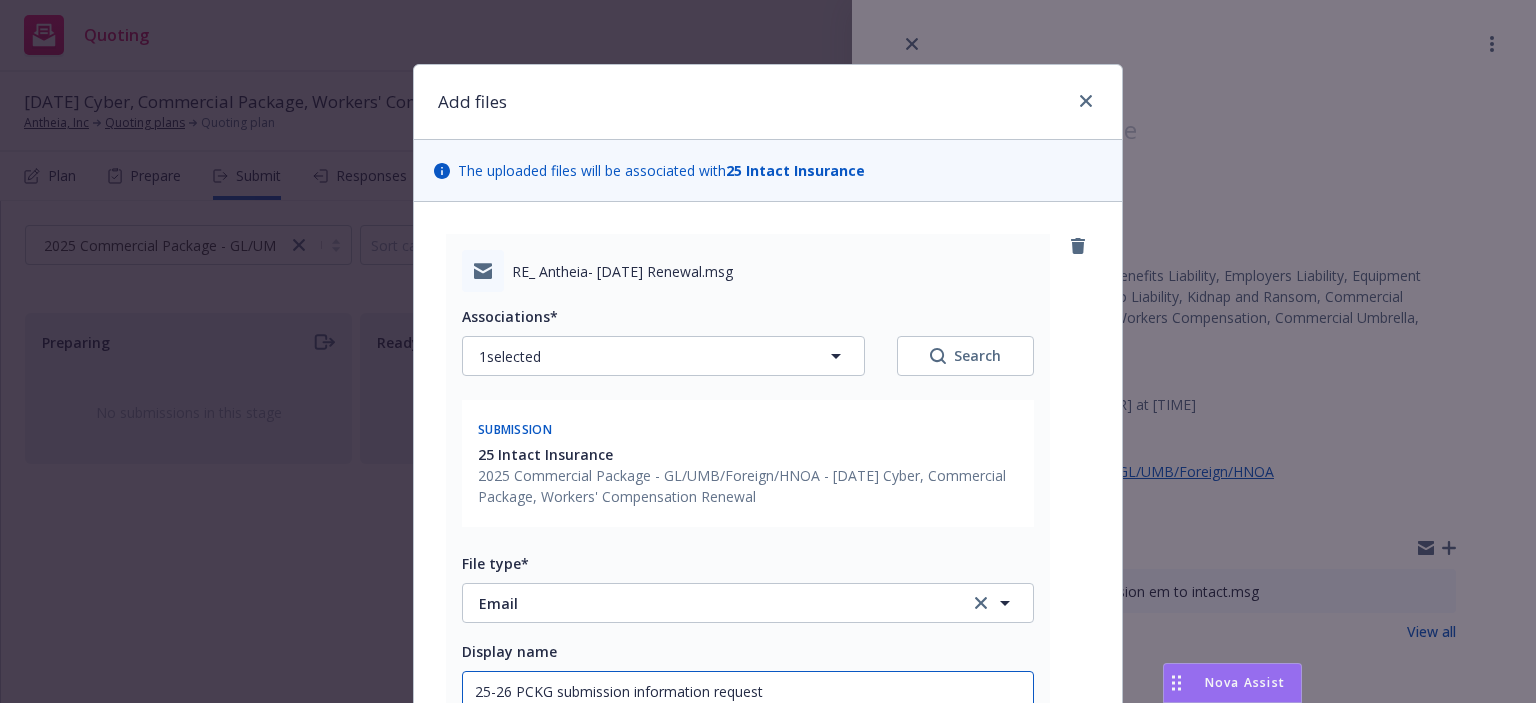 type on "x" 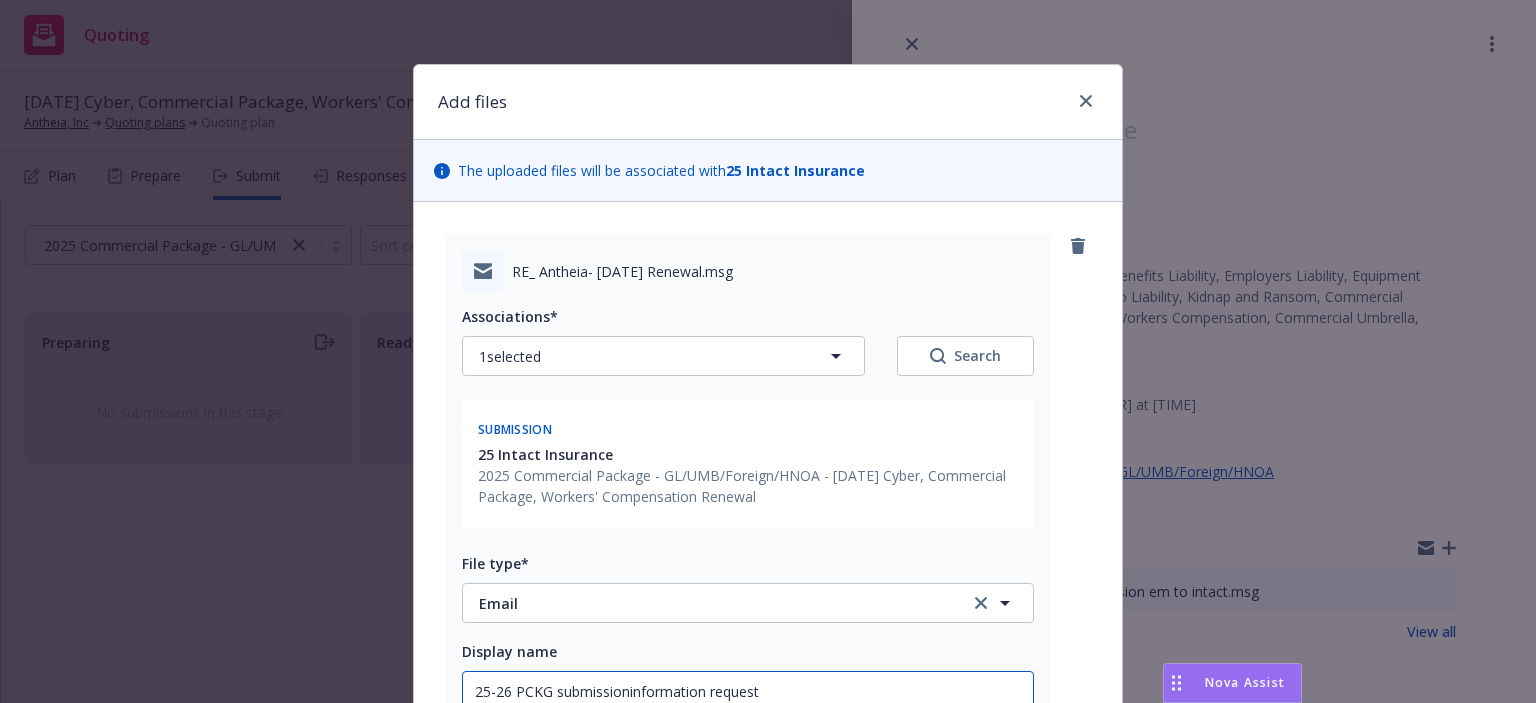 type on "x" 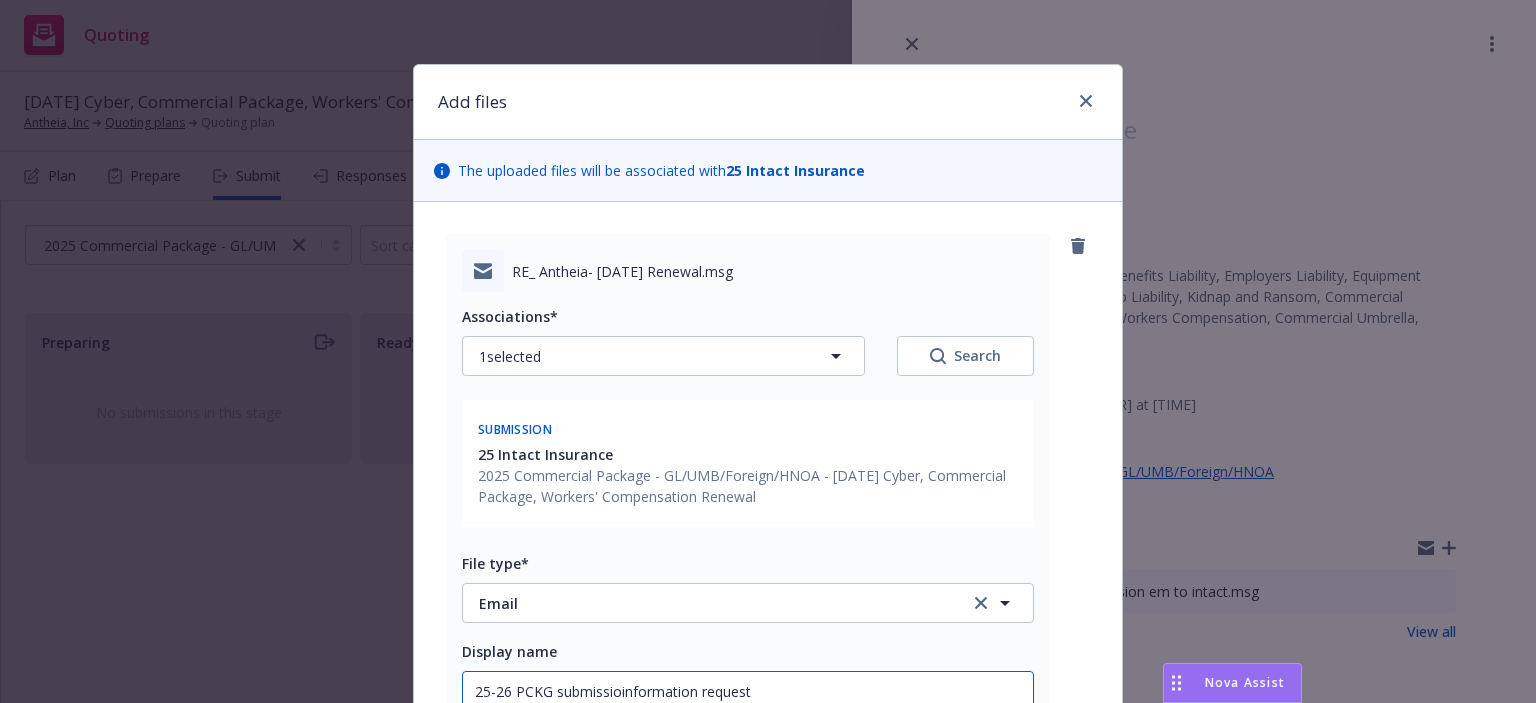 type on "x" 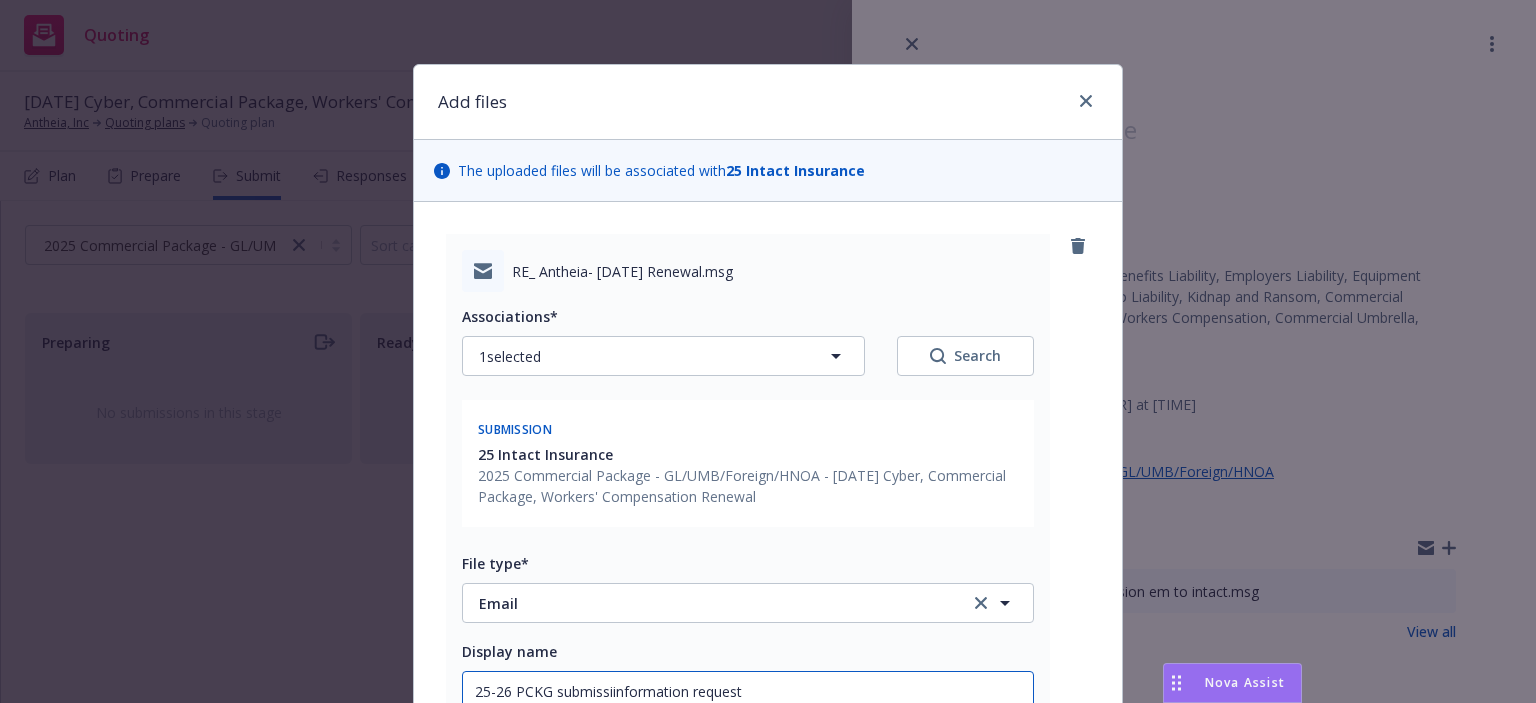 type on "x" 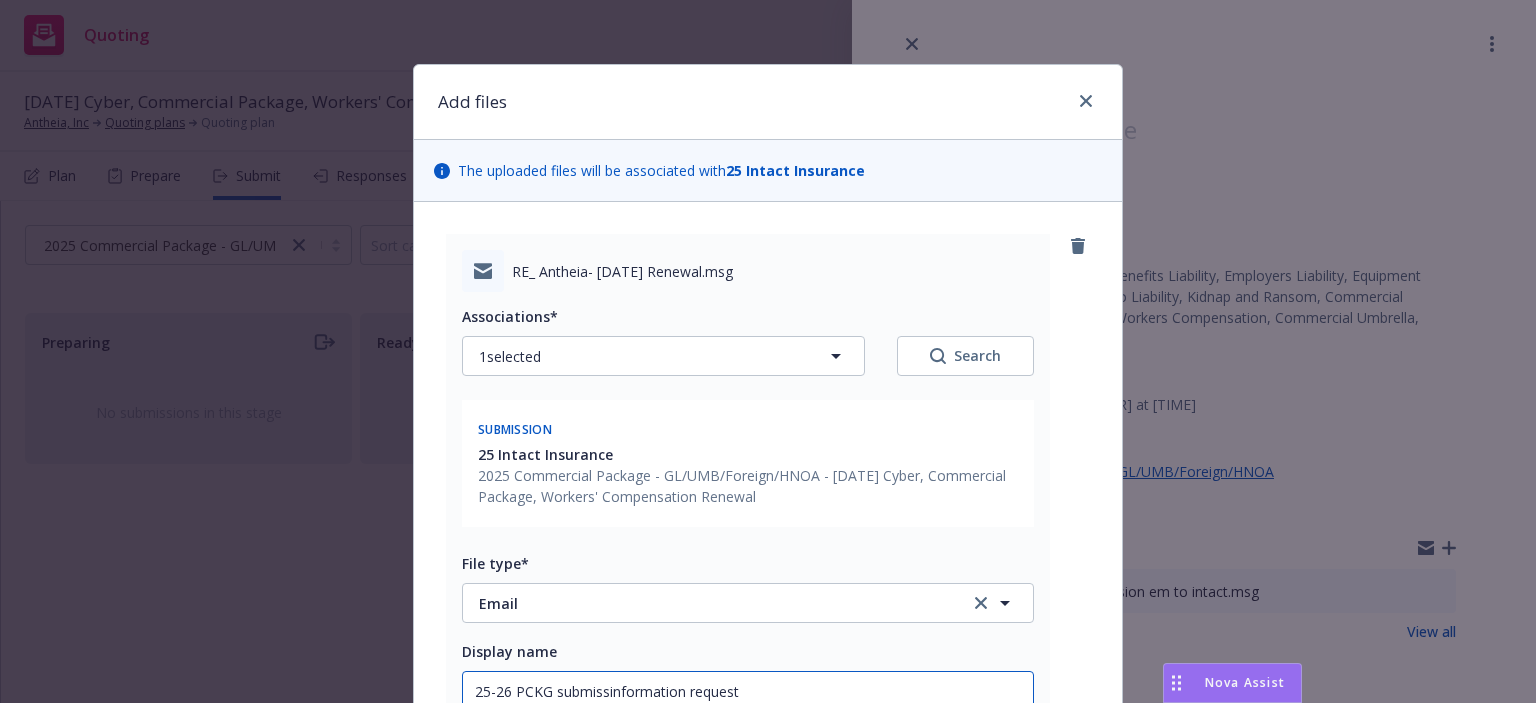 type on "x" 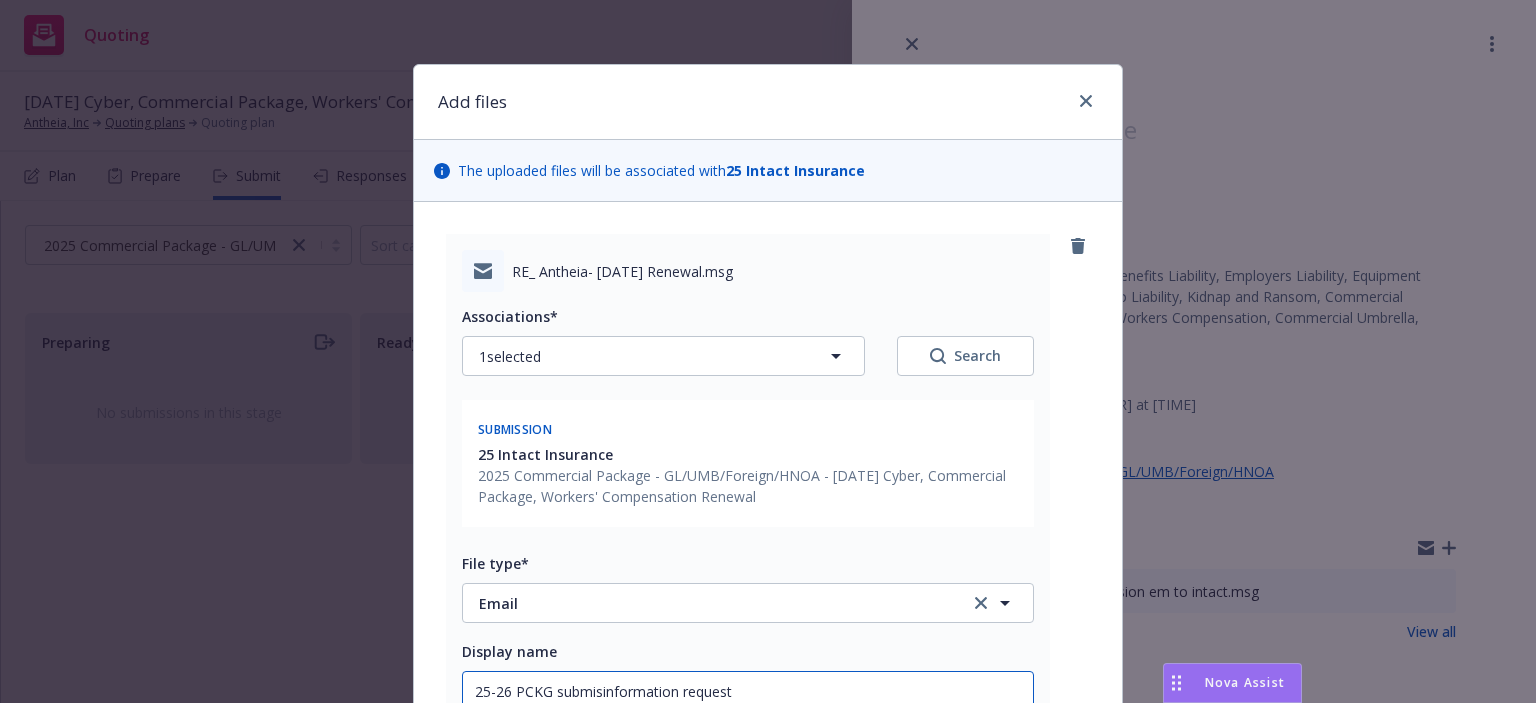 type on "x" 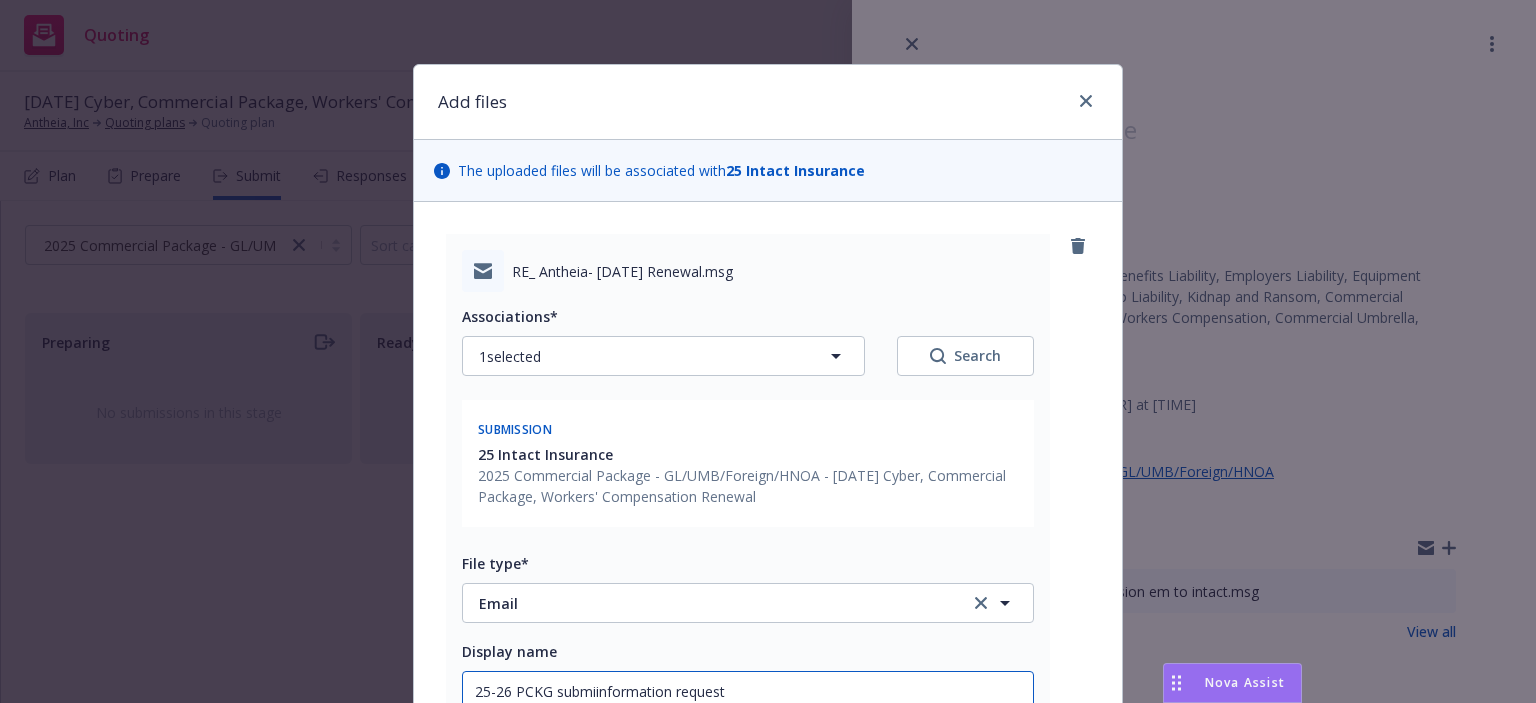 type on "x" 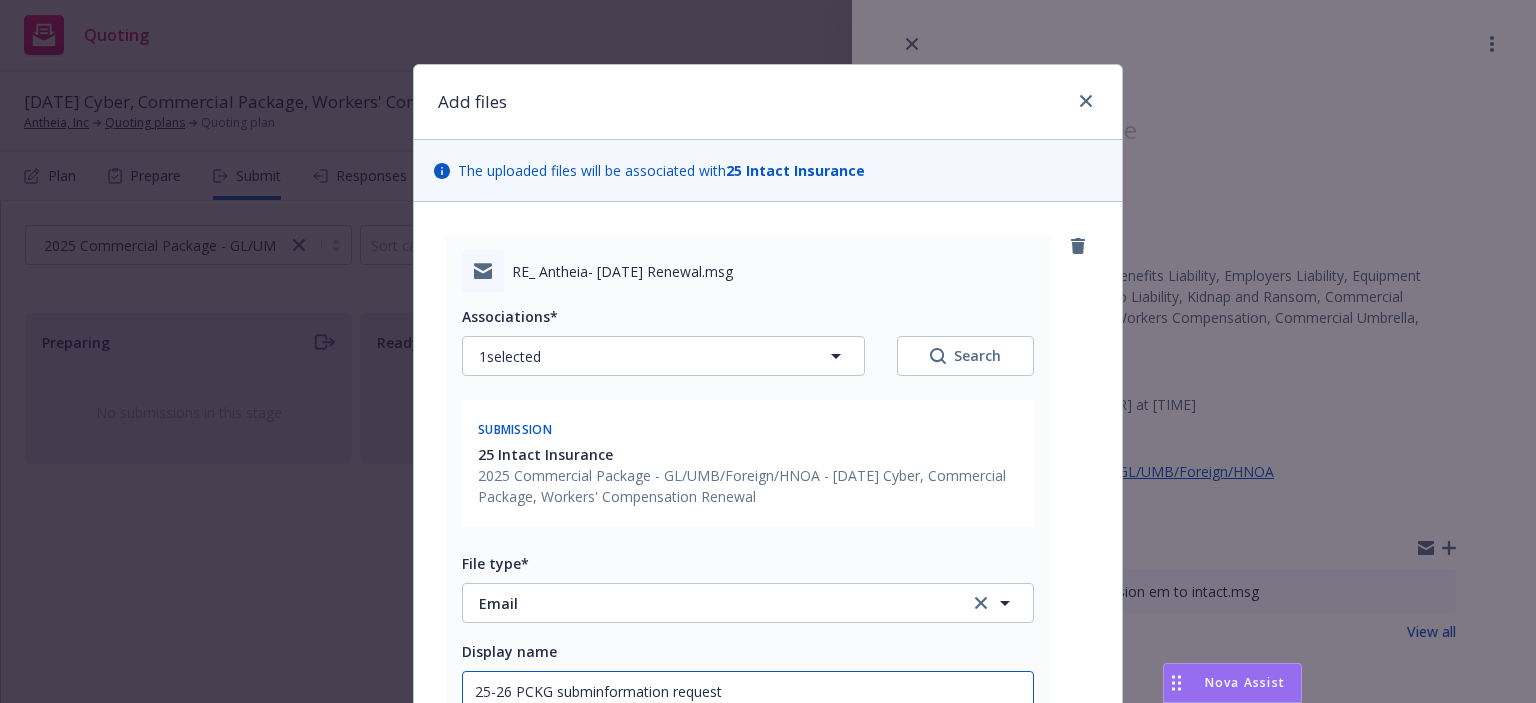 type on "x" 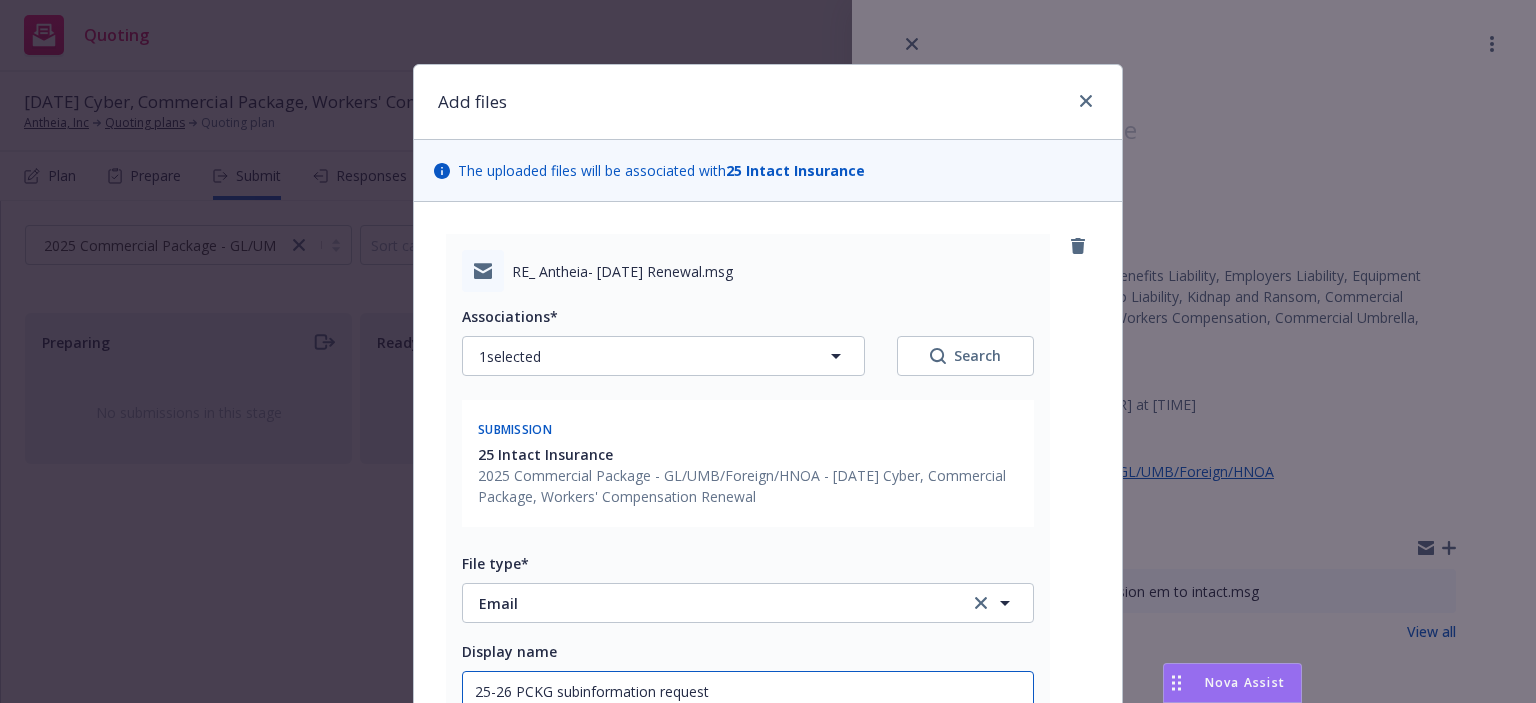 type on "x" 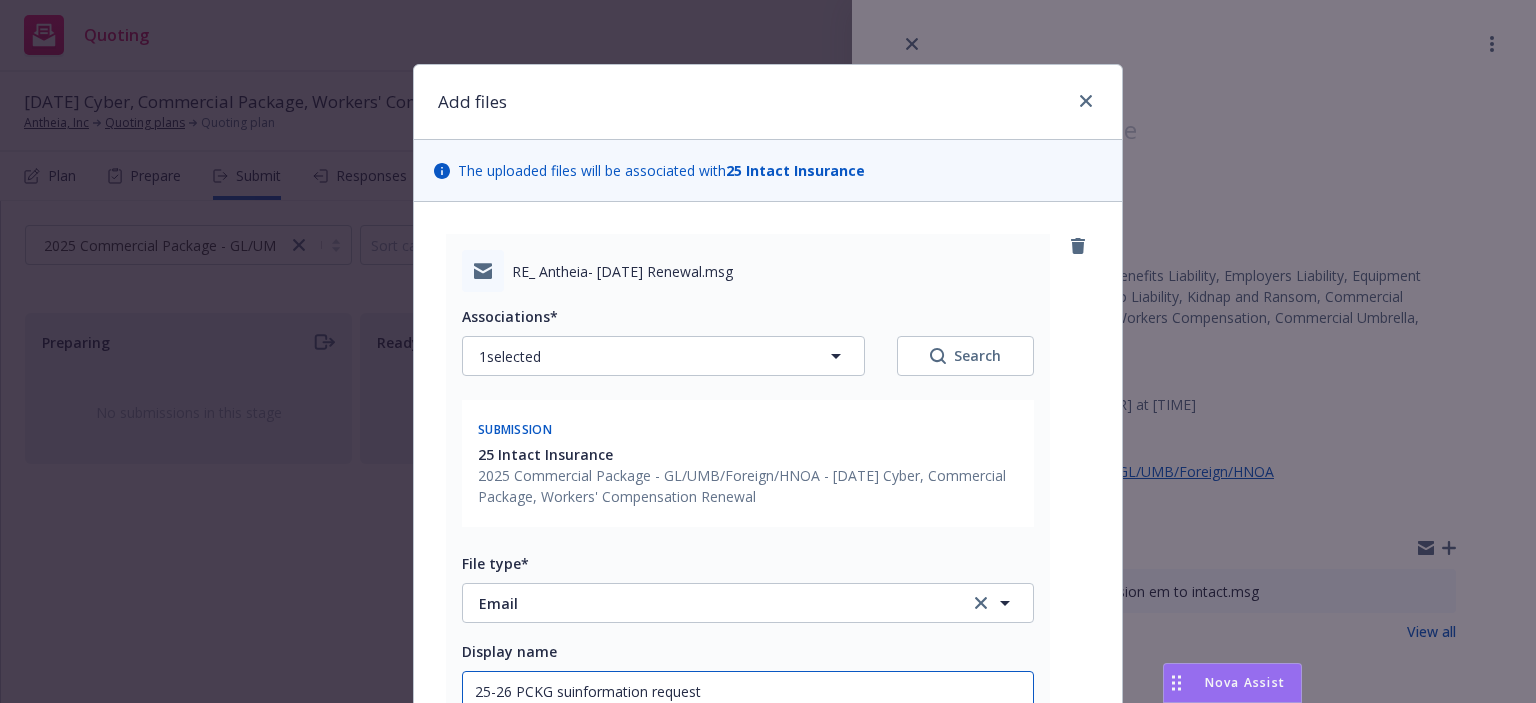 type on "x" 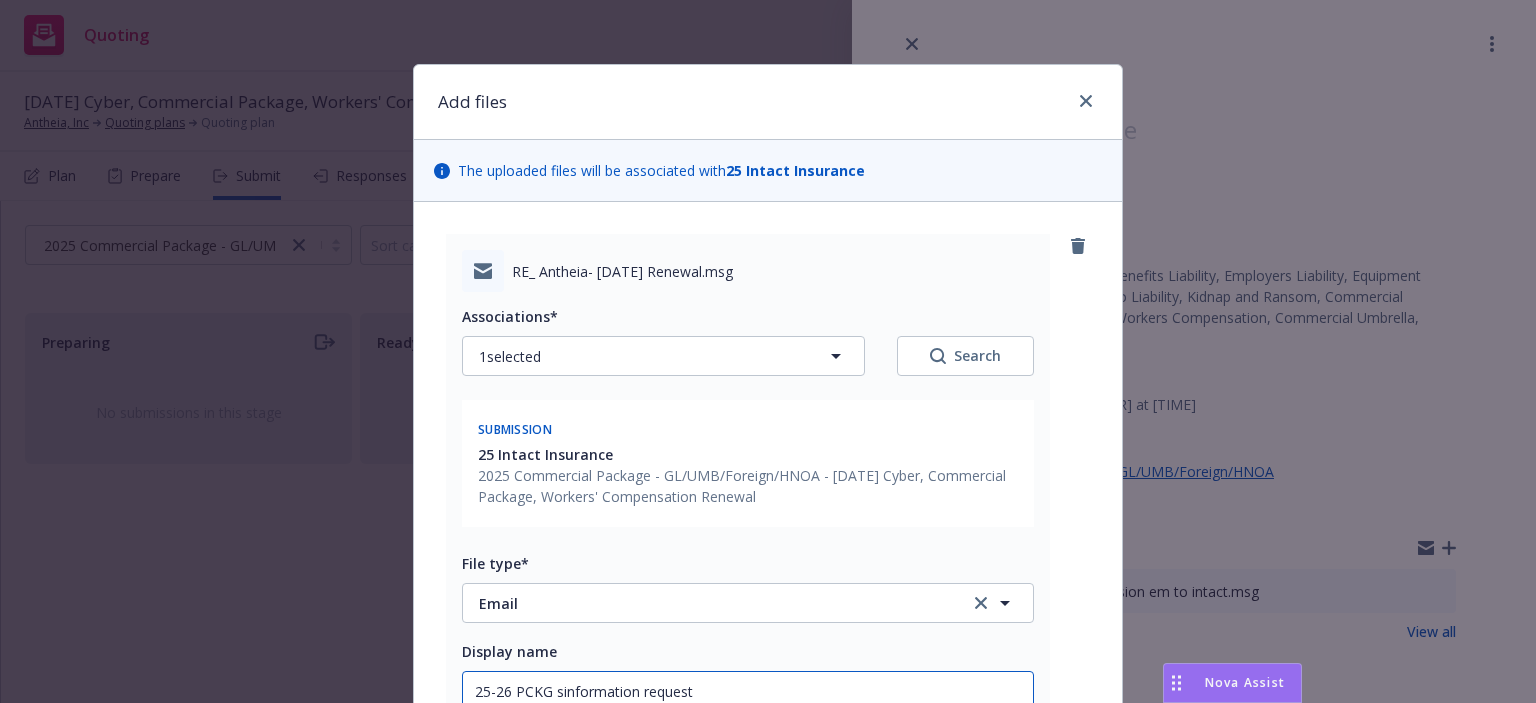 type on "x" 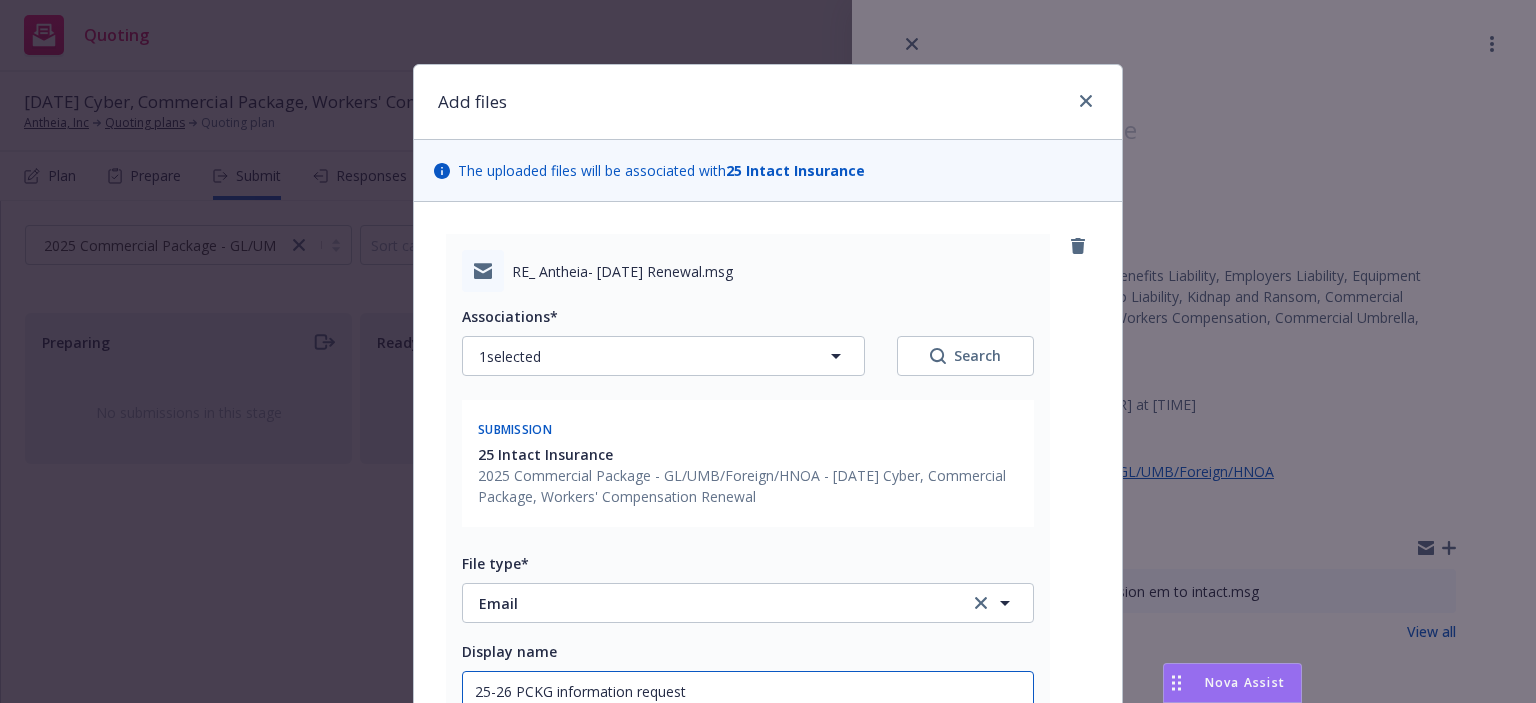 type on "x" 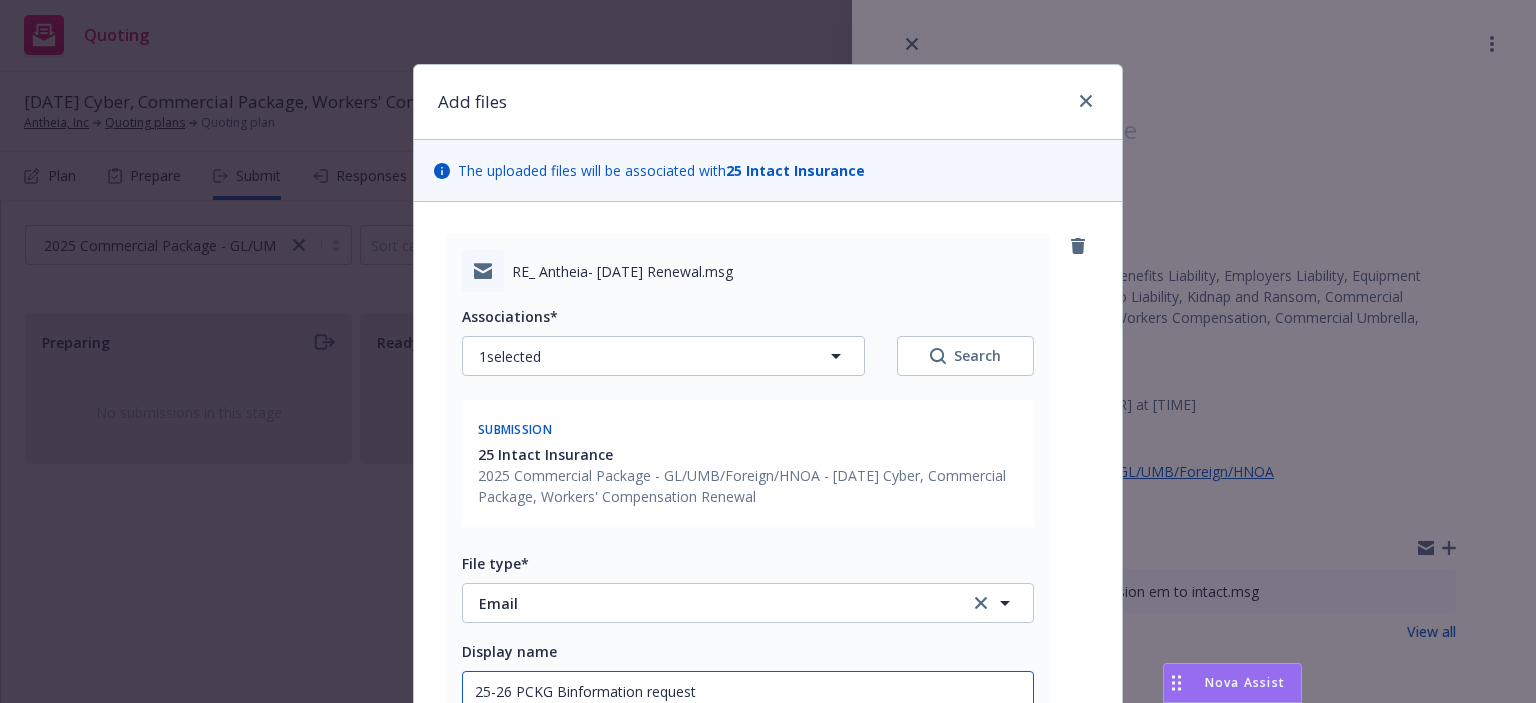 type on "x" 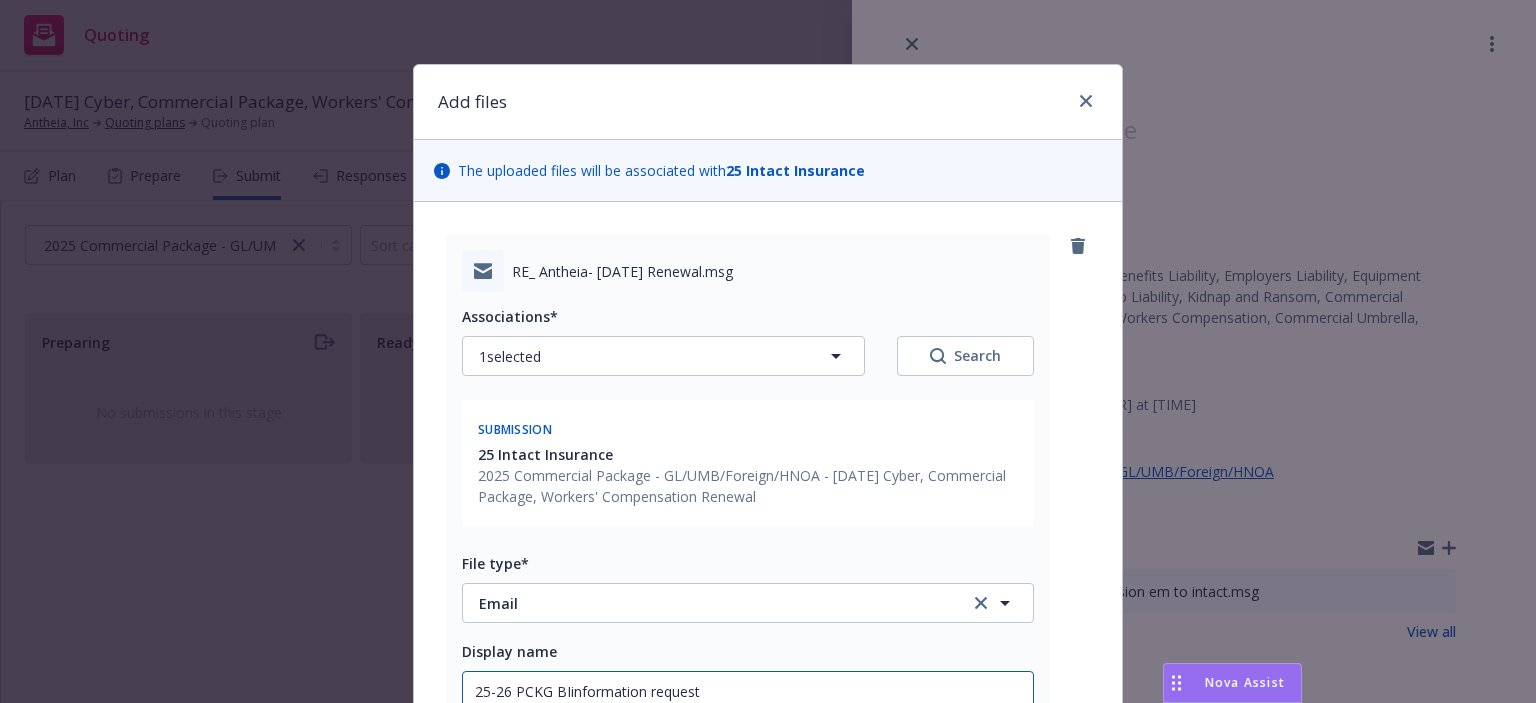 type on "x" 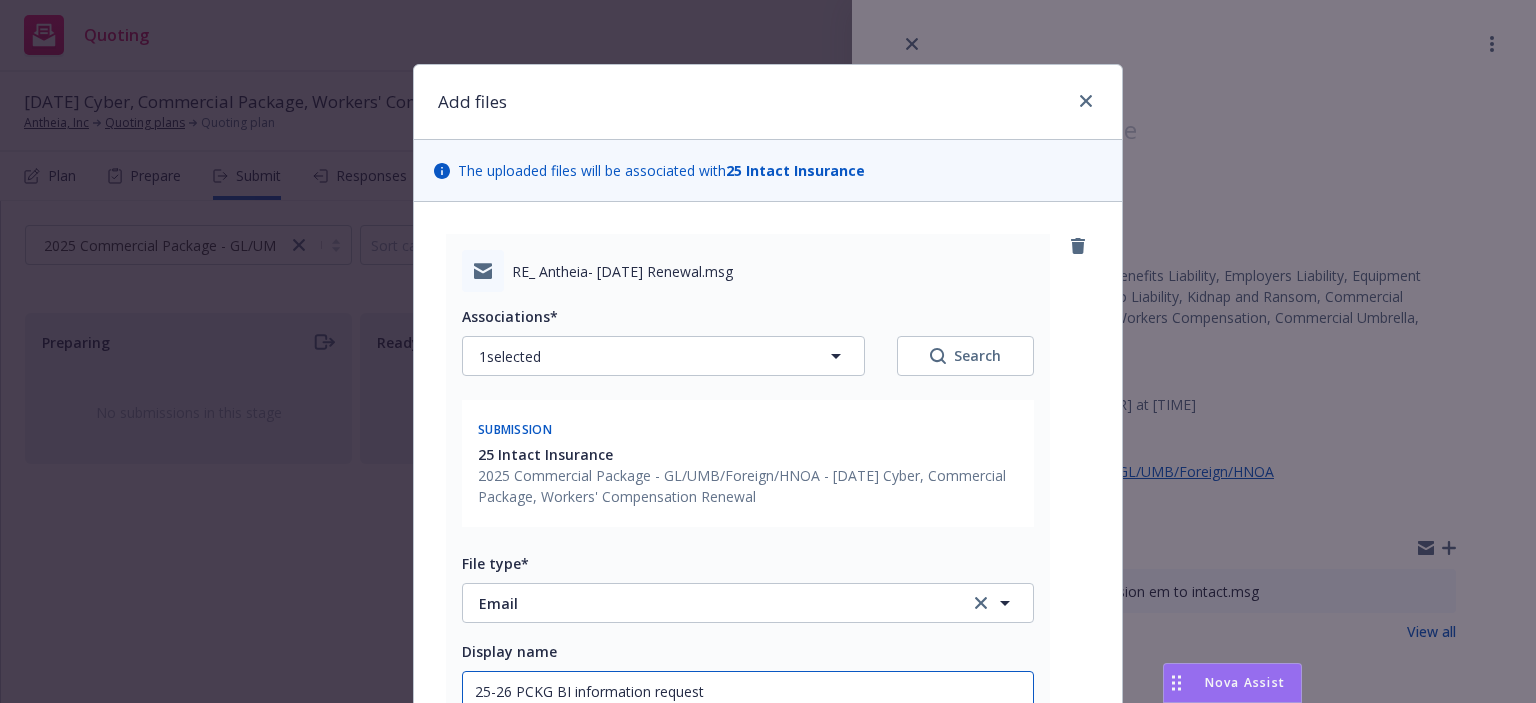 type on "x" 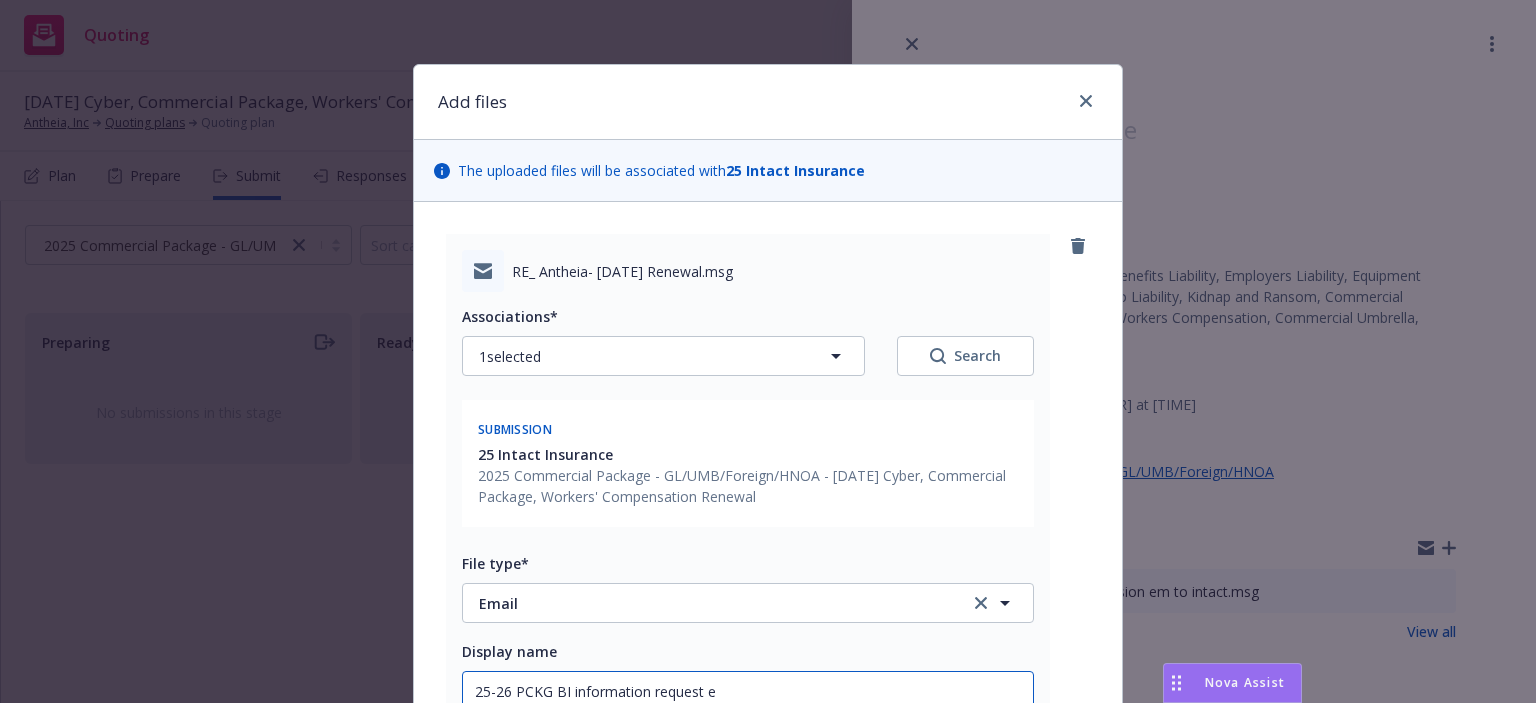 type on "x" 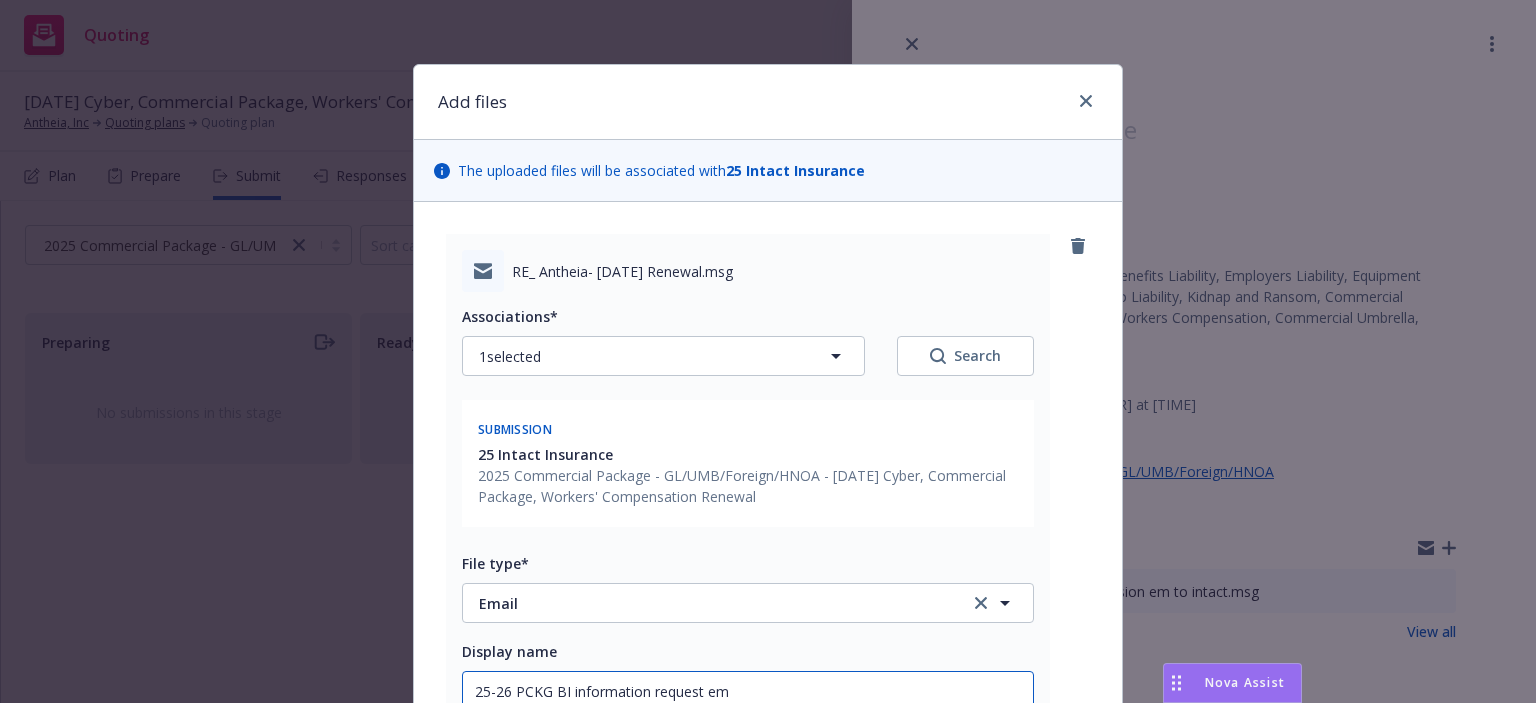 type on "25-26 PCKG BI information request em" 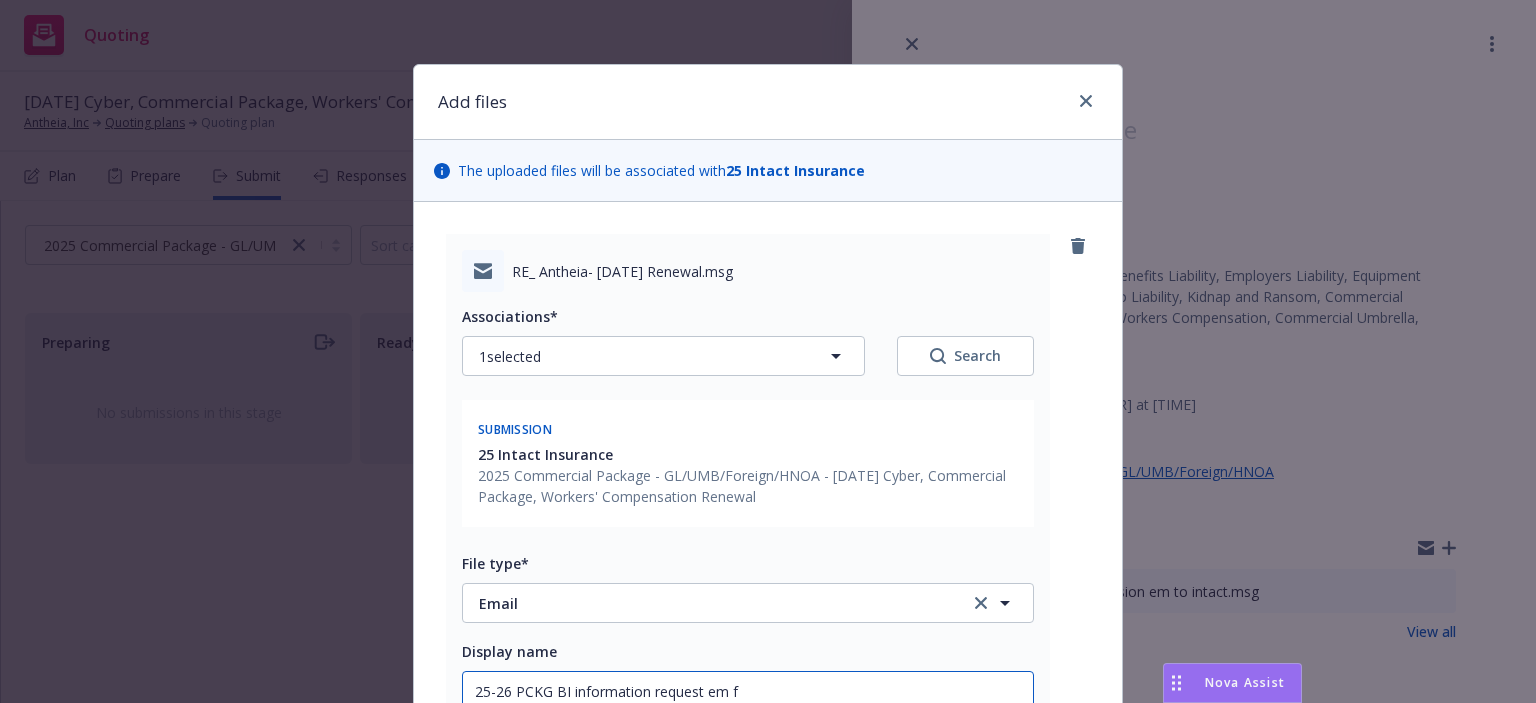 type on "x" 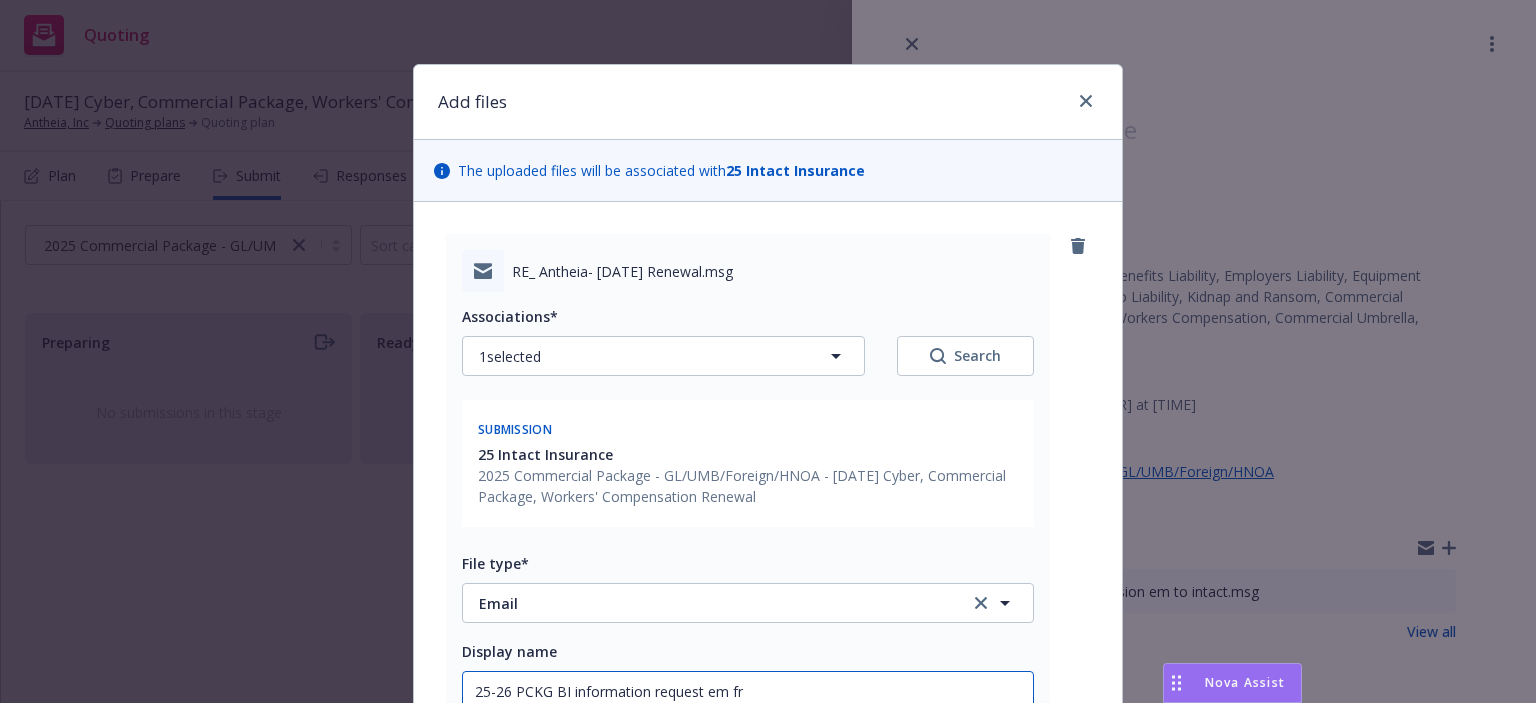 type on "x" 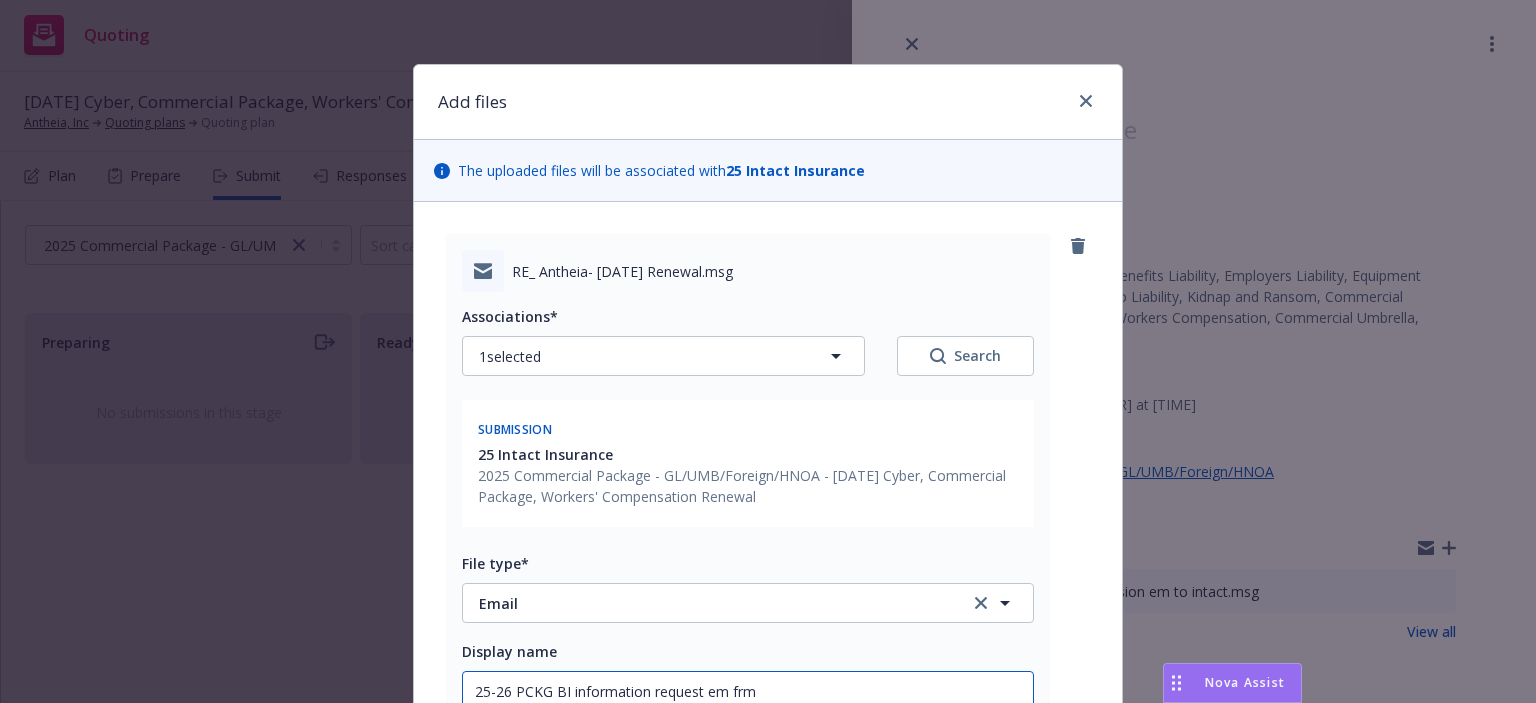 type on "x" 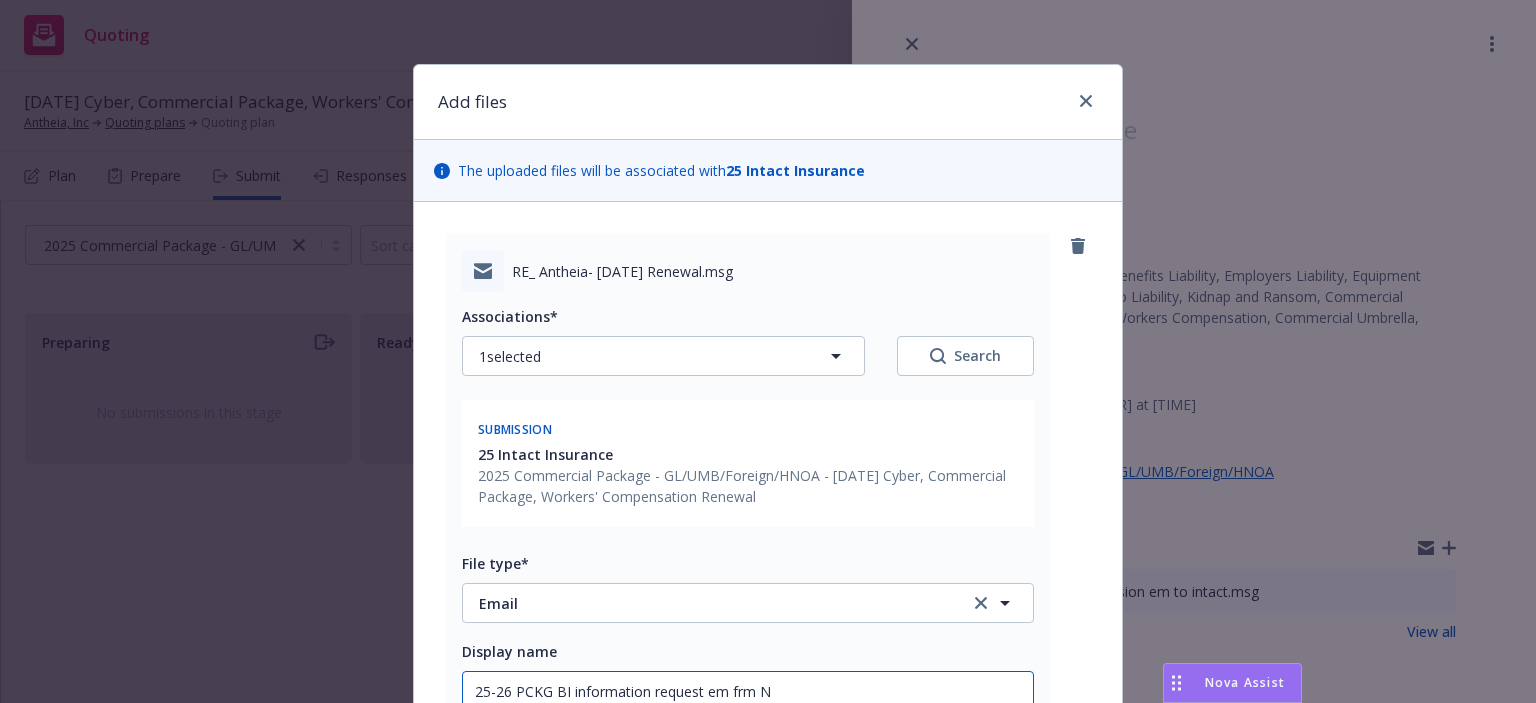 type on "x" 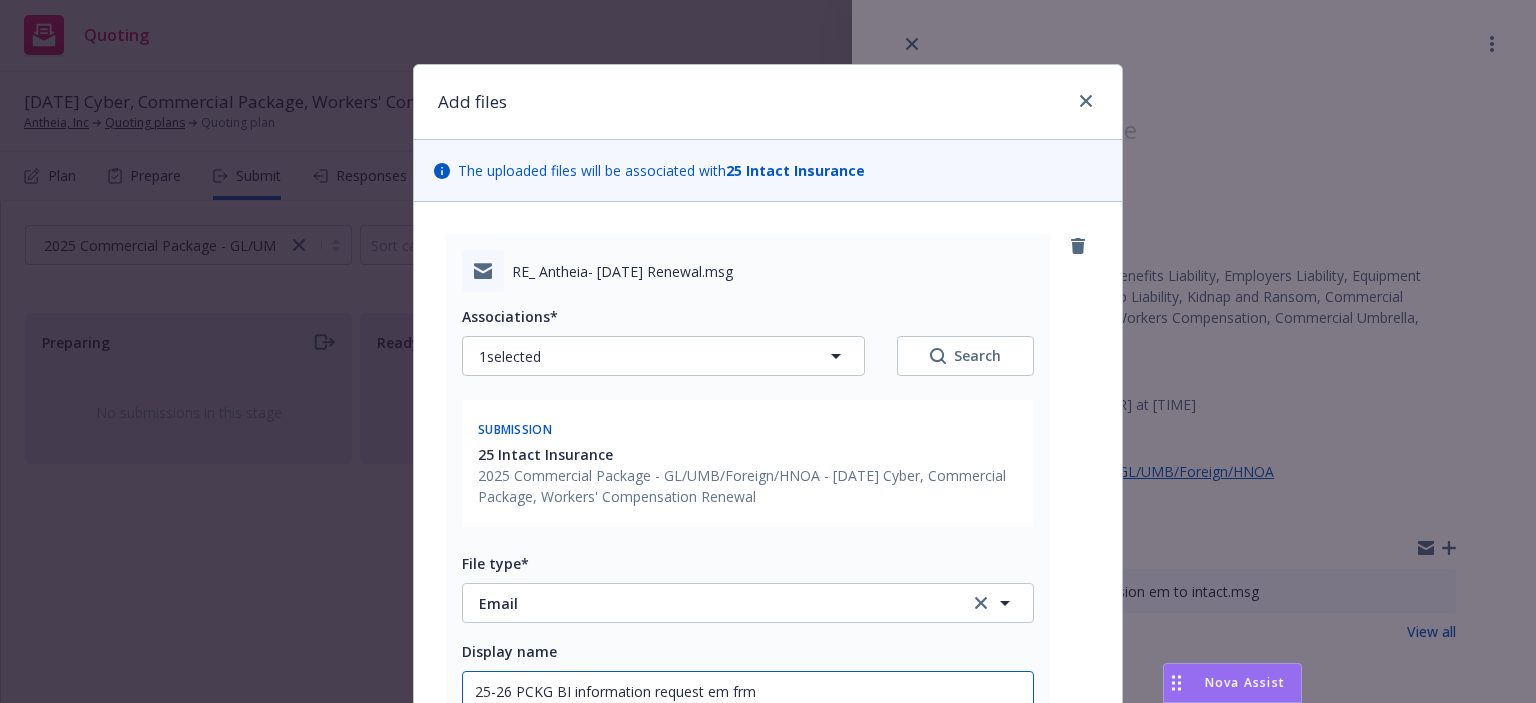 type on "x" 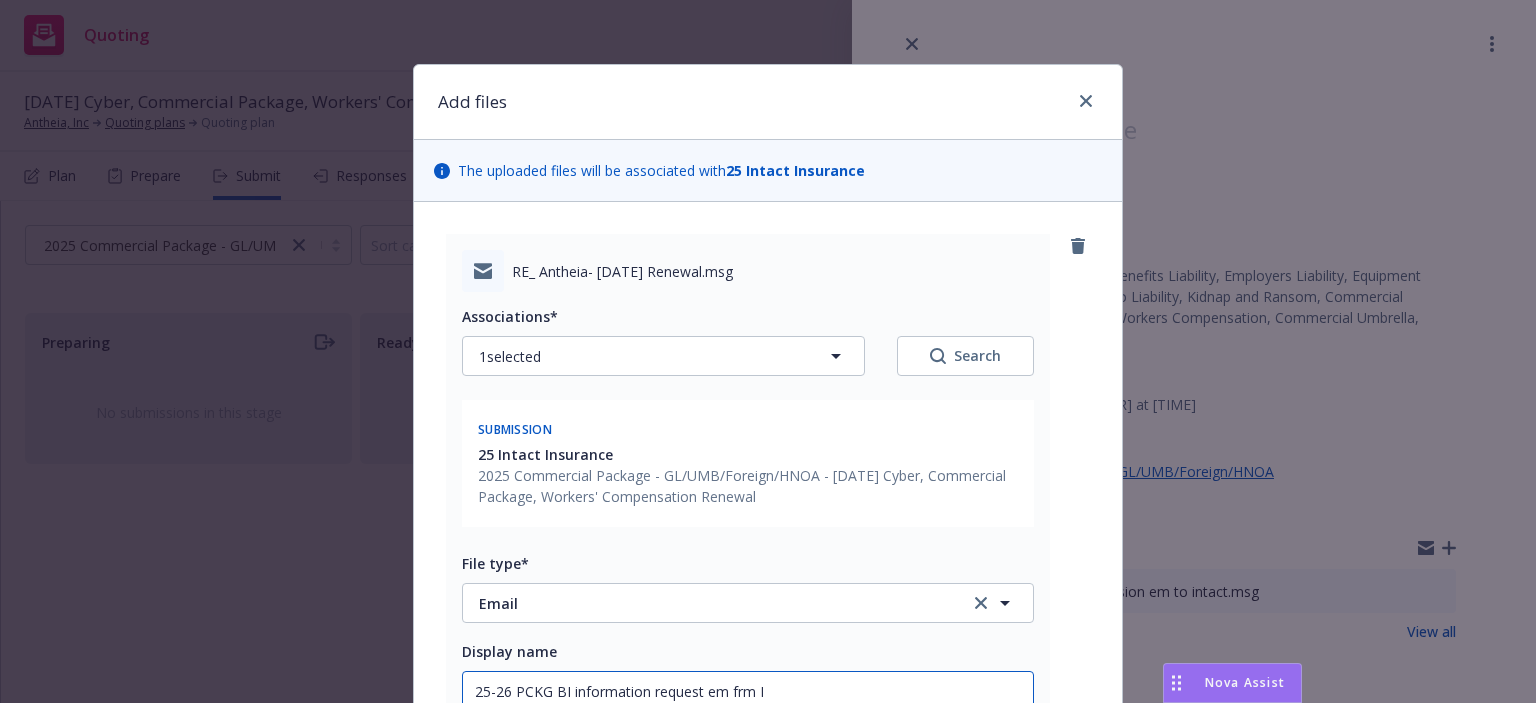 type on "x" 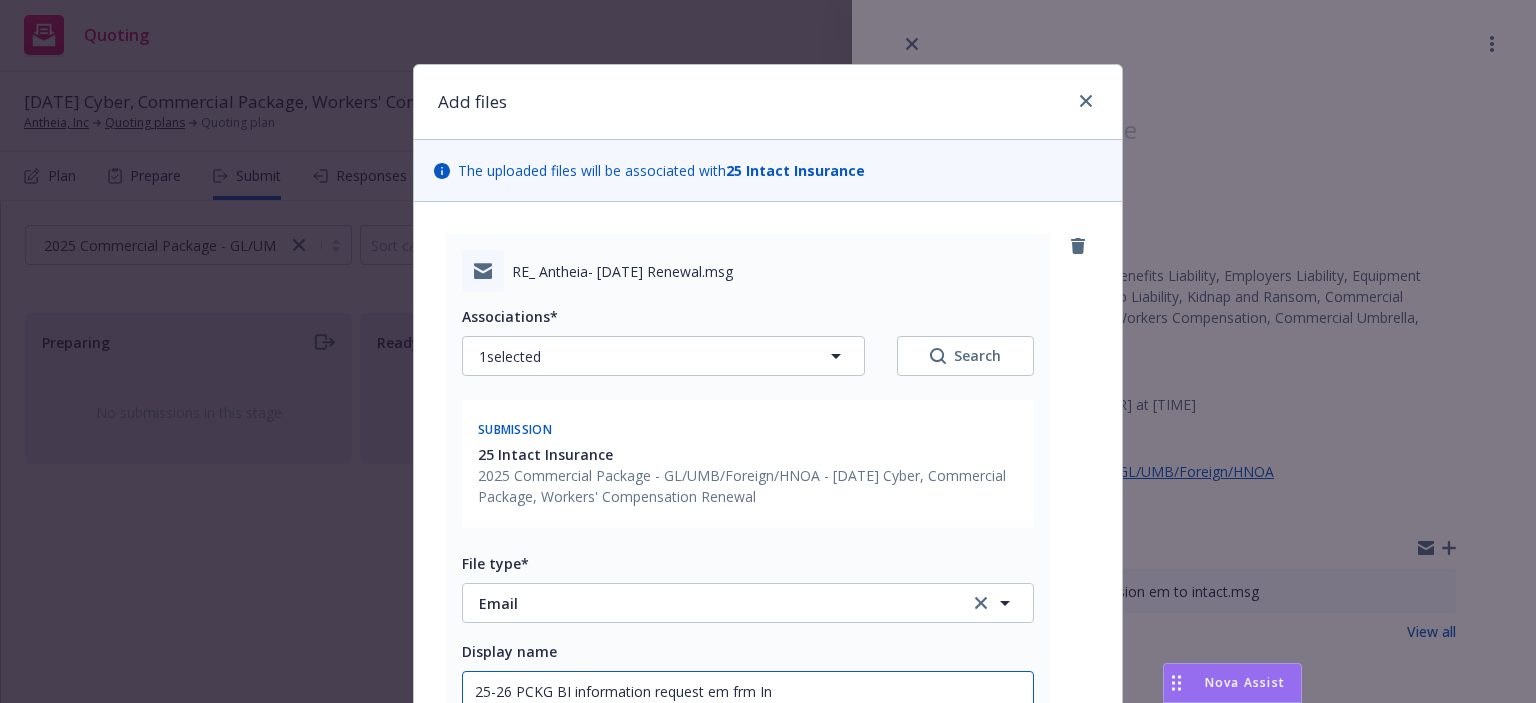 type on "x" 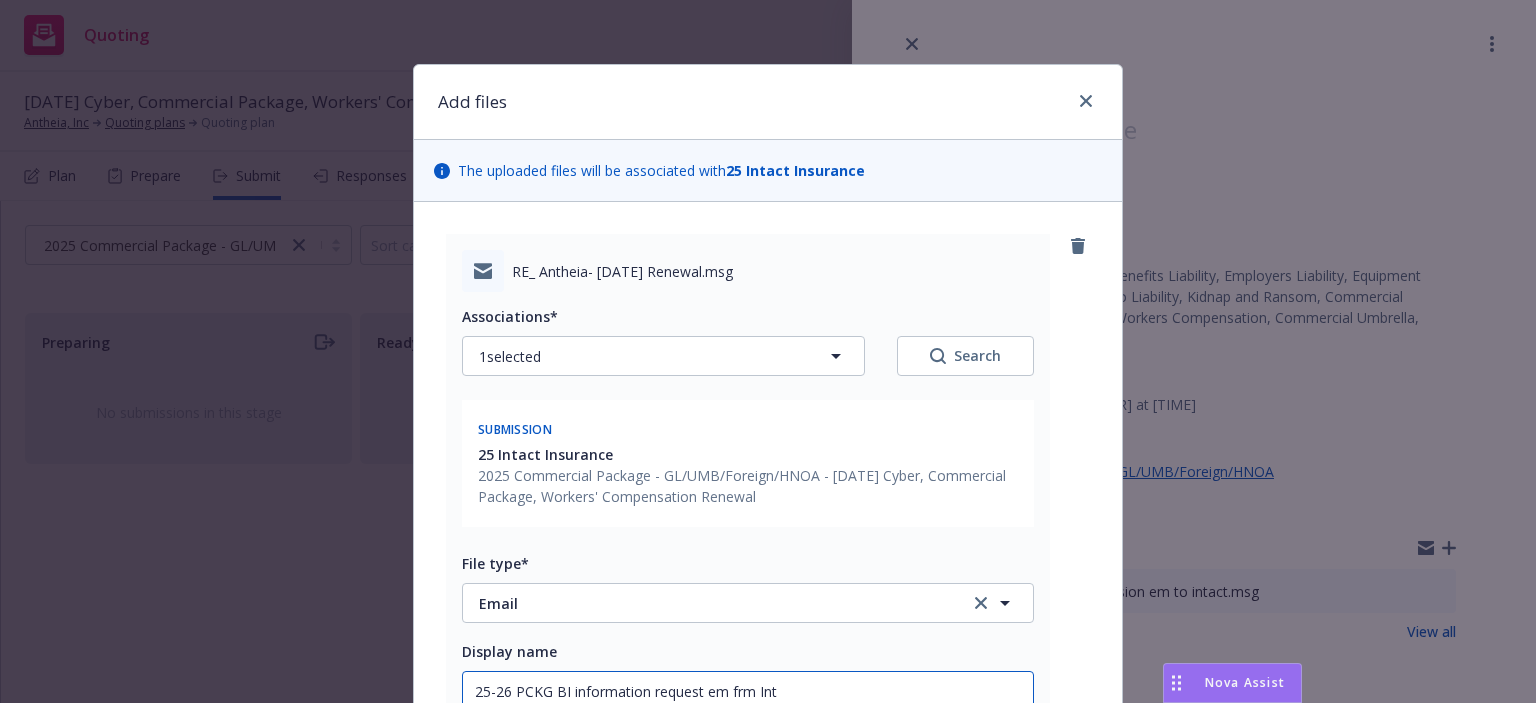 type on "x" 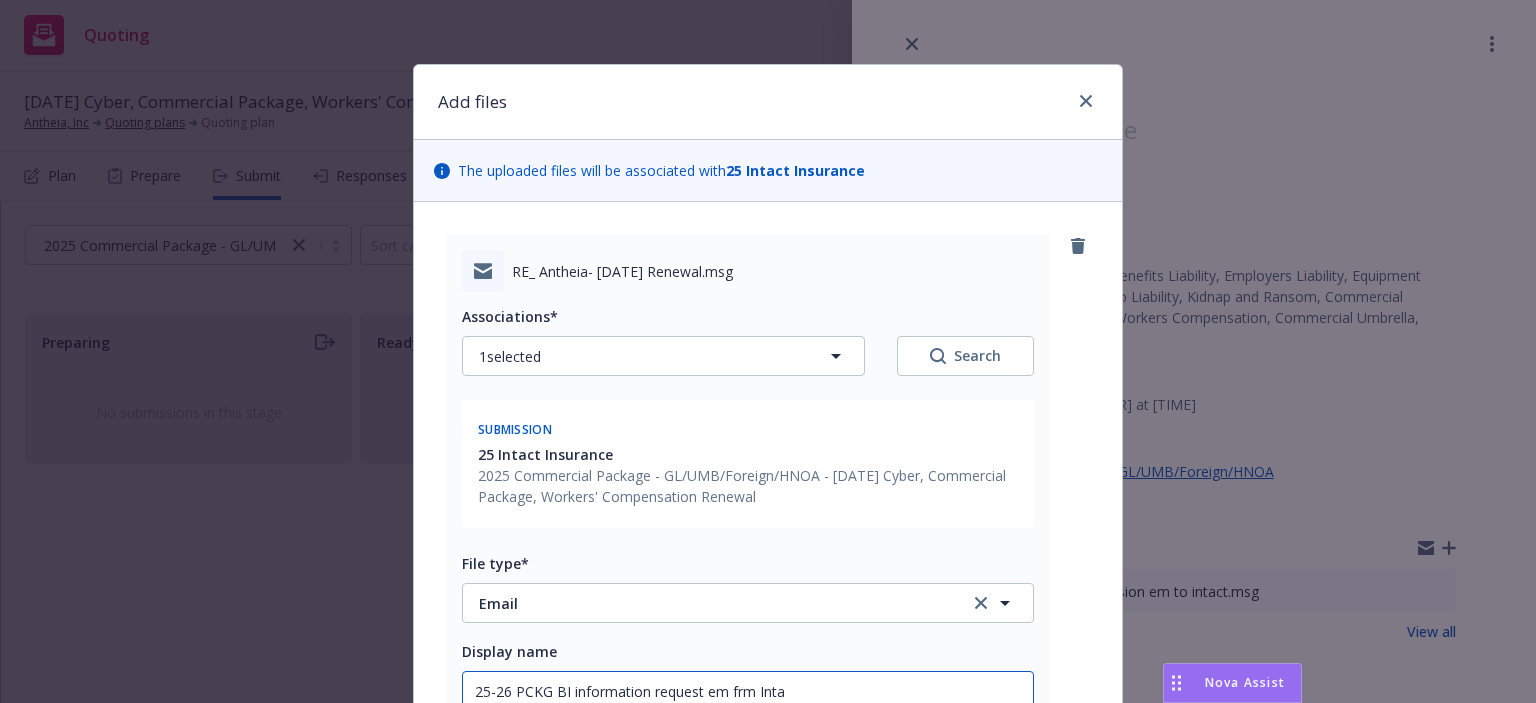 type on "x" 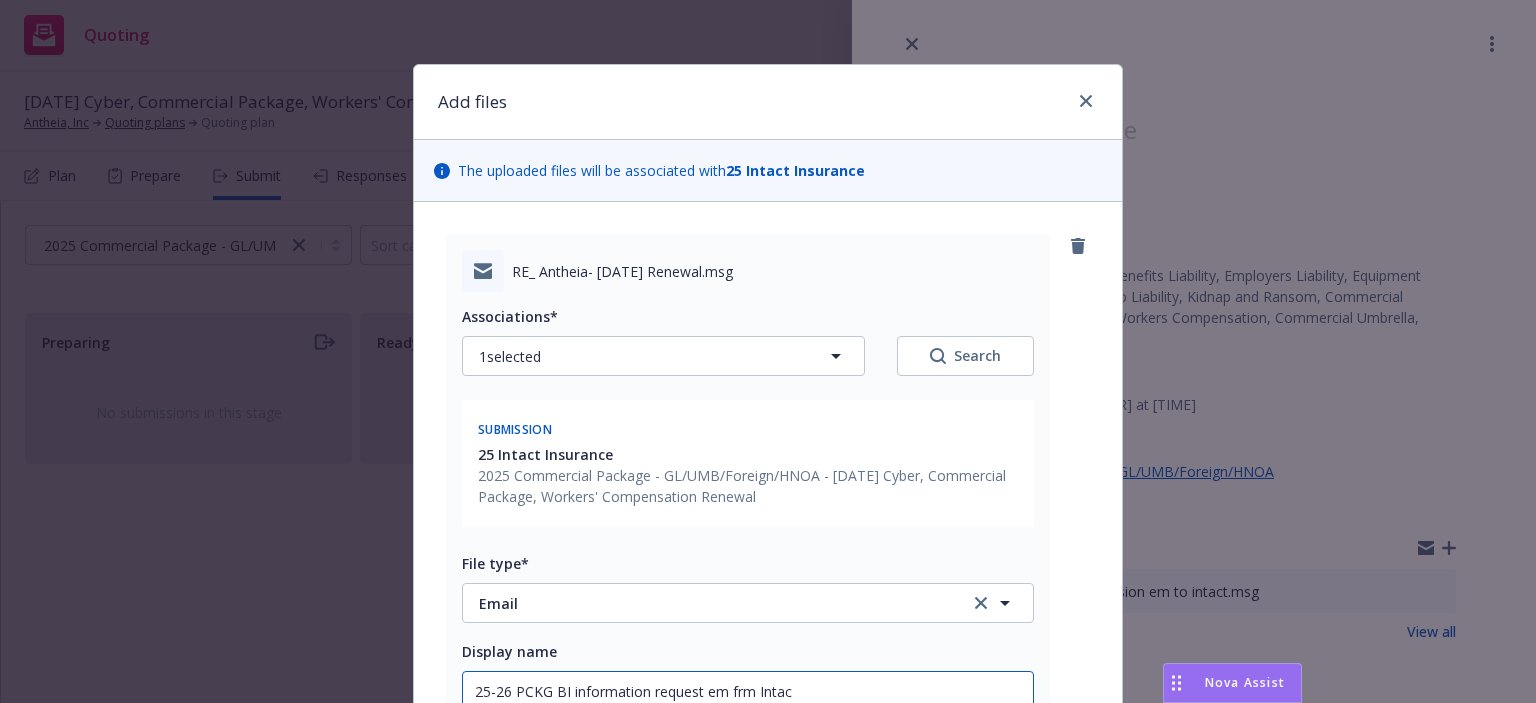 type on "x" 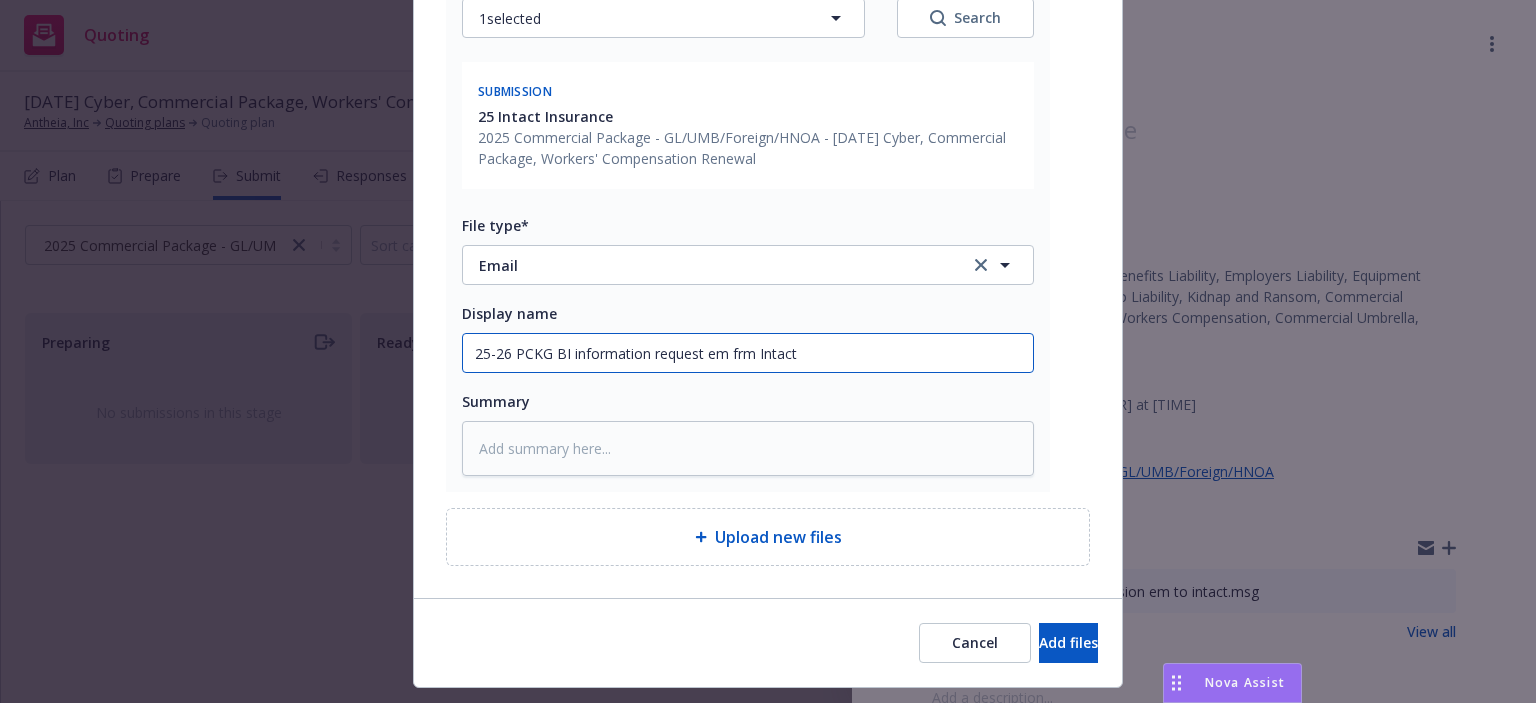 scroll, scrollTop: 385, scrollLeft: 0, axis: vertical 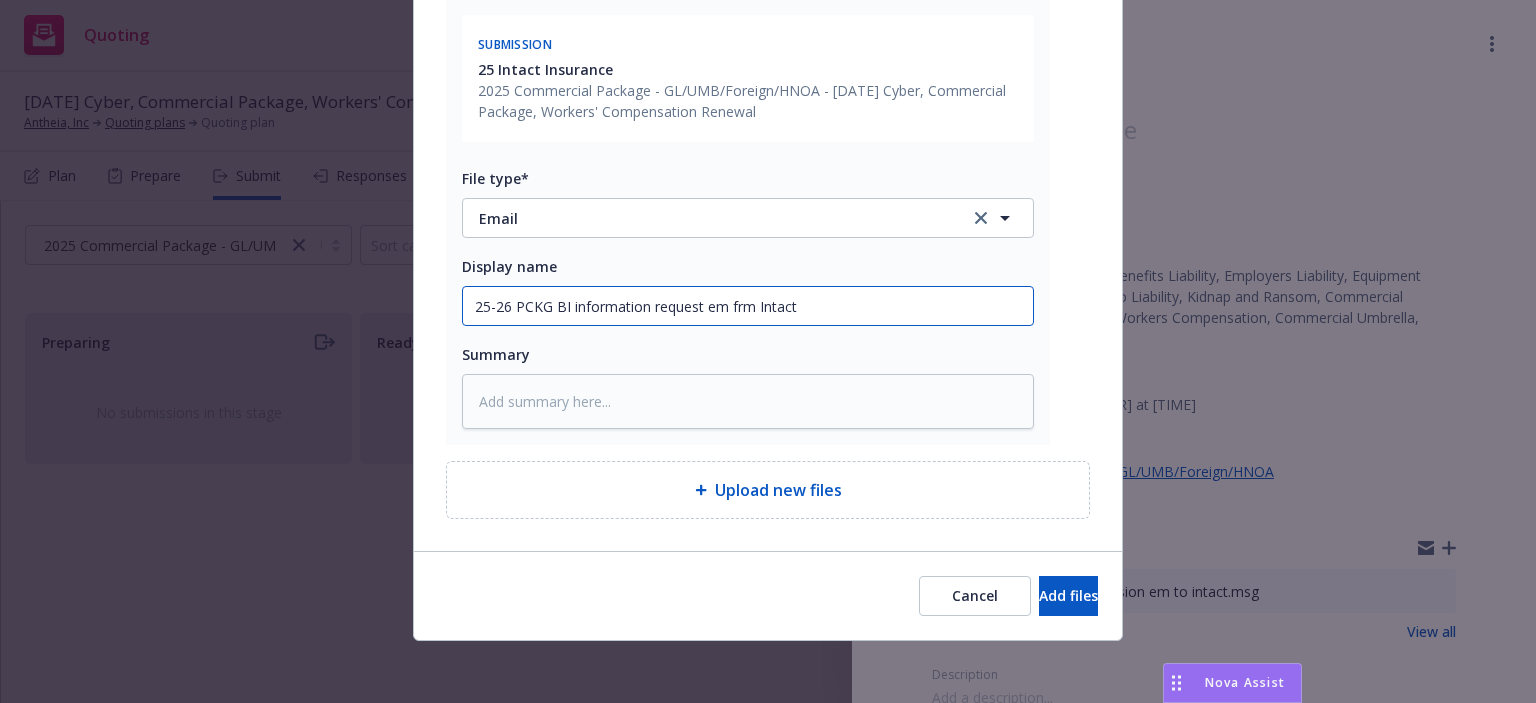 type on "25-26 PCKG BI information request em frm Intact" 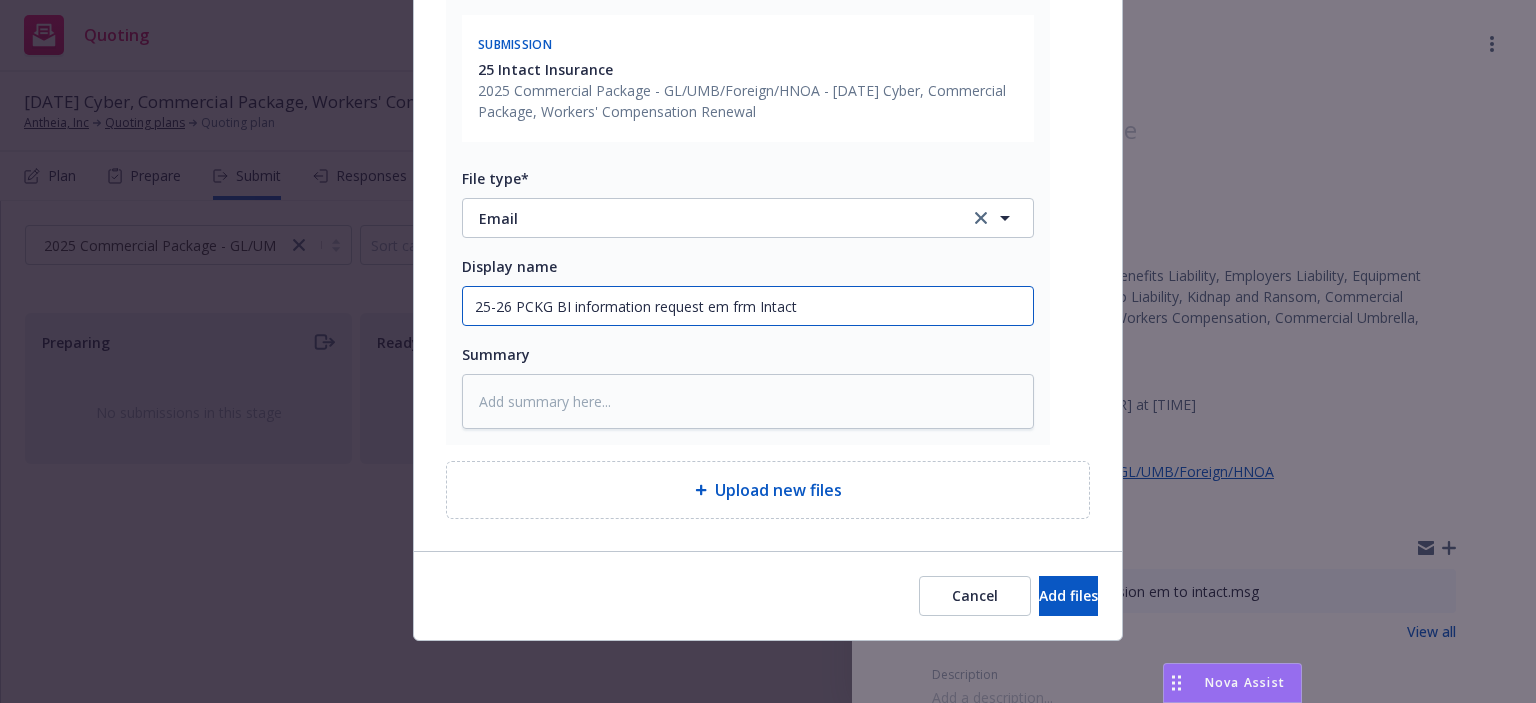 type on "x" 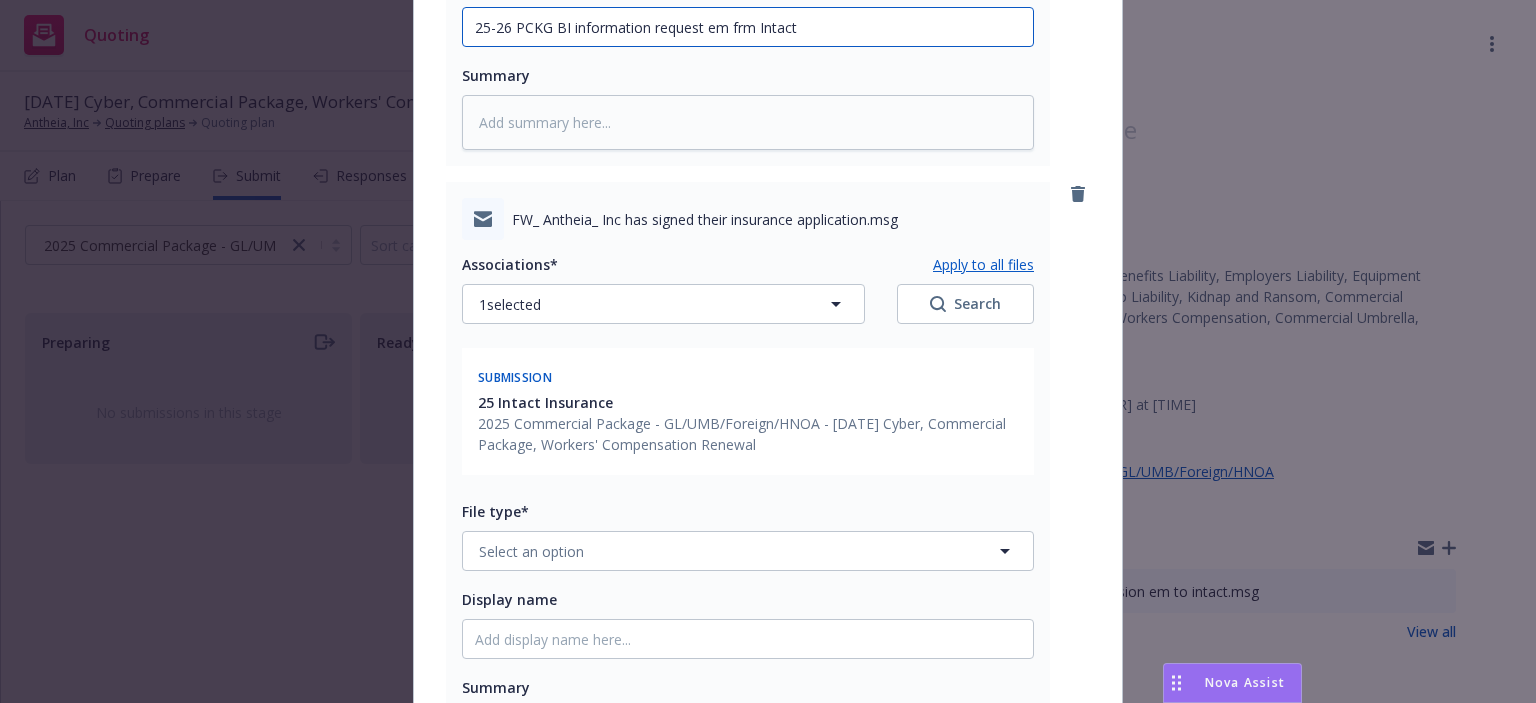 scroll, scrollTop: 785, scrollLeft: 0, axis: vertical 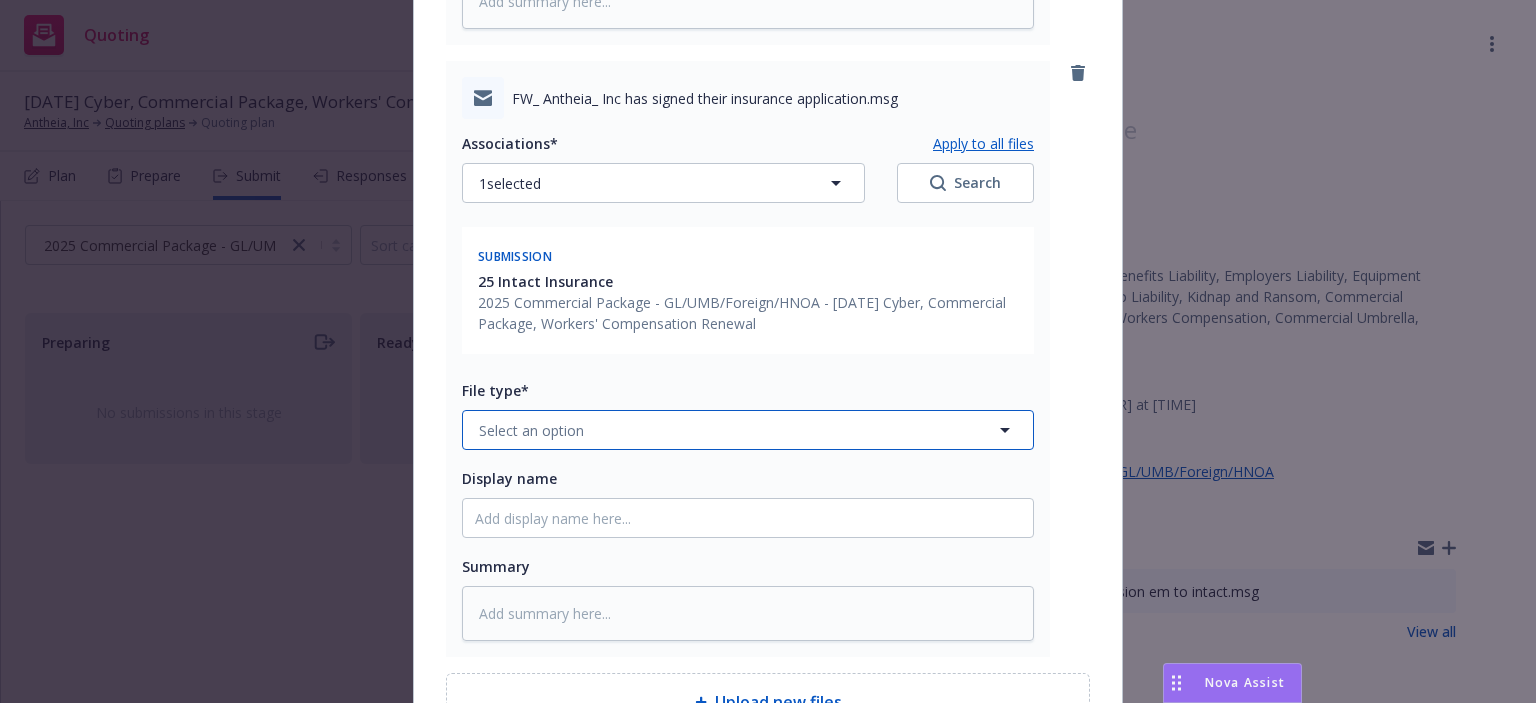 click on "Select an option" at bounding box center (531, 430) 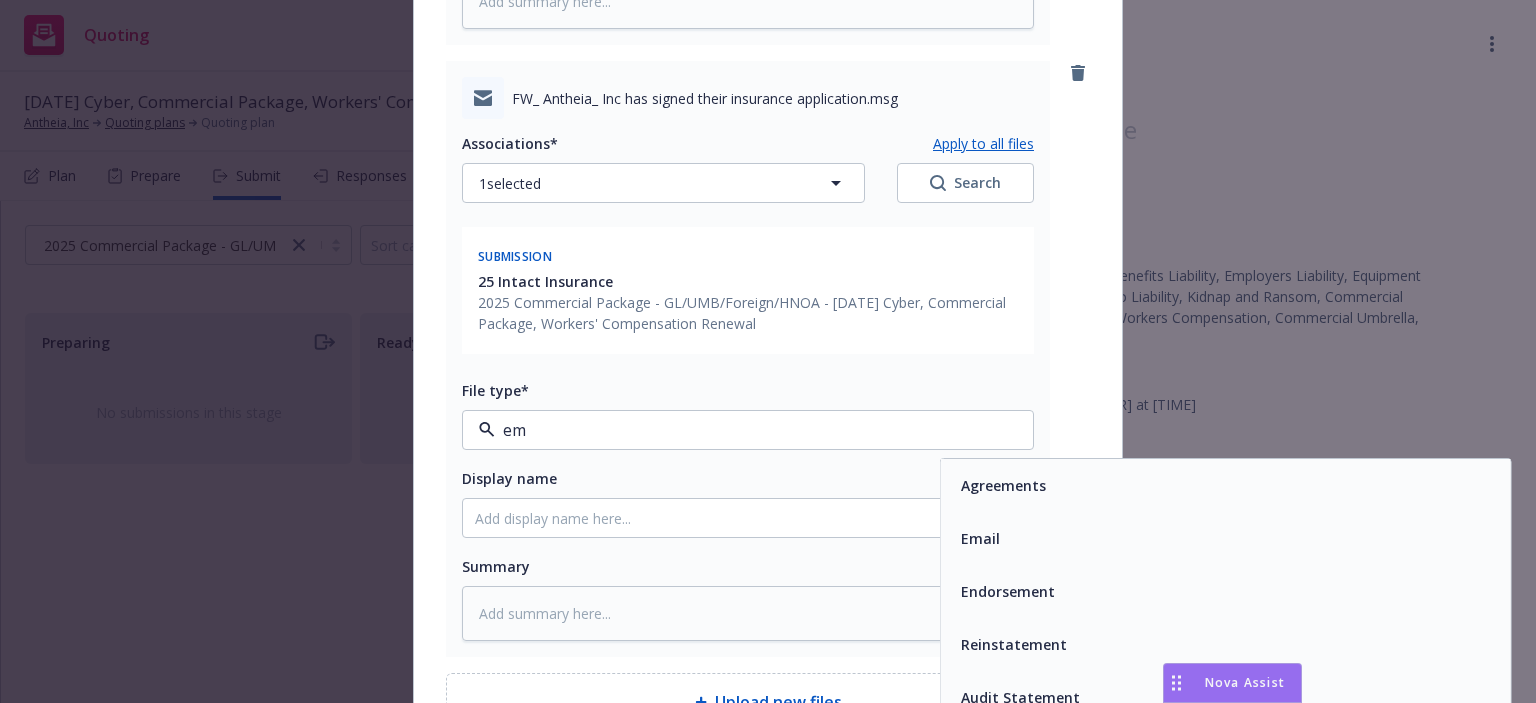 type on "ema" 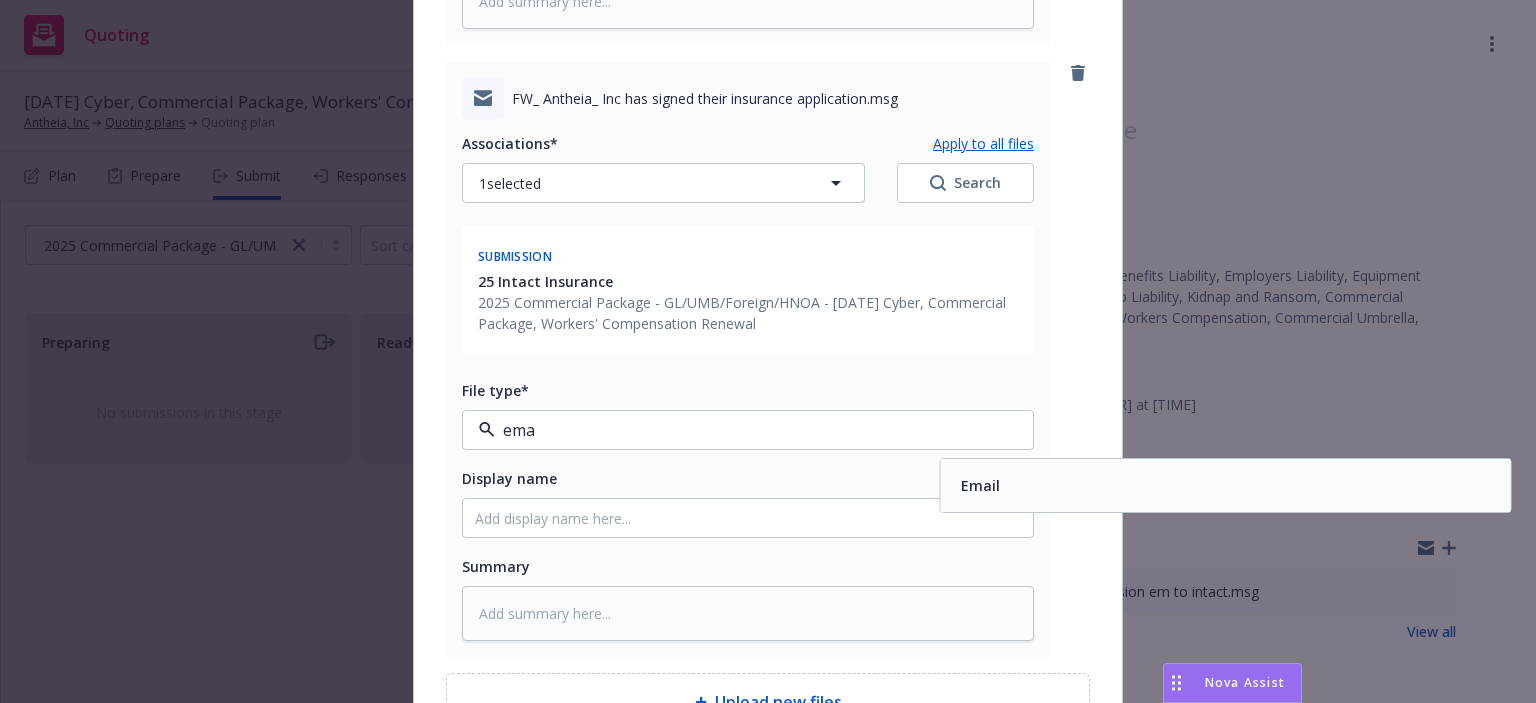 click on "Email" at bounding box center [978, 485] 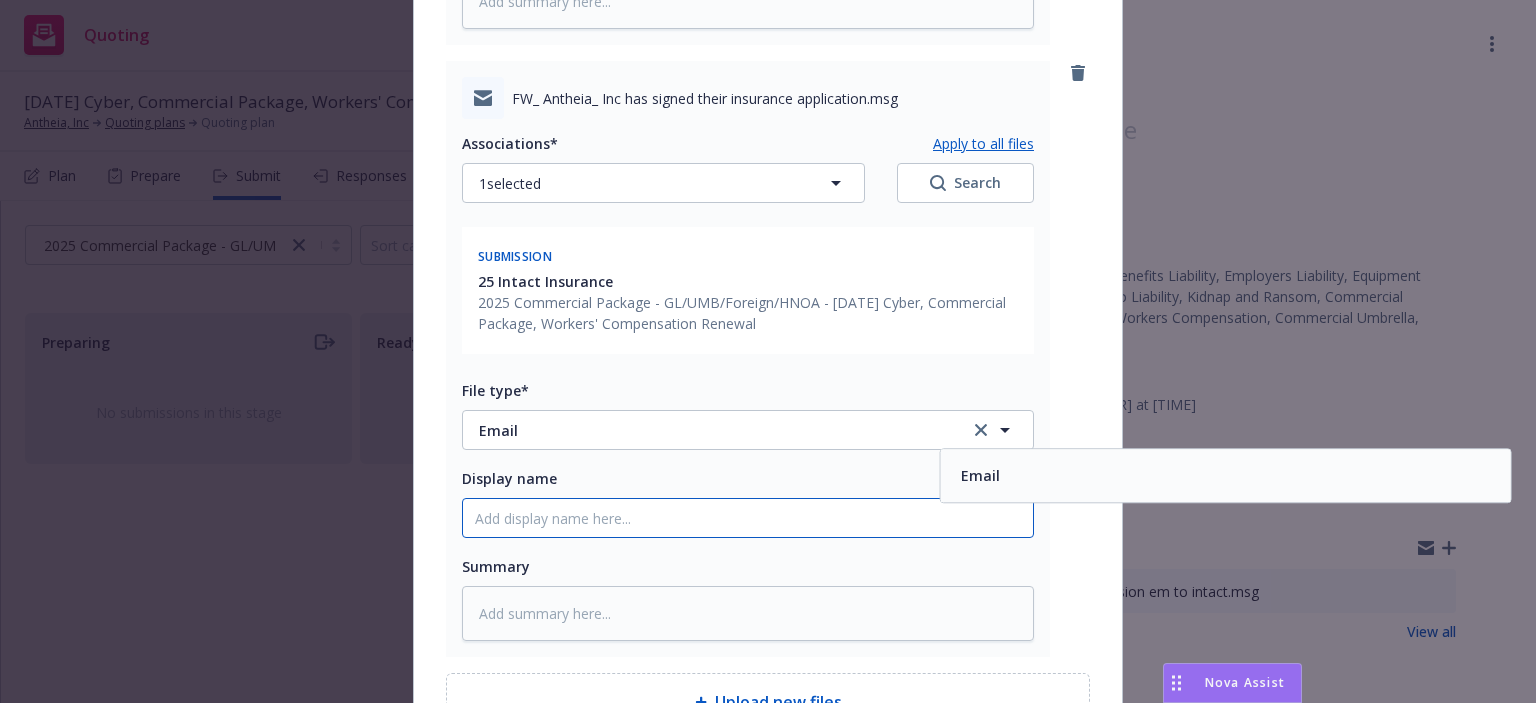 click on "Display name" at bounding box center (748, -94) 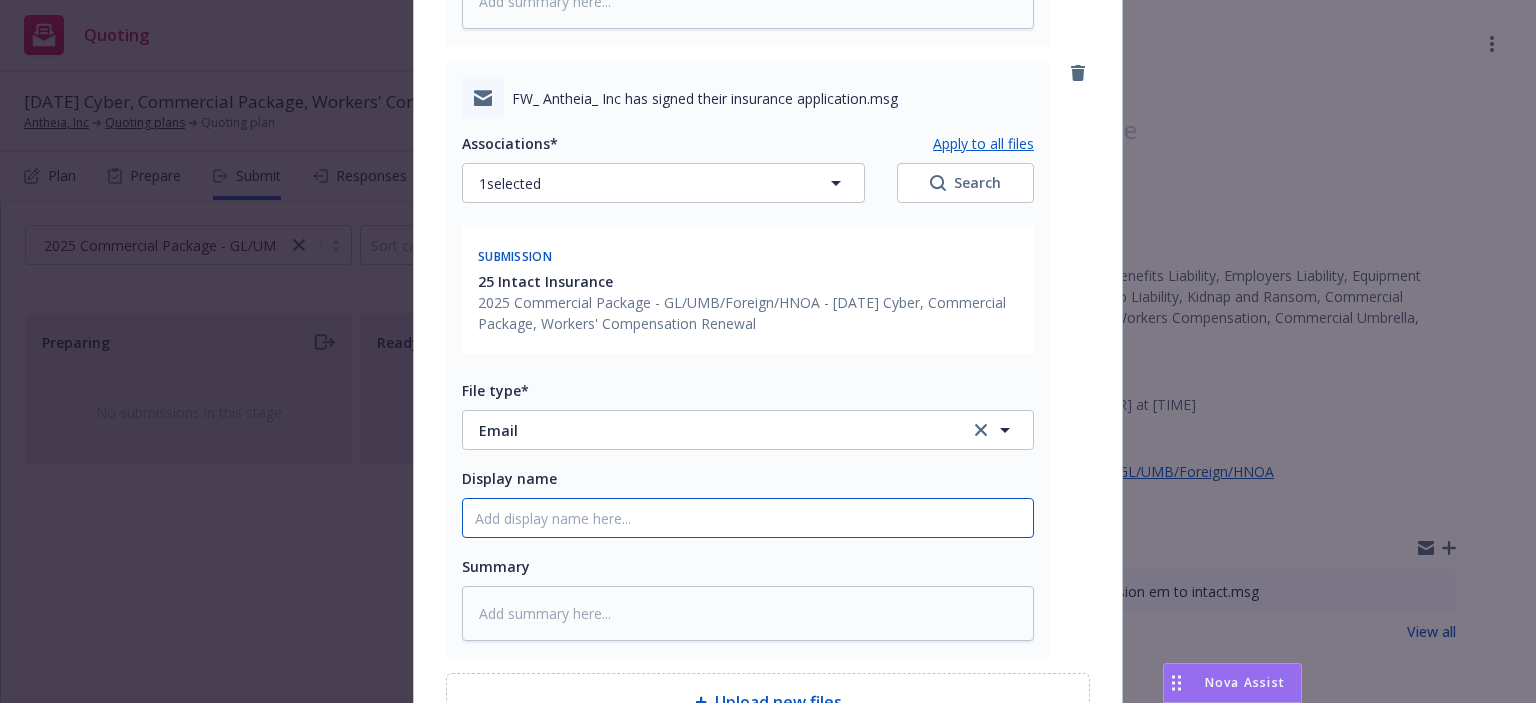 paste on "25-26 PCKG BI information request em frm Intact" 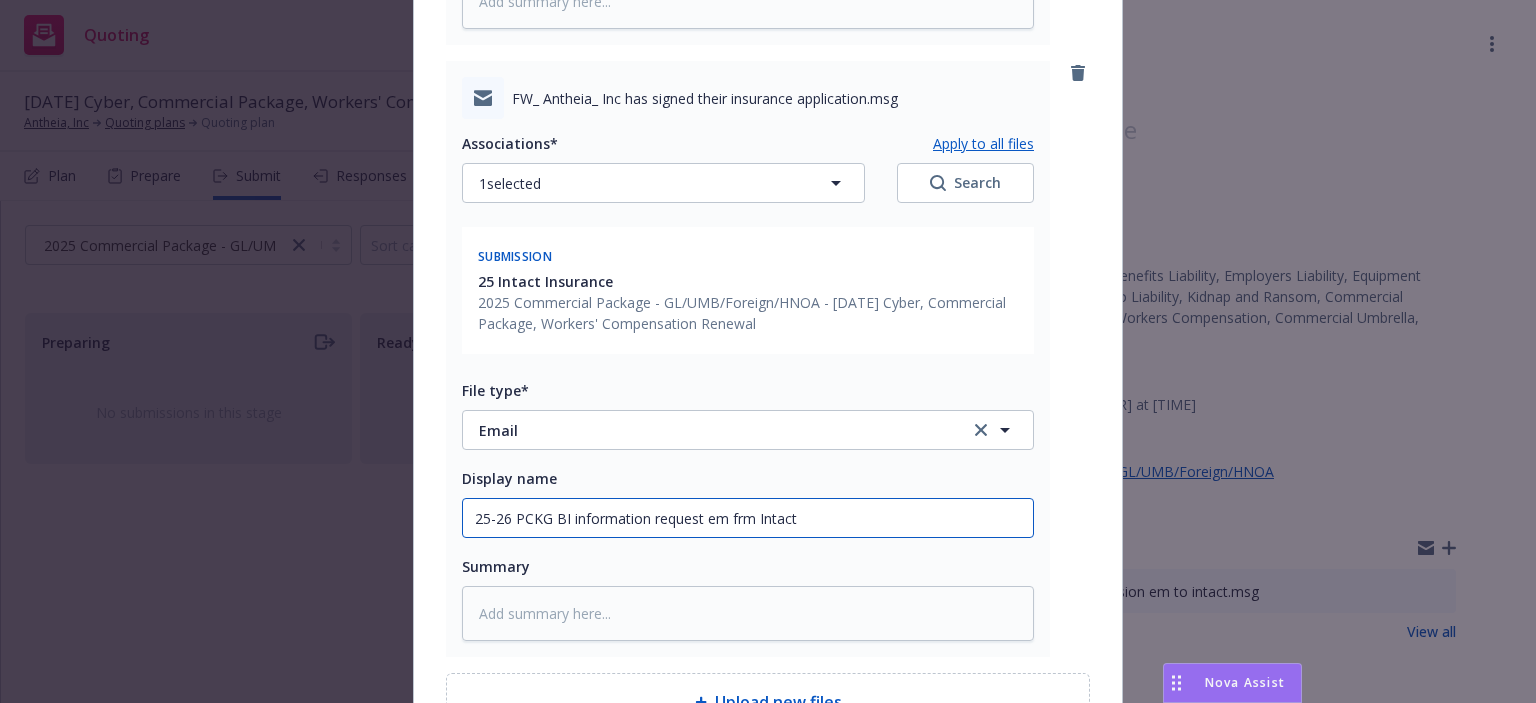 drag, startPoint x: 720, startPoint y: 518, endPoint x: 935, endPoint y: 527, distance: 215.1883 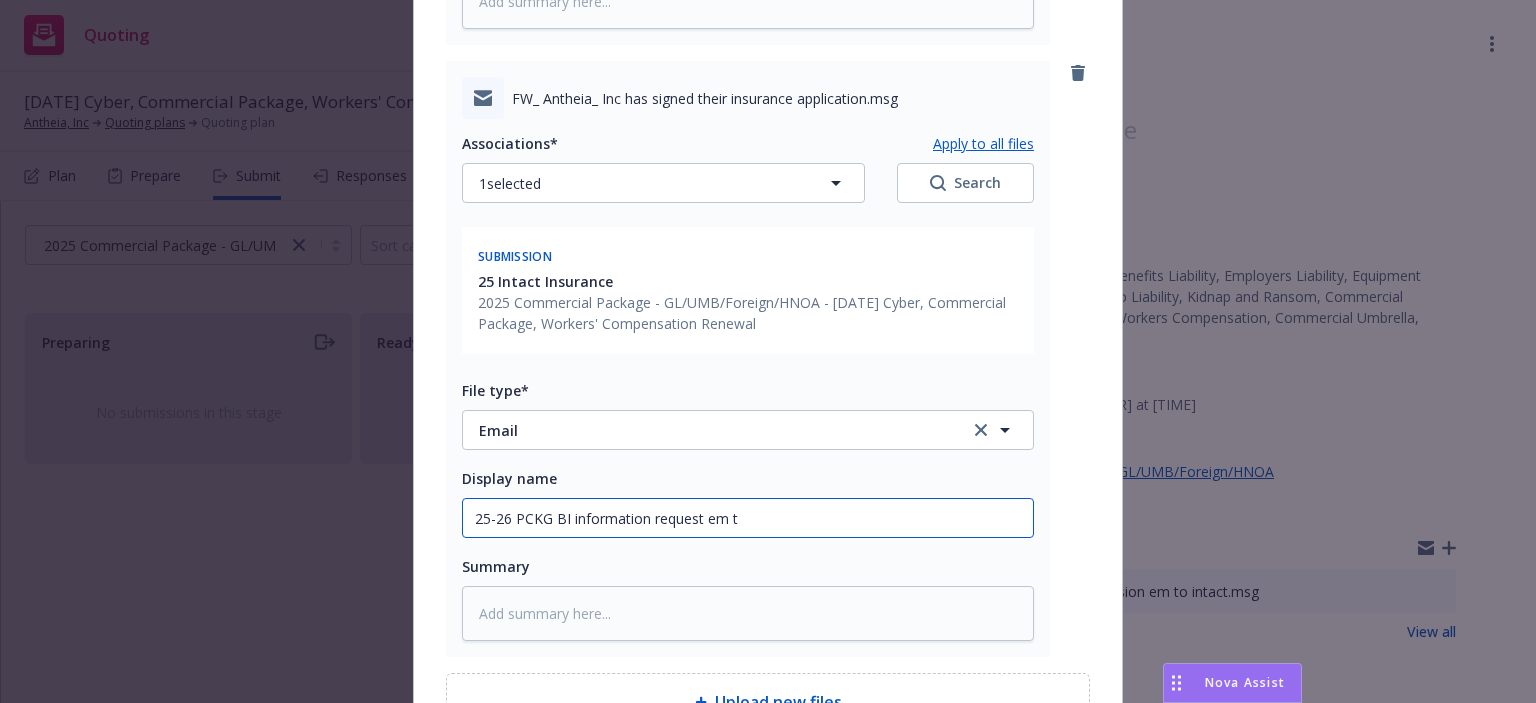 type on "x" 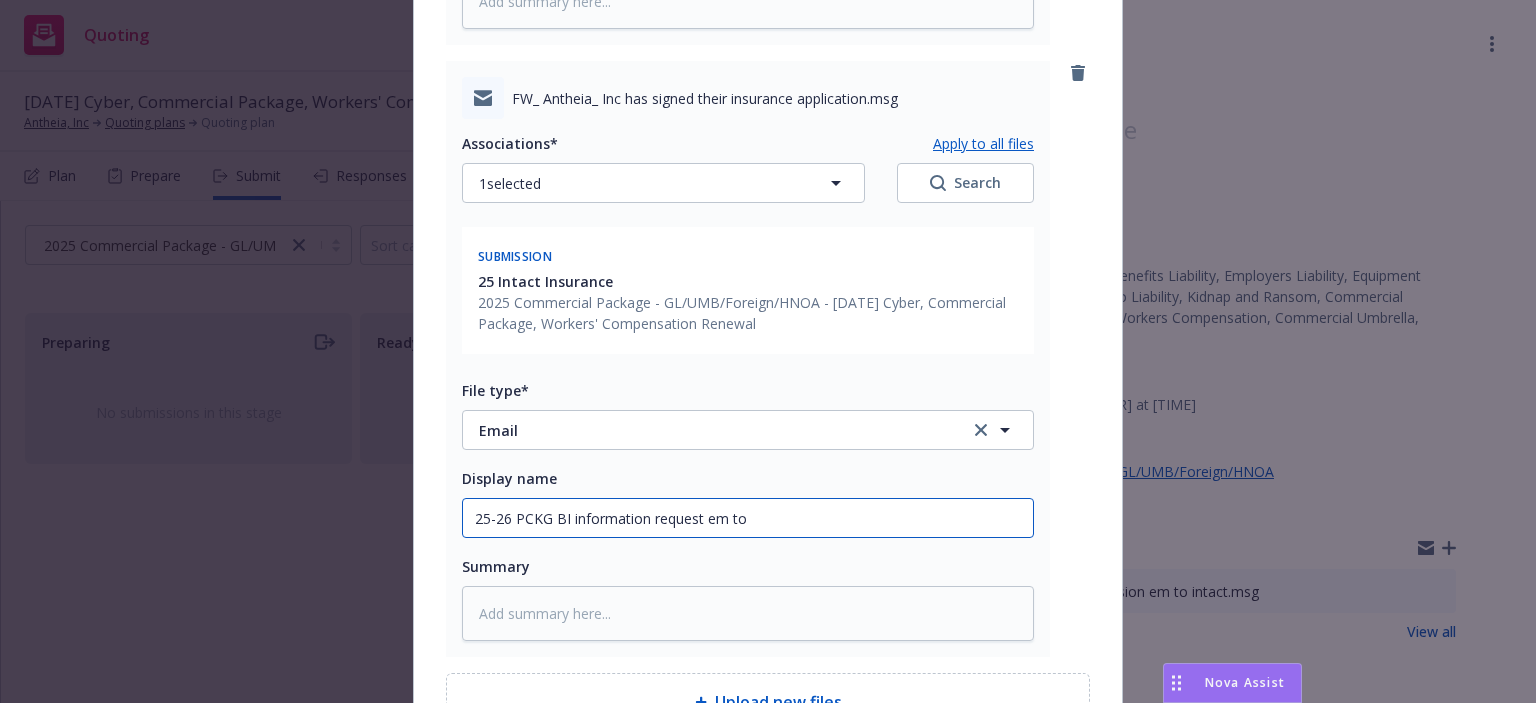 type on "25-26 PCKG BI information request em to" 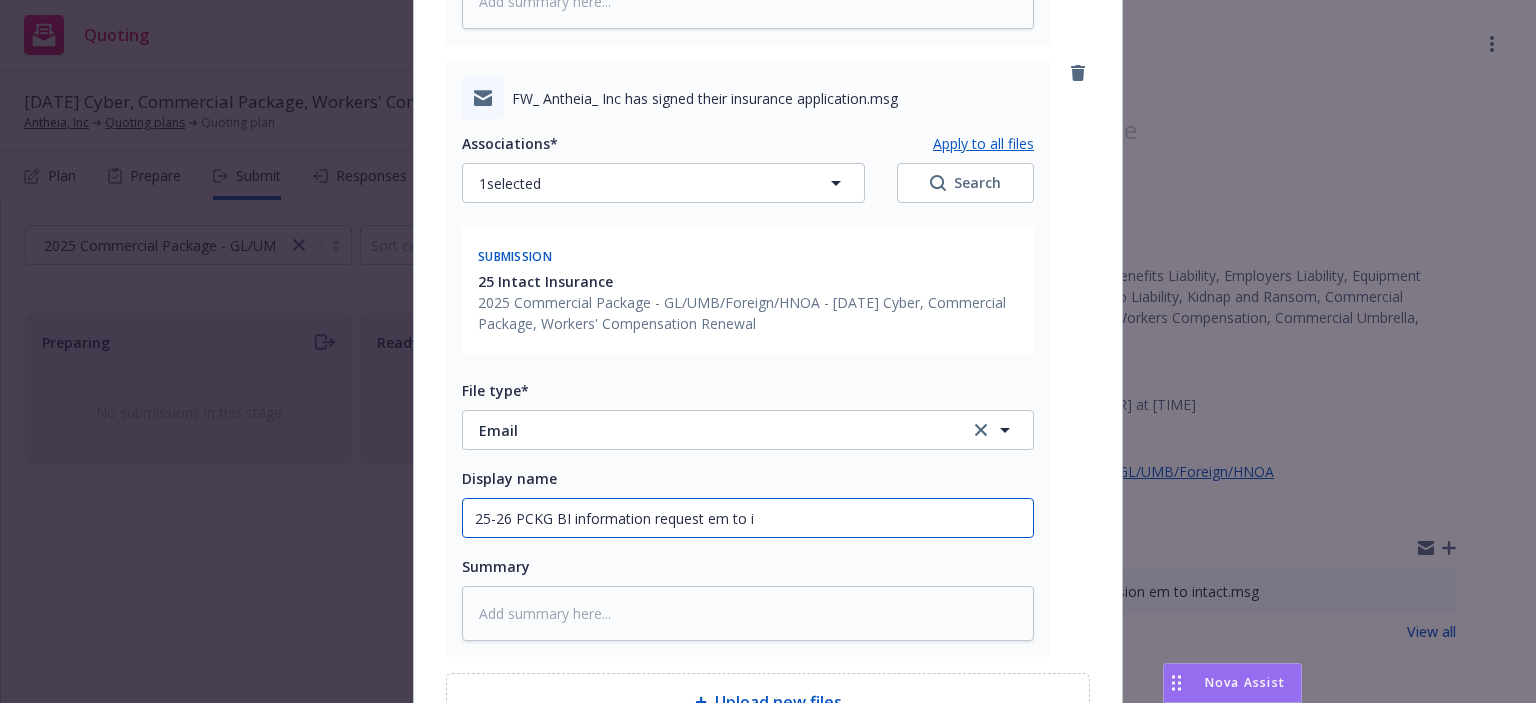 type on "x" 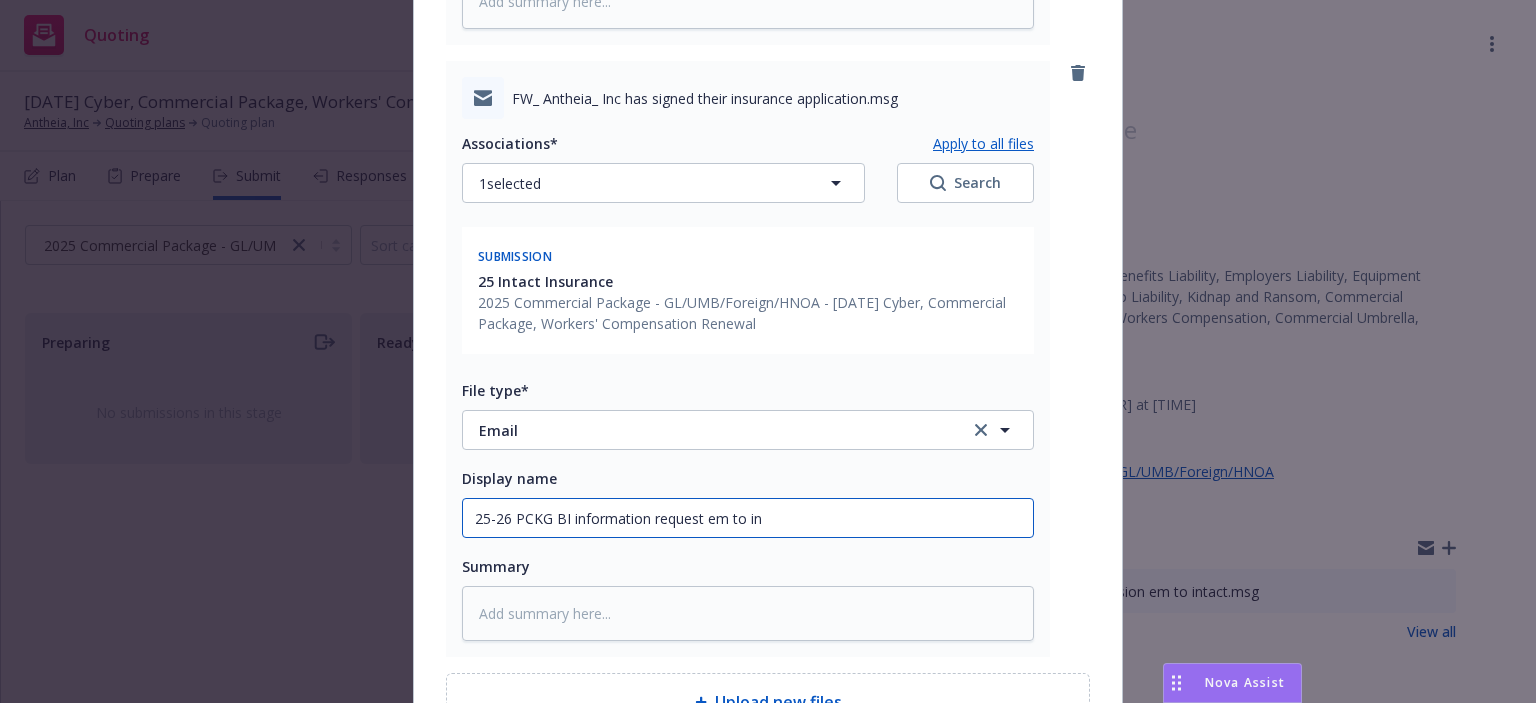 type on "x" 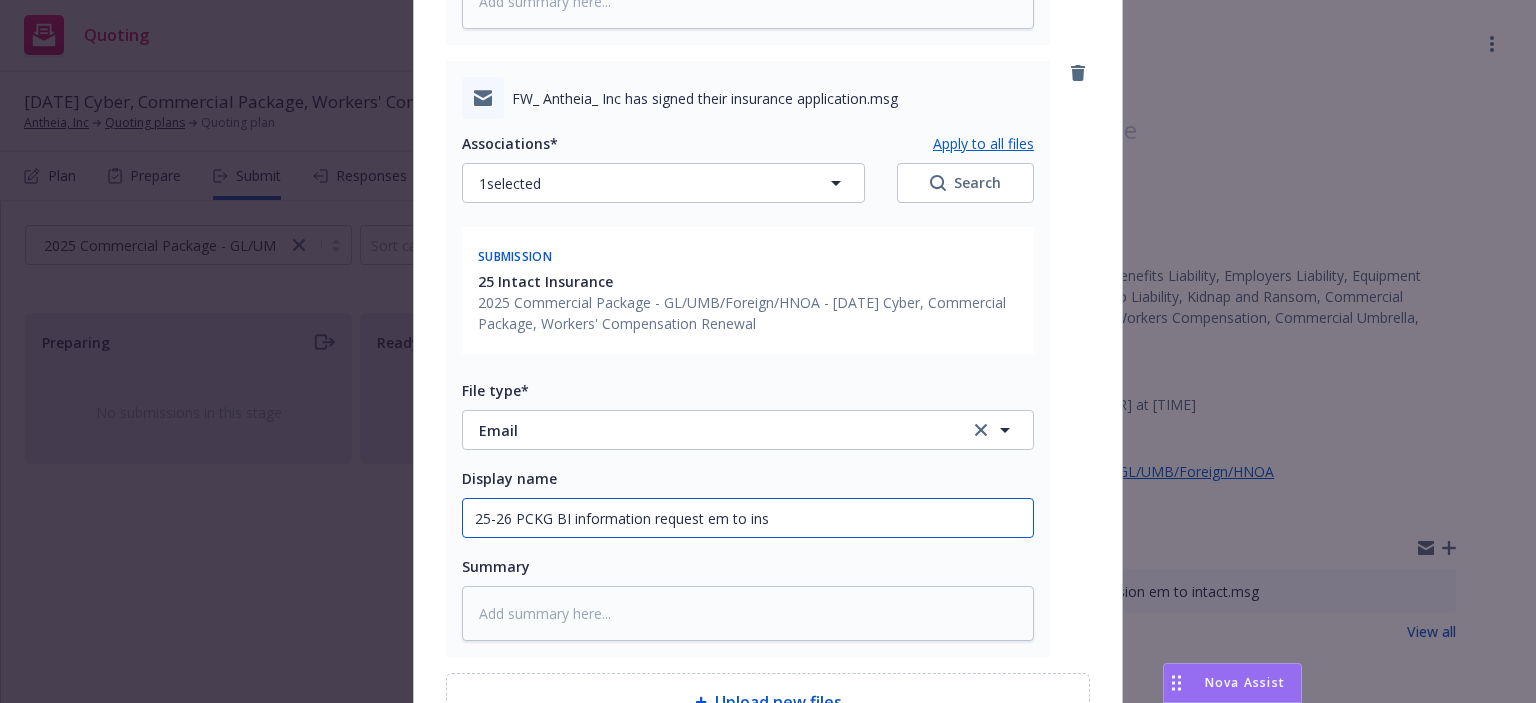 type on "x" 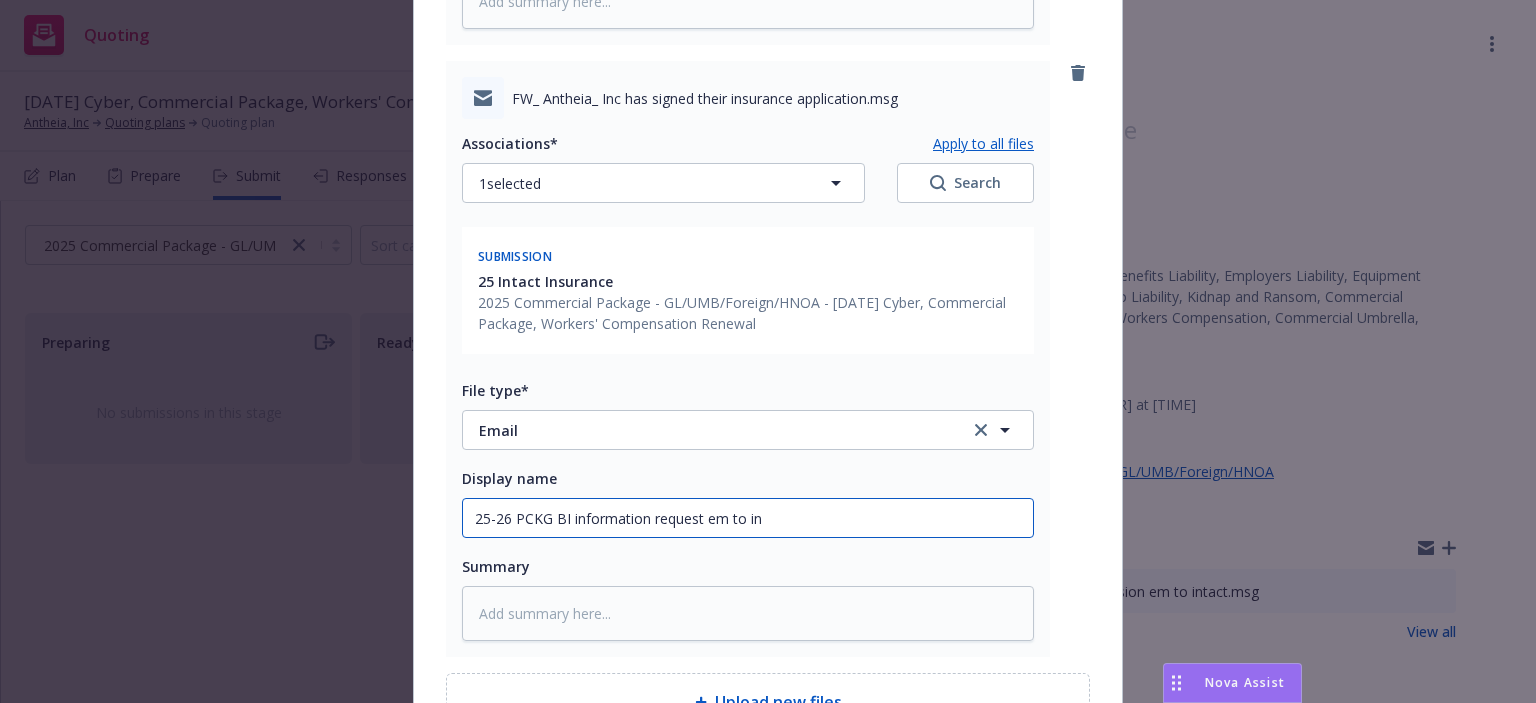 type on "x" 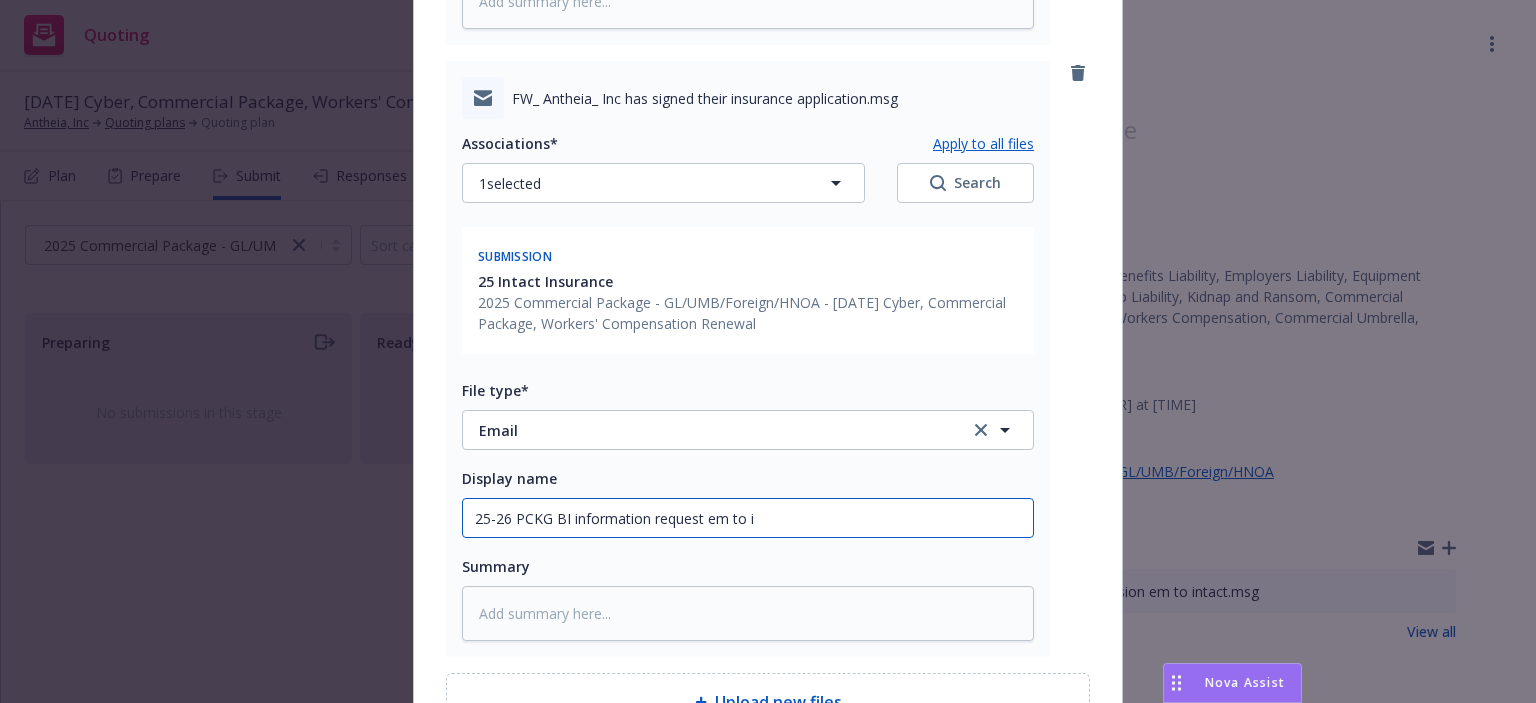 type on "x" 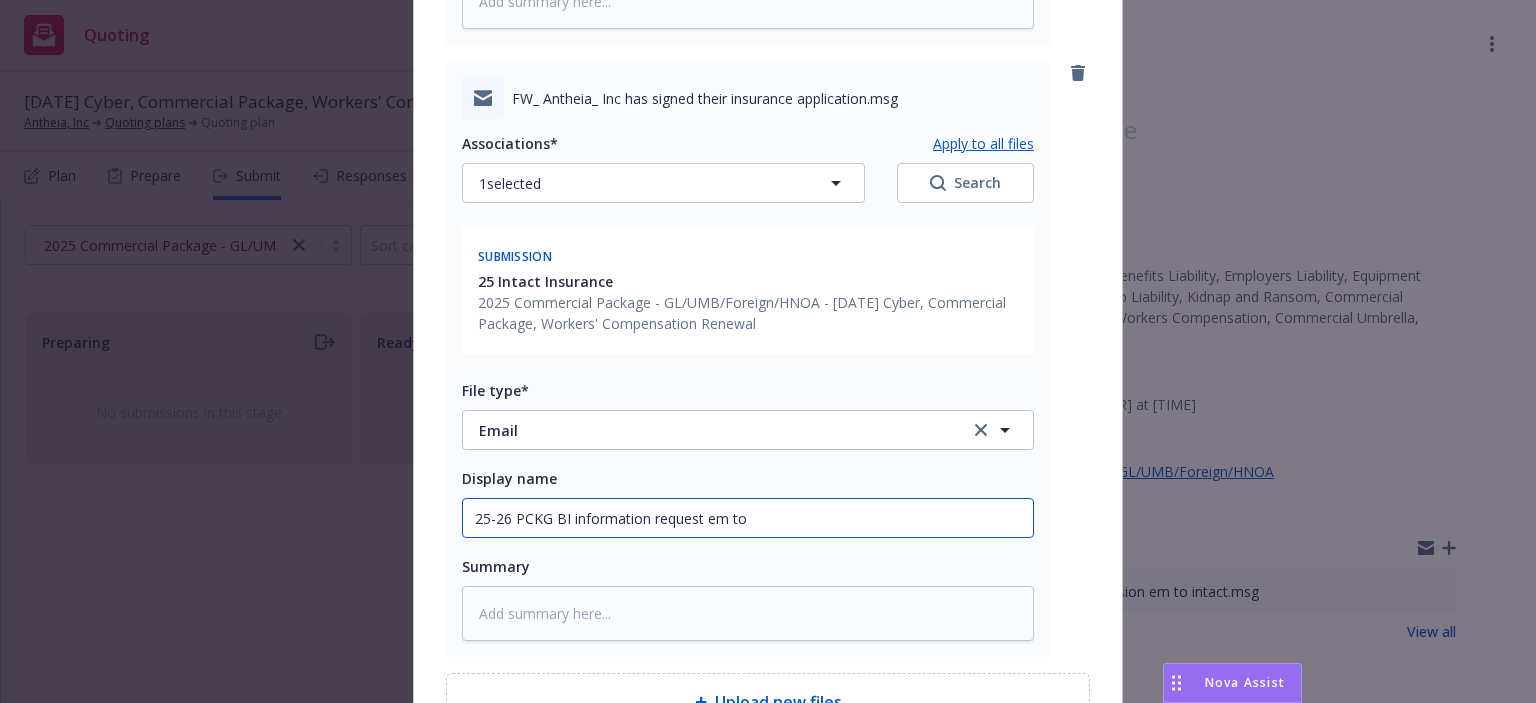 type on "x" 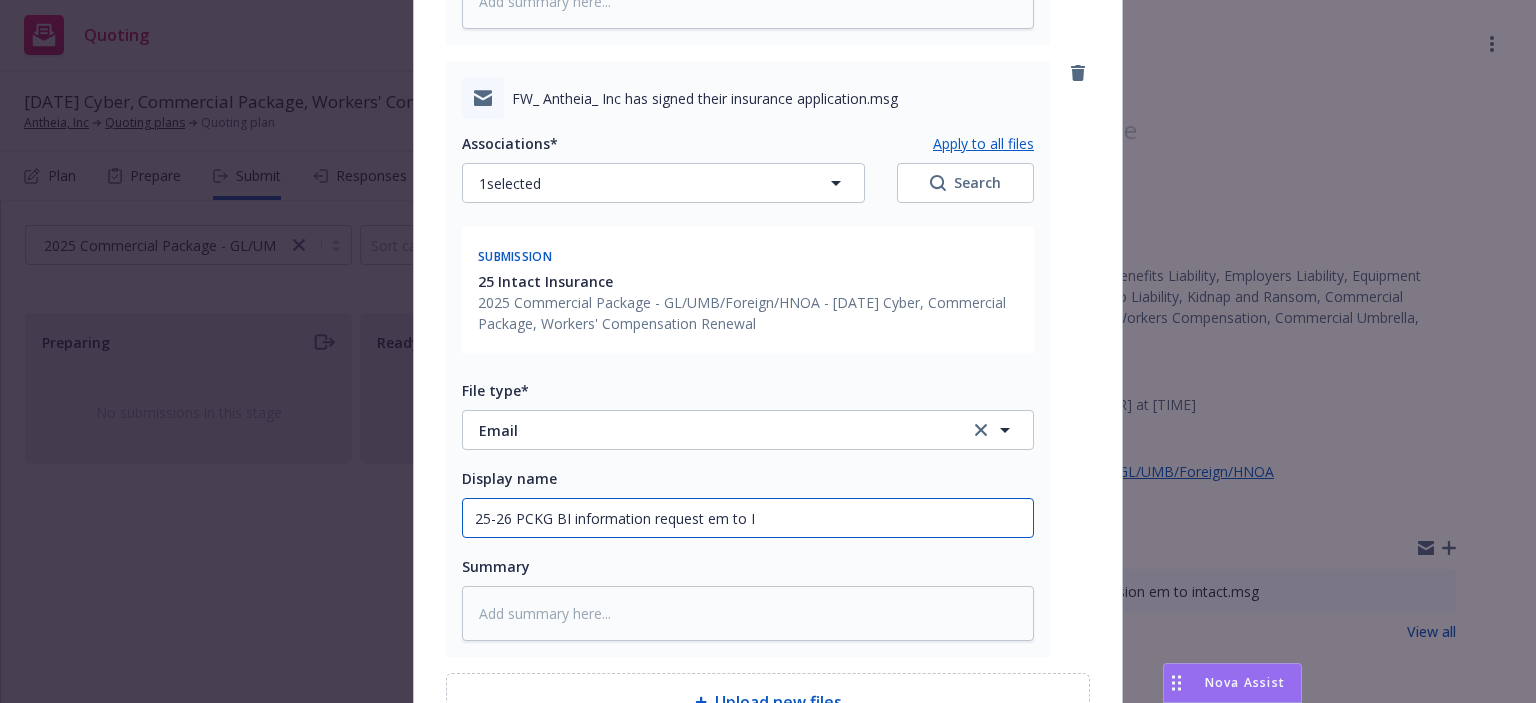 type on "x" 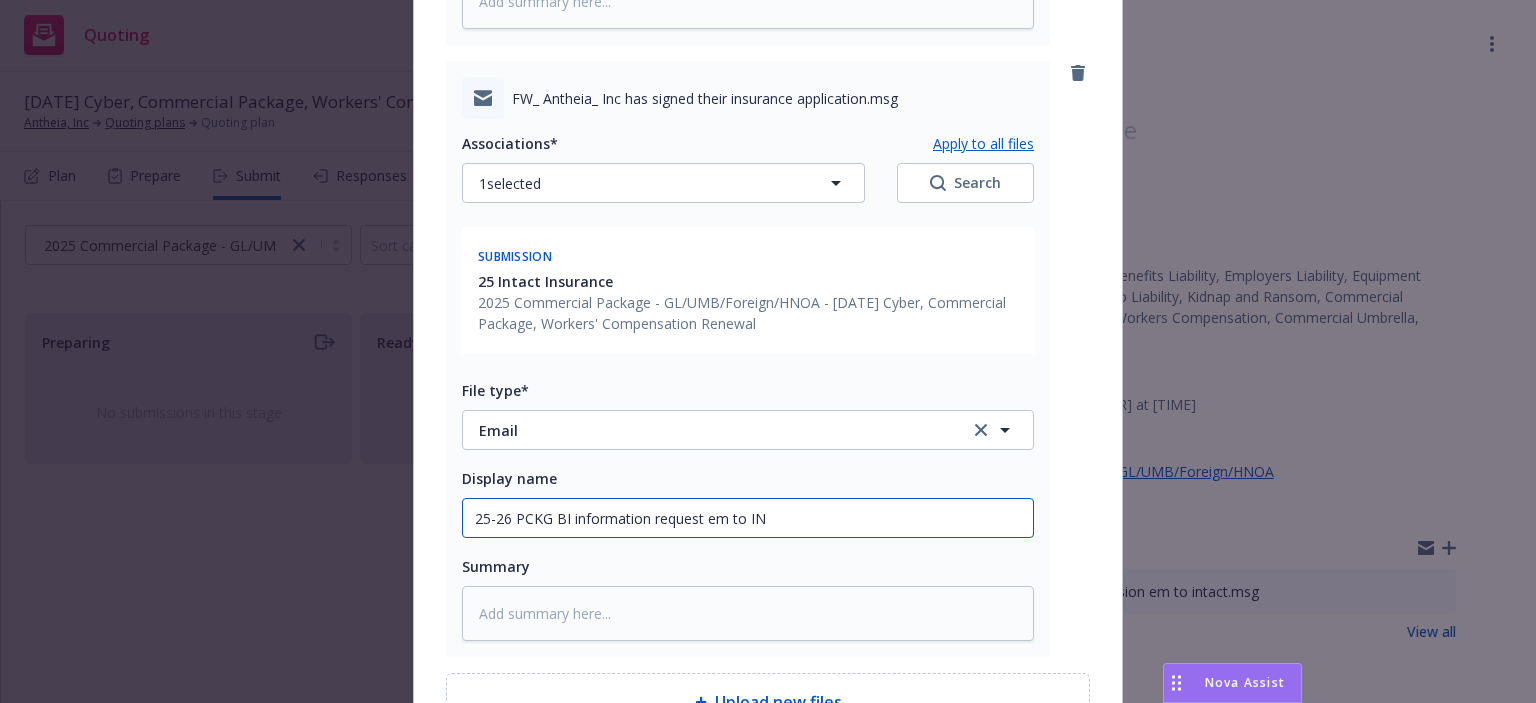 type on "x" 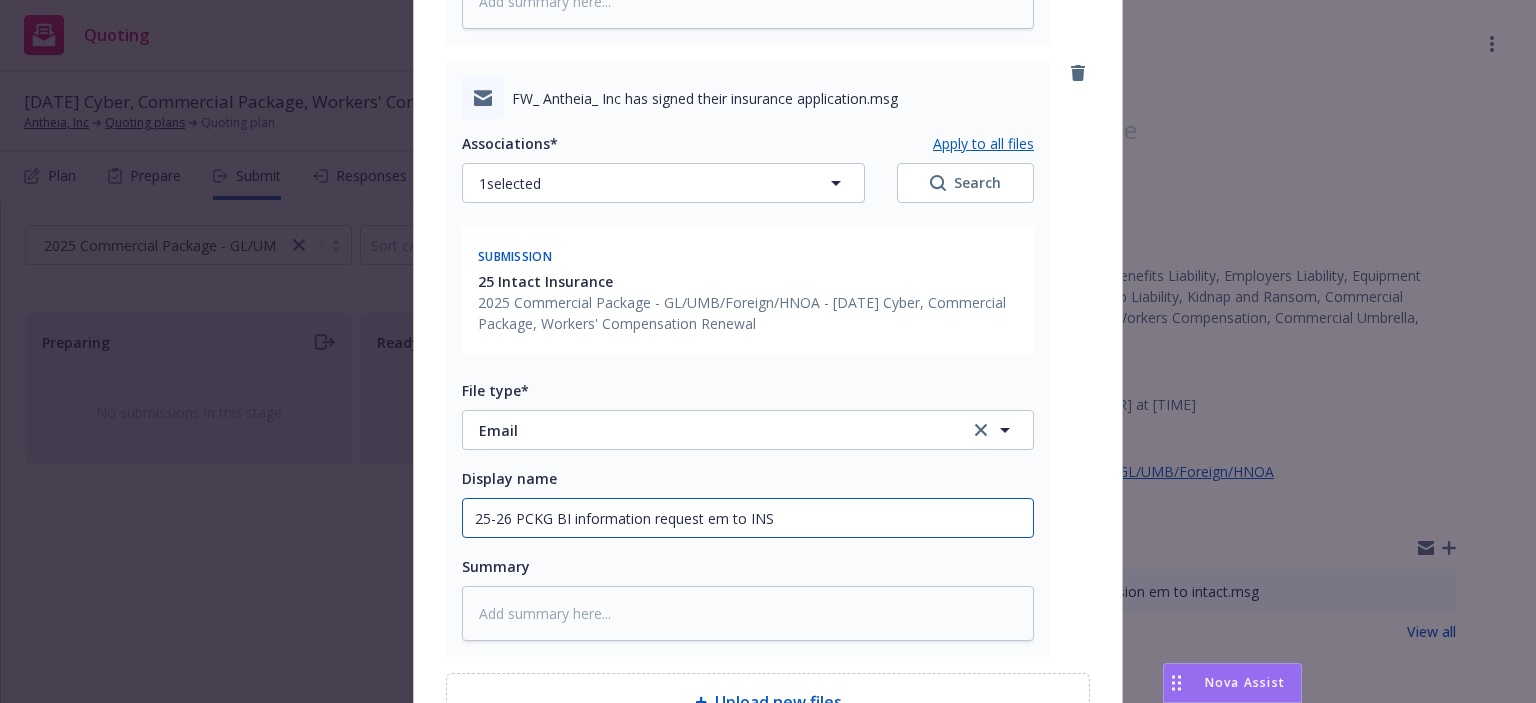 type on "25-26 PCKG BI information request em to INSD" 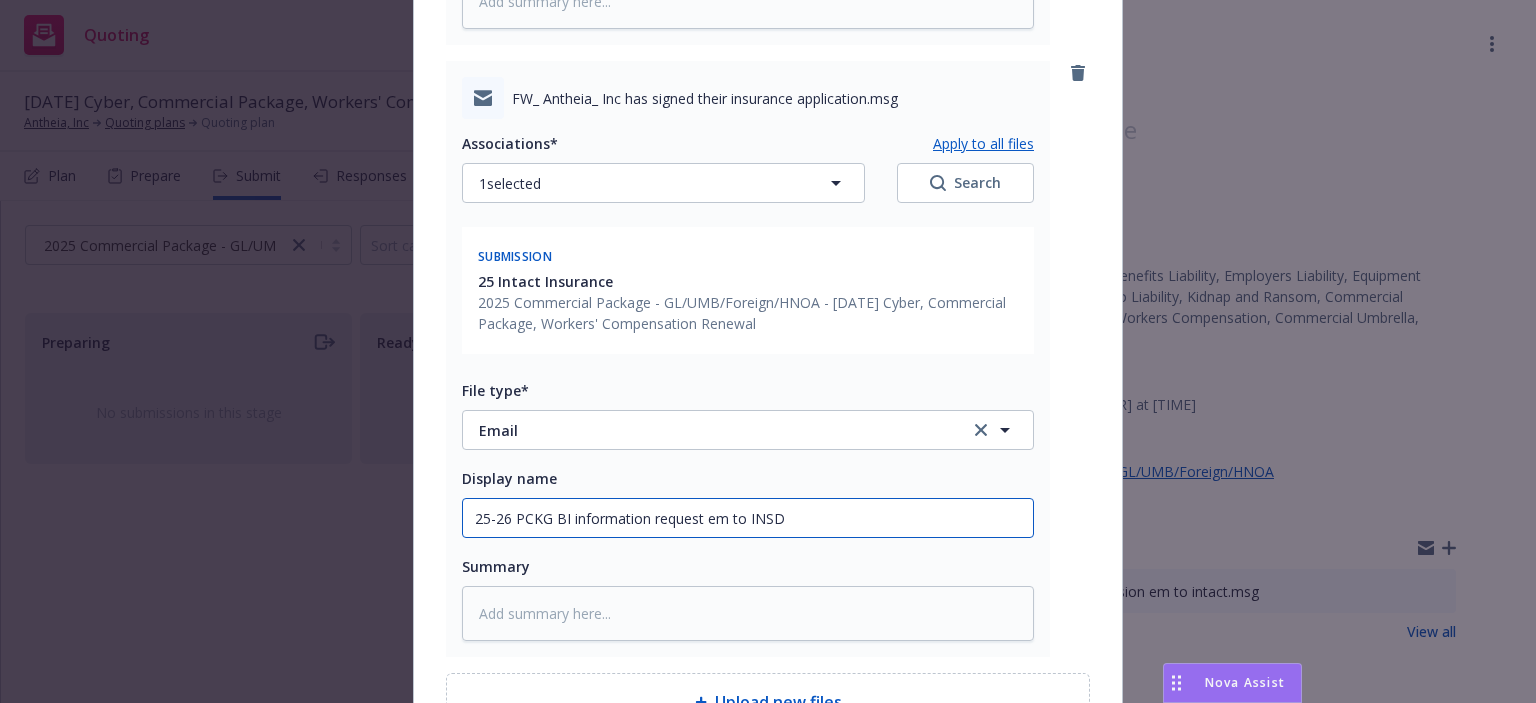 type on "x" 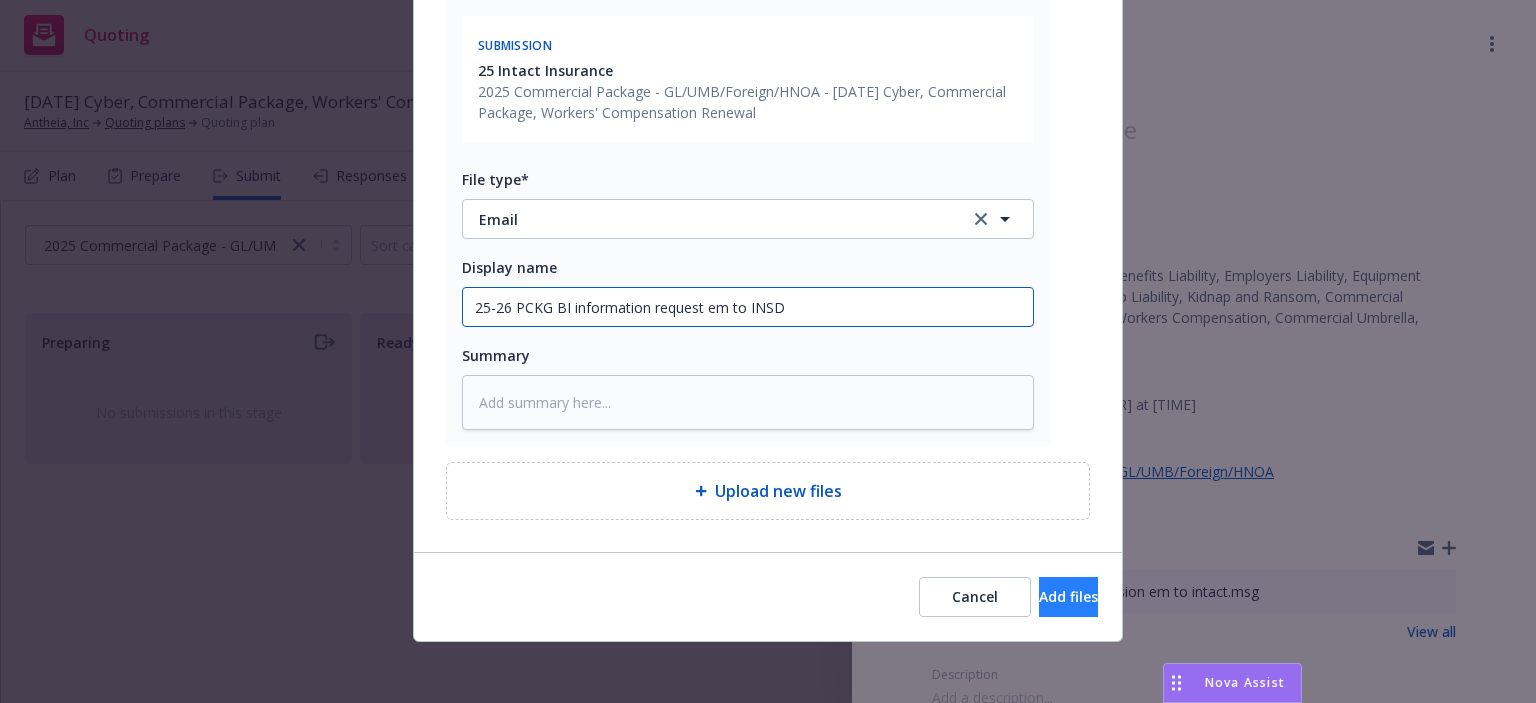 type on "25-26 PCKG BI information request em to INSD" 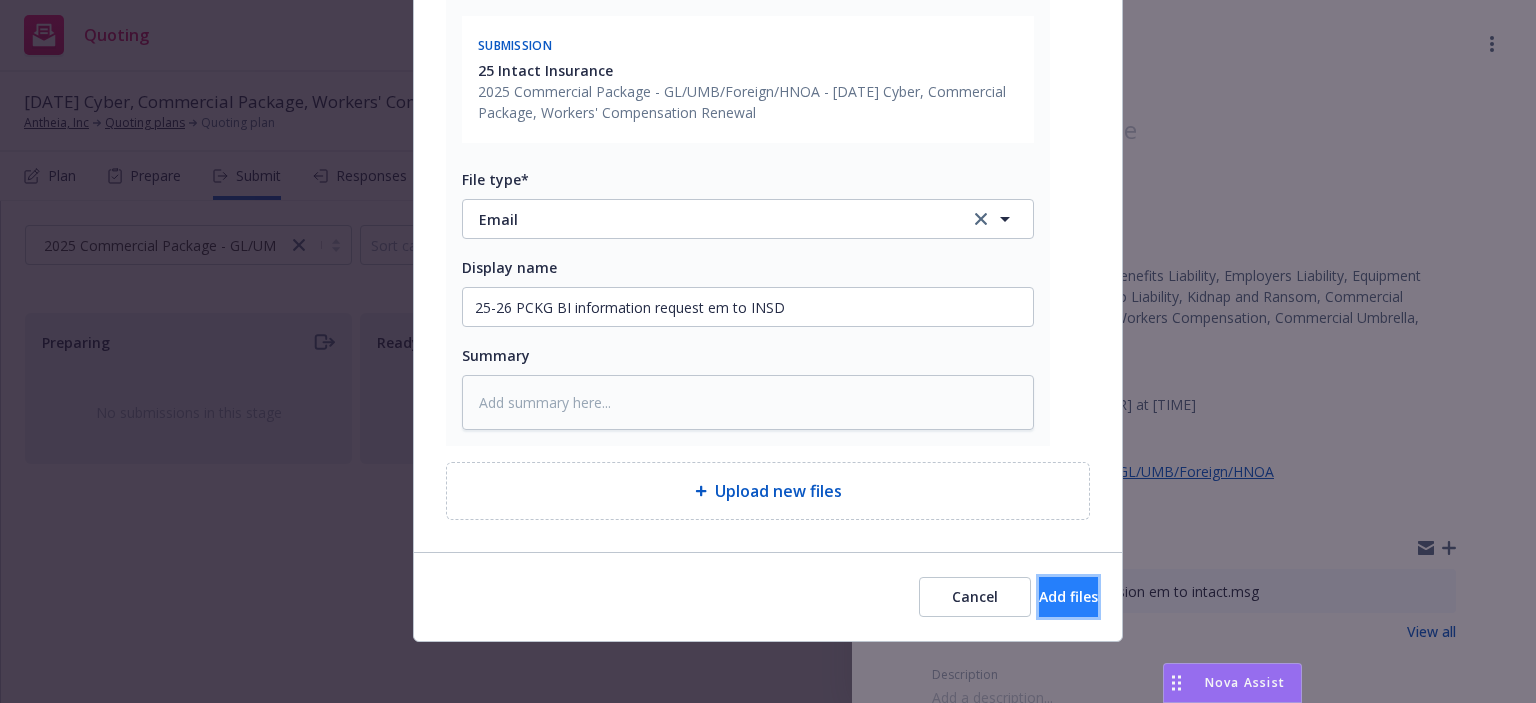click on "Add files" at bounding box center [1068, 597] 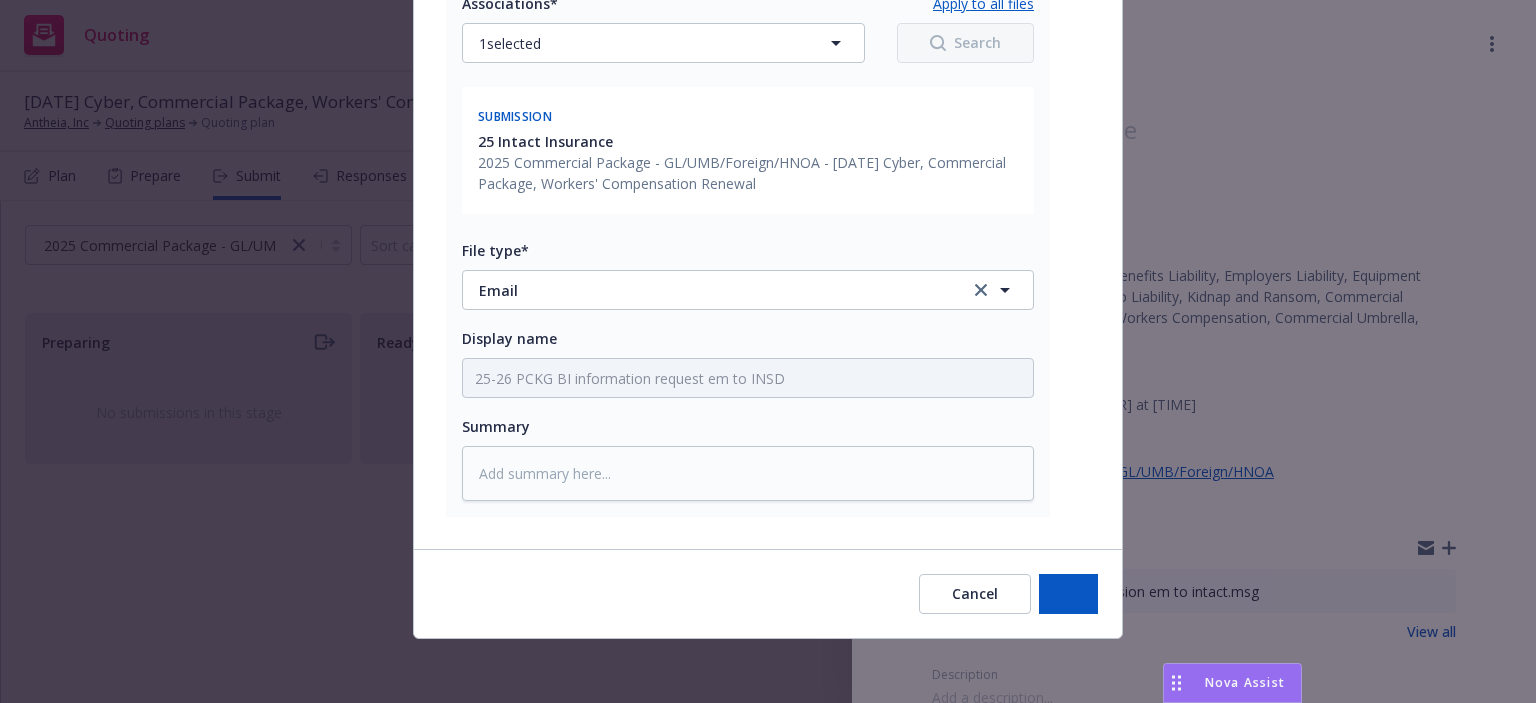 scroll, scrollTop: 923, scrollLeft: 0, axis: vertical 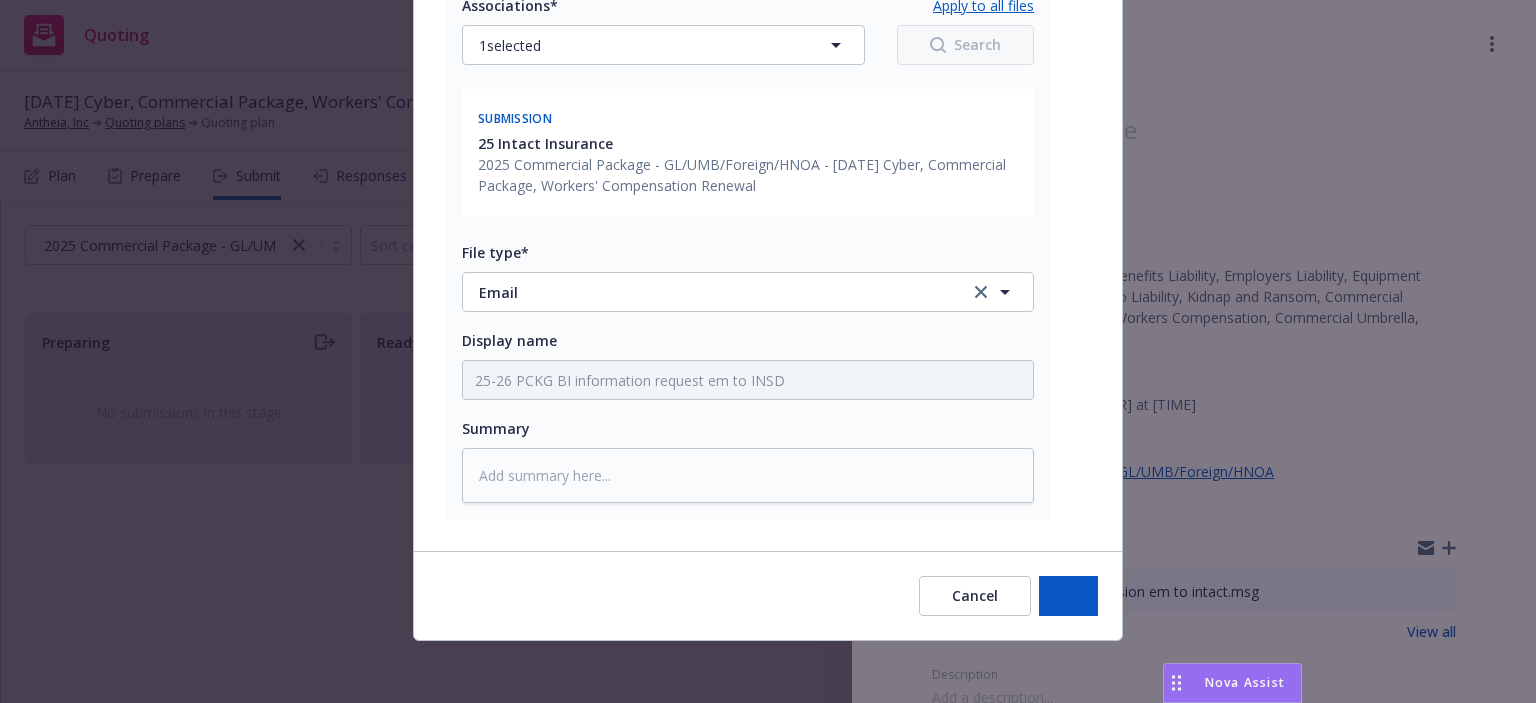 type on "x" 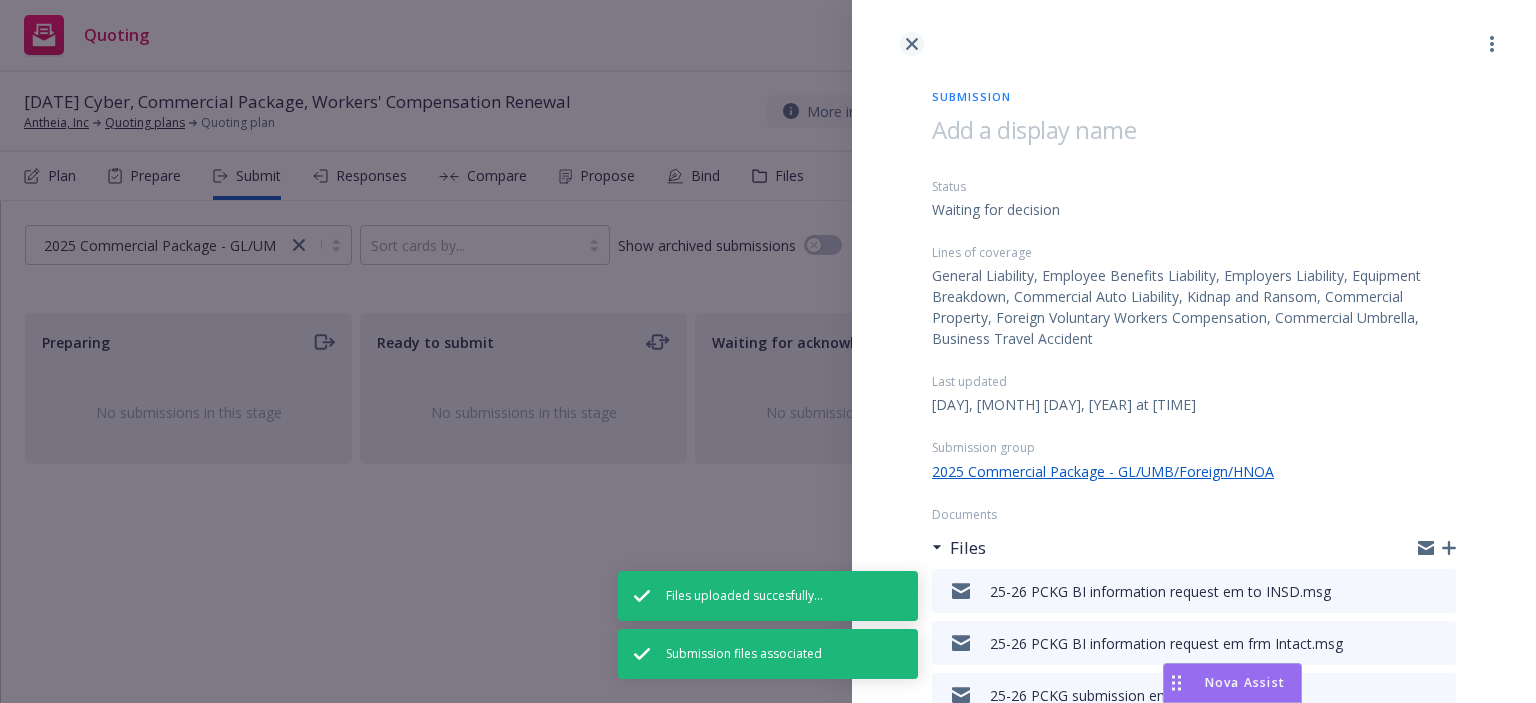 click 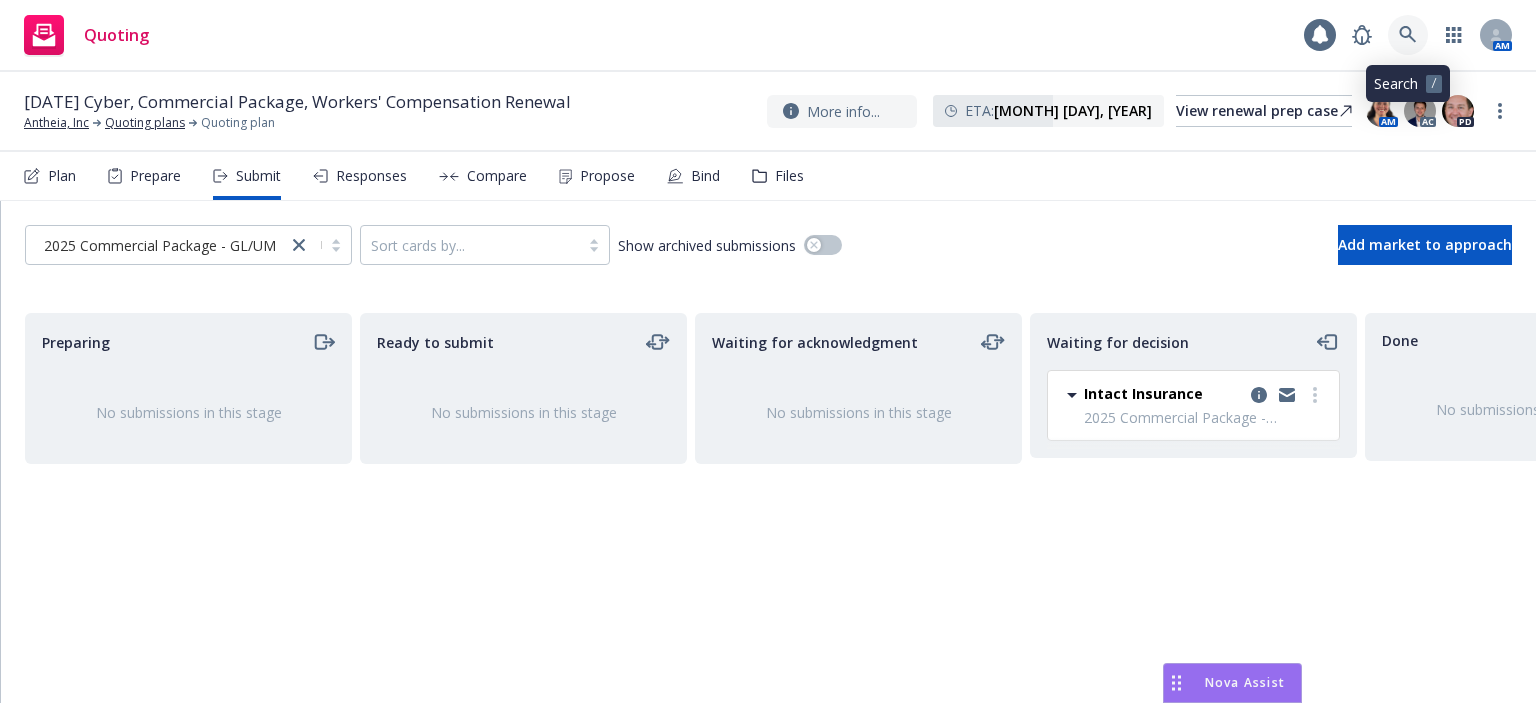 click at bounding box center [1408, 35] 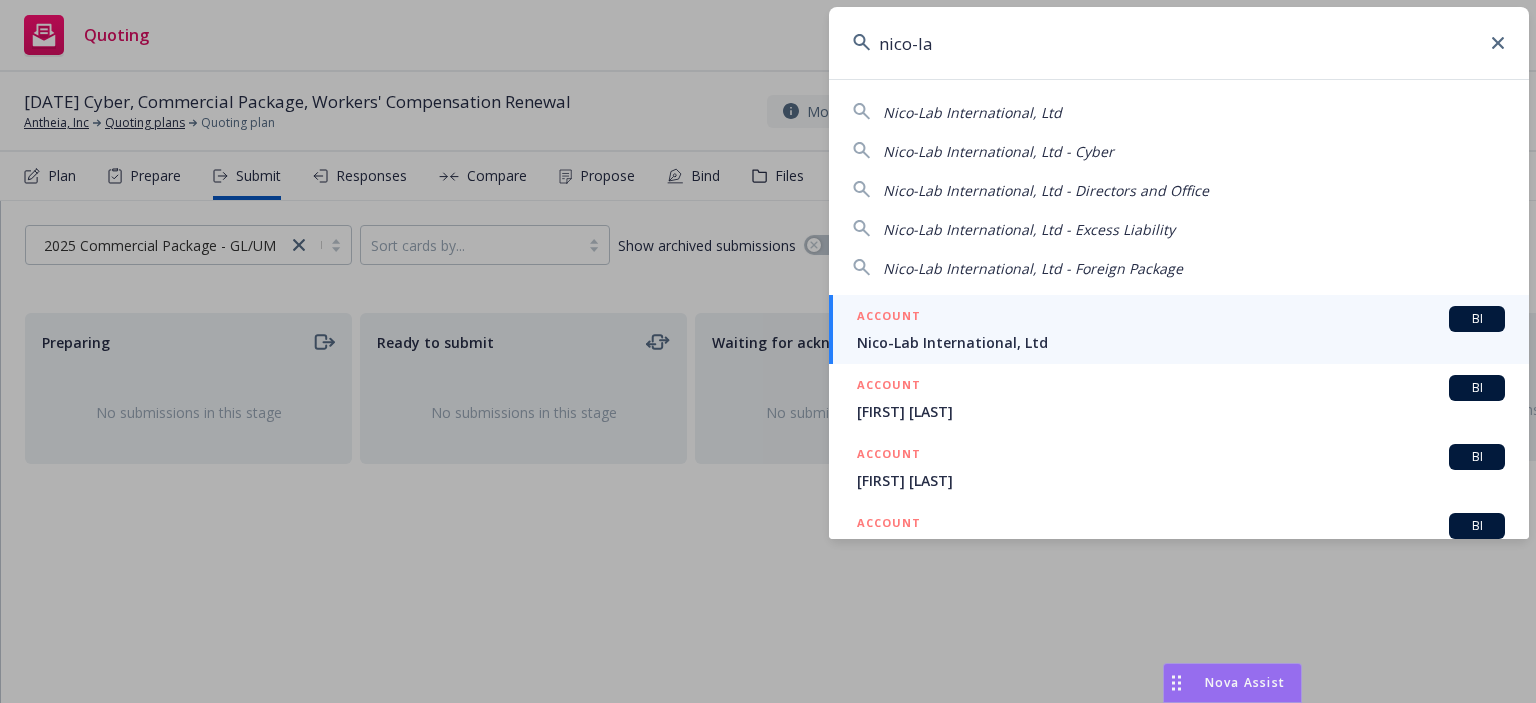 type on "nico-la" 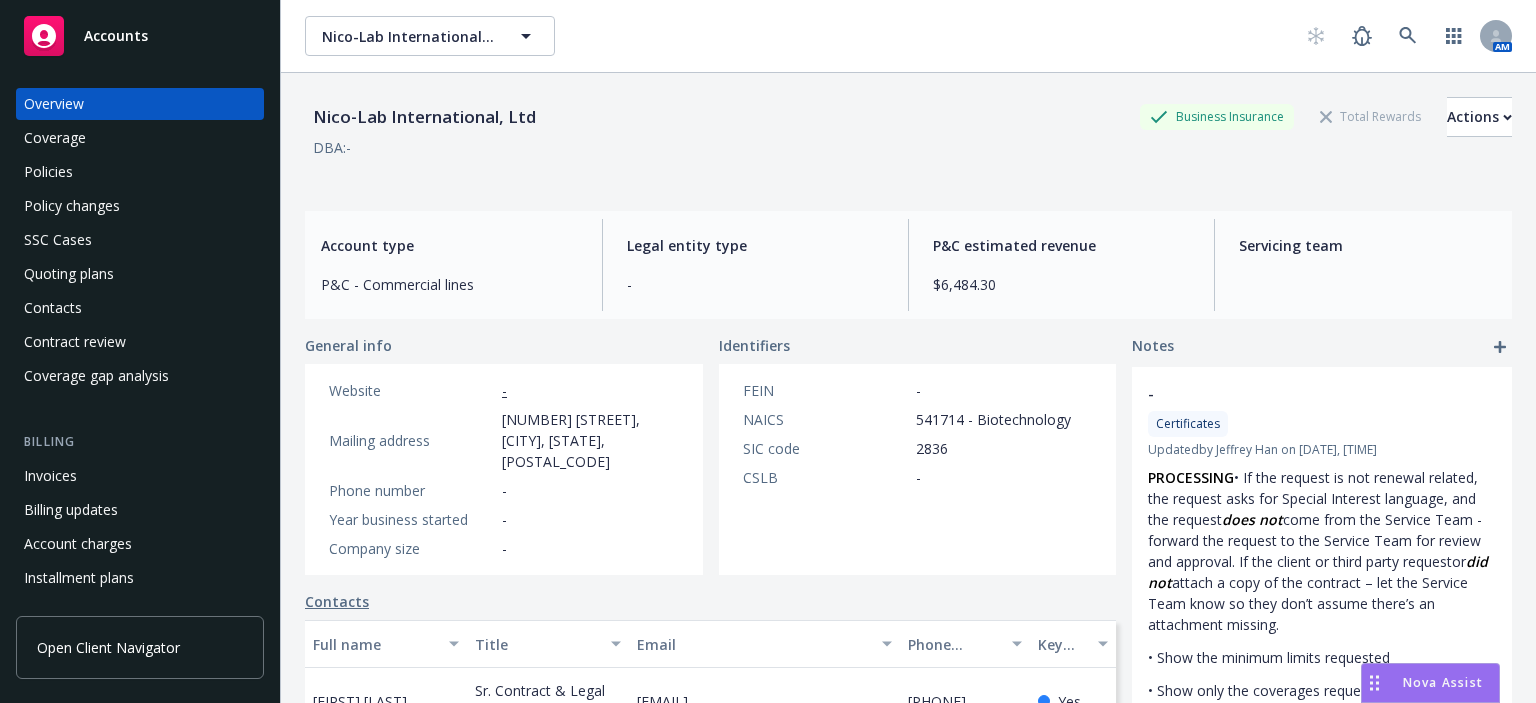 scroll, scrollTop: 0, scrollLeft: 0, axis: both 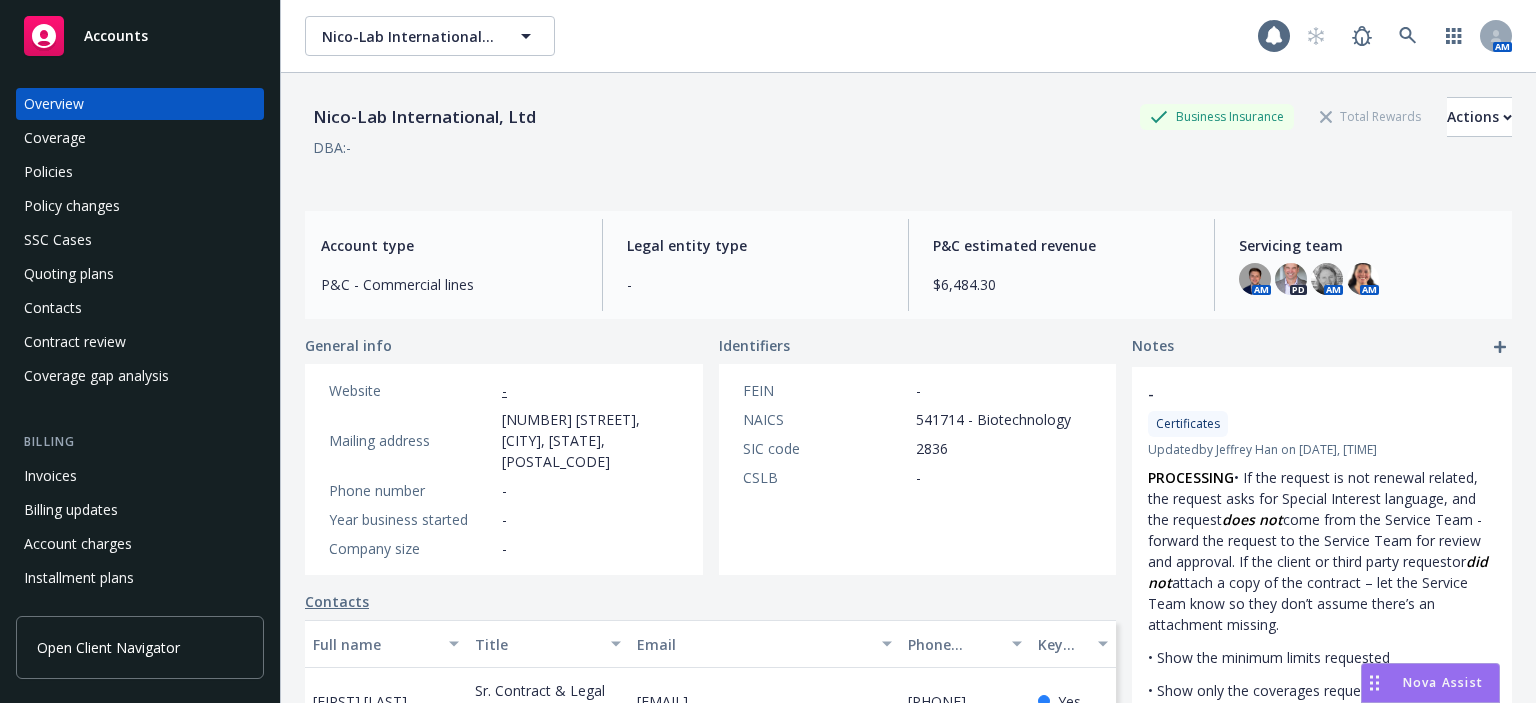 click on "Policies" at bounding box center (140, 172) 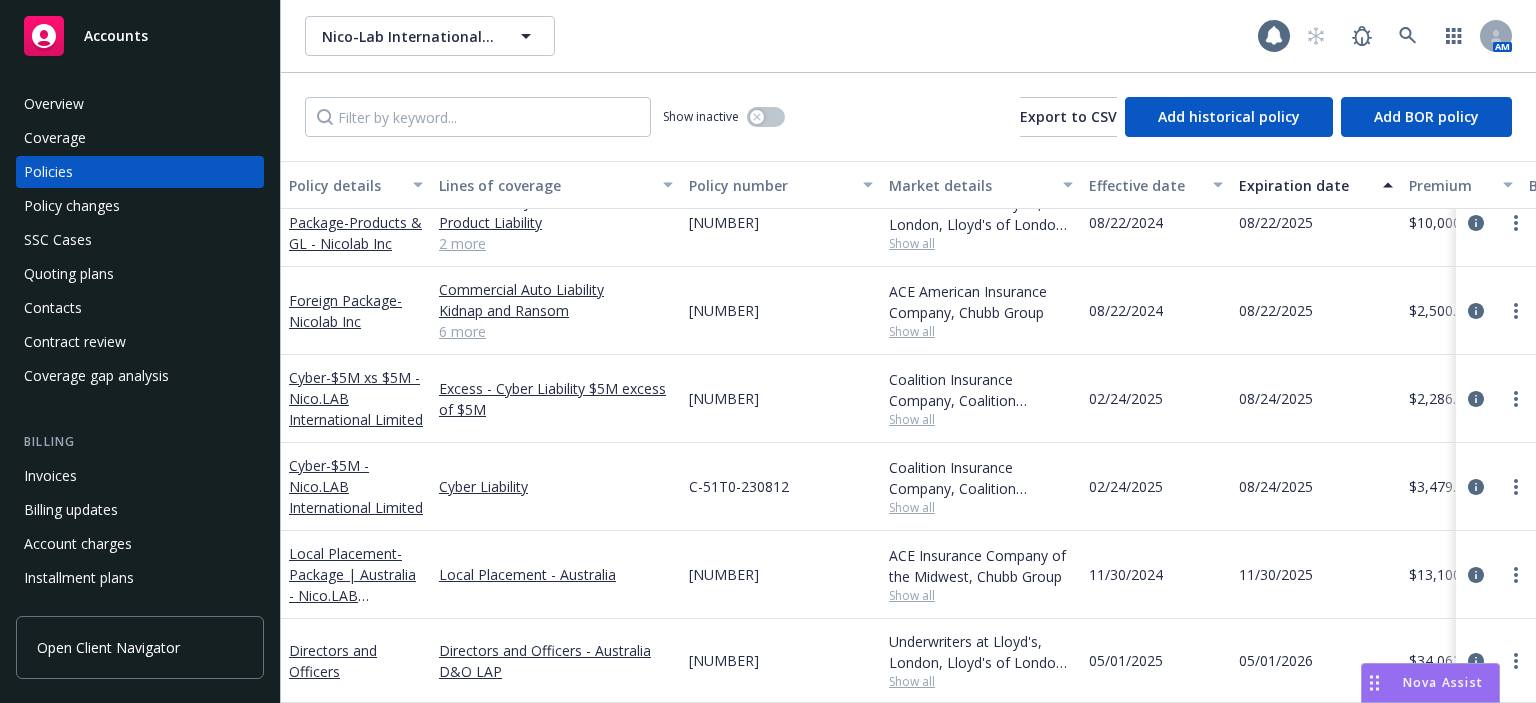 scroll, scrollTop: 0, scrollLeft: 0, axis: both 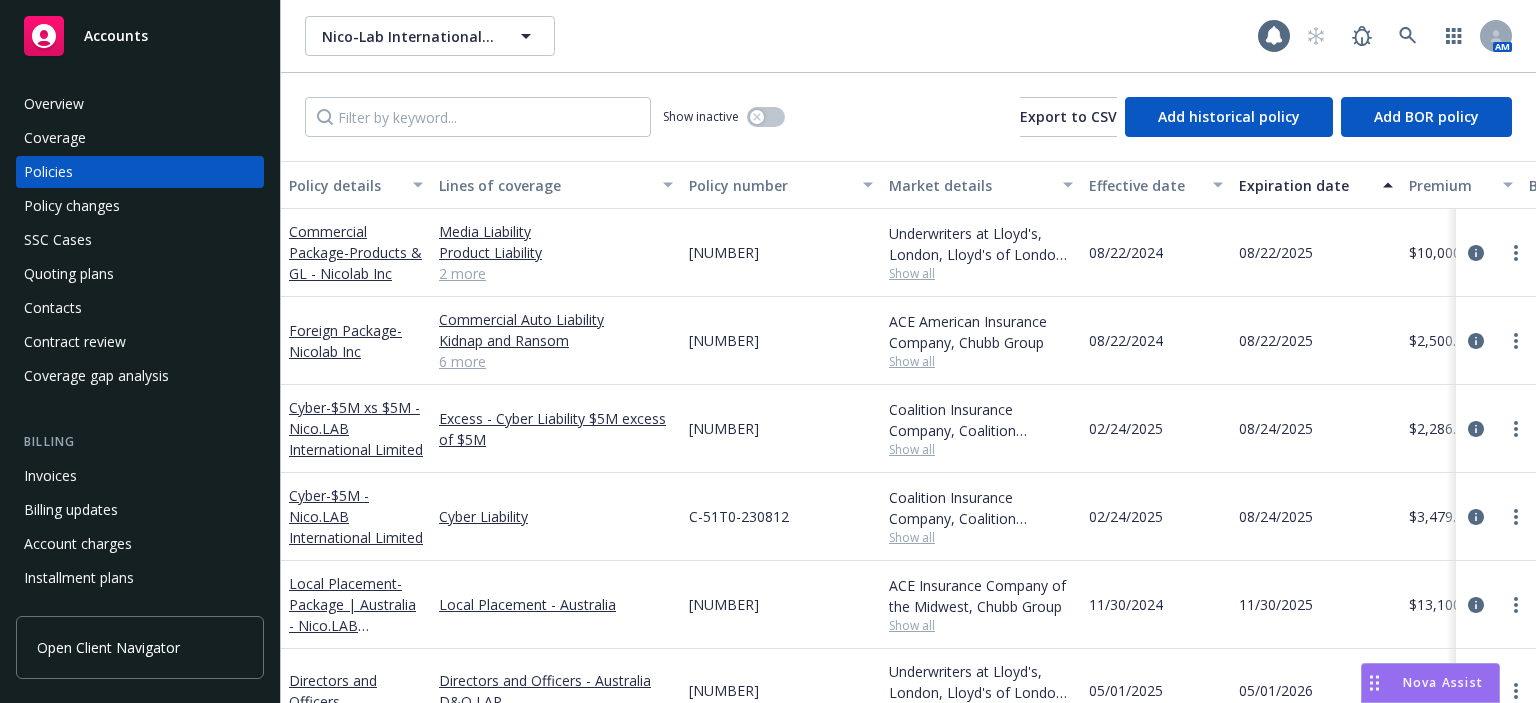click on "Quoting plans" at bounding box center [69, 274] 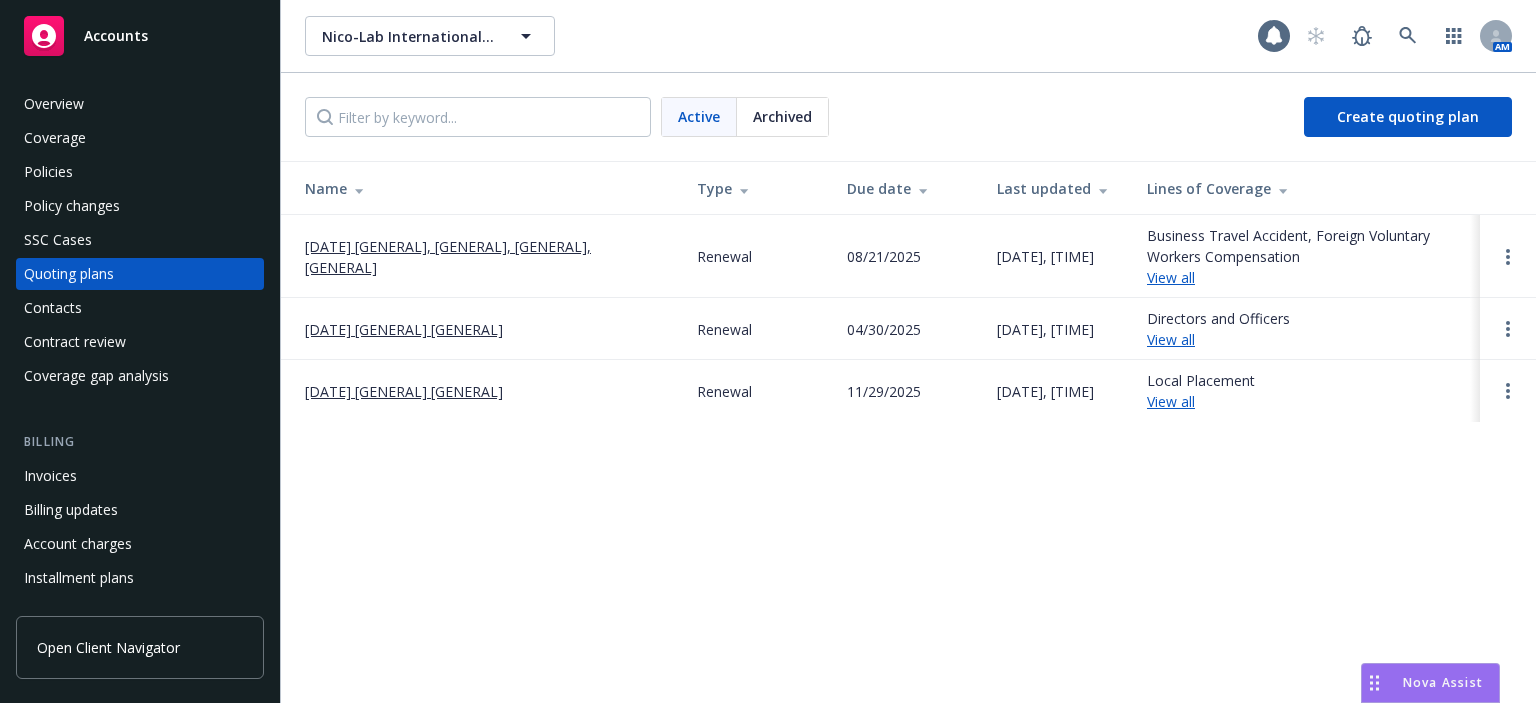 click on "08/22/25 Product Liability, Foreign Package Renewal, Cyber, Cyber Excess" at bounding box center [485, 257] 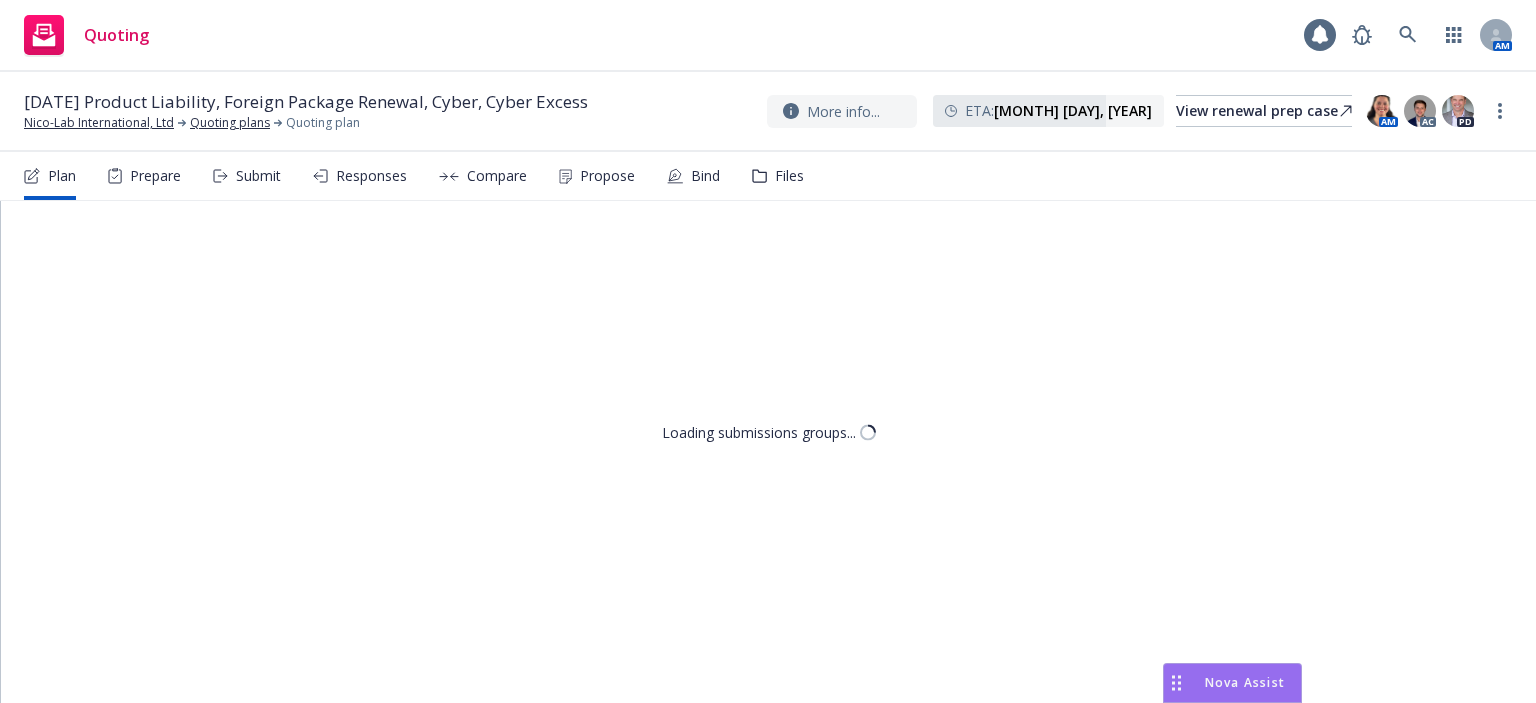 scroll, scrollTop: 0, scrollLeft: 0, axis: both 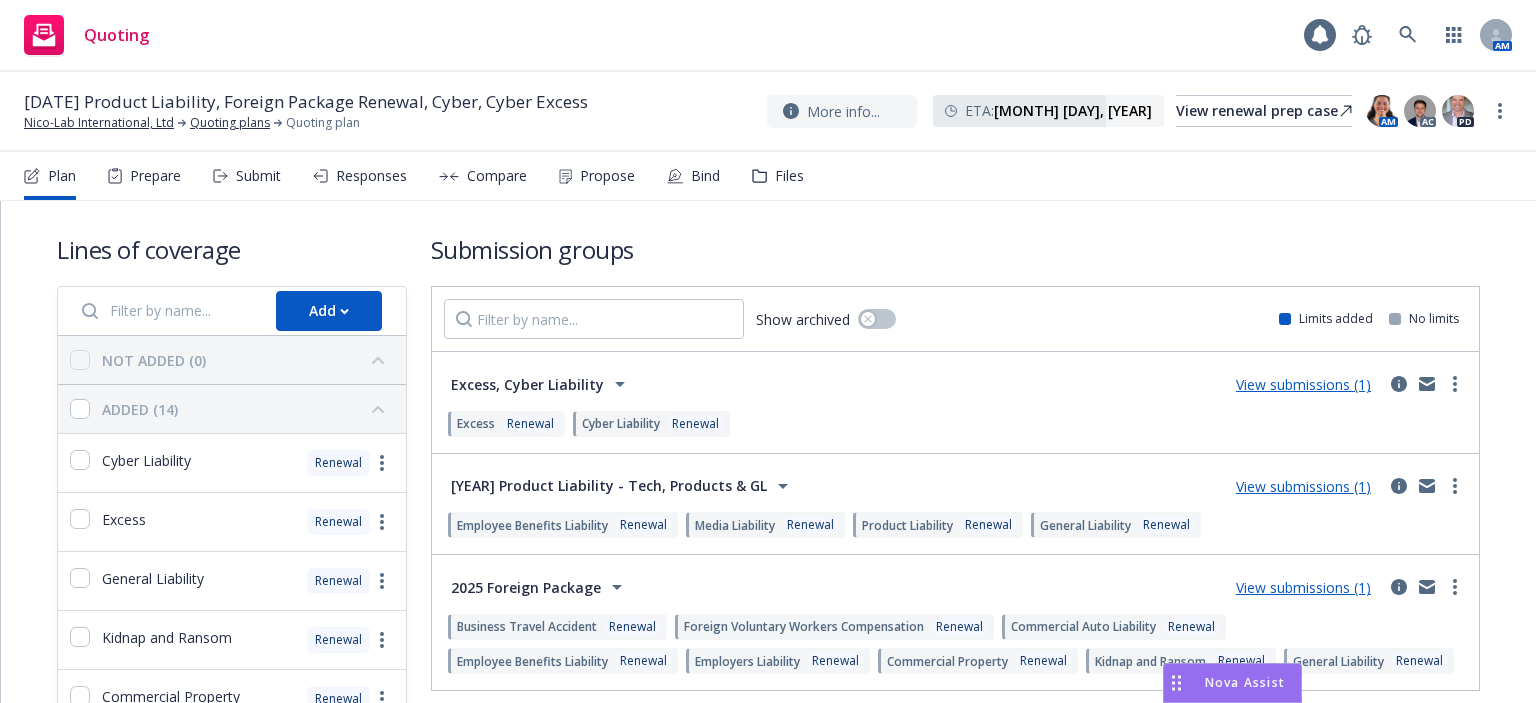 click on "Prepare" at bounding box center [155, 176] 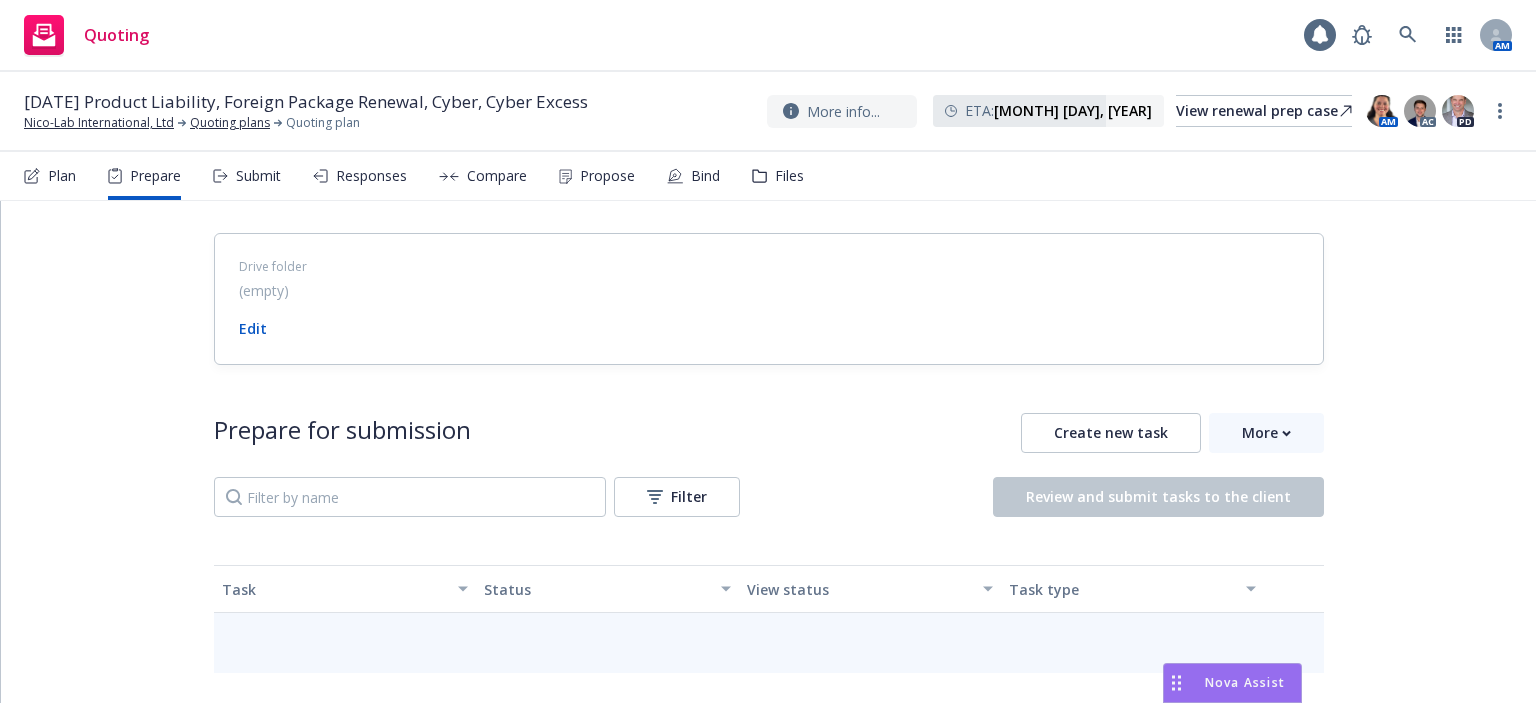 click on "Submit" at bounding box center (258, 176) 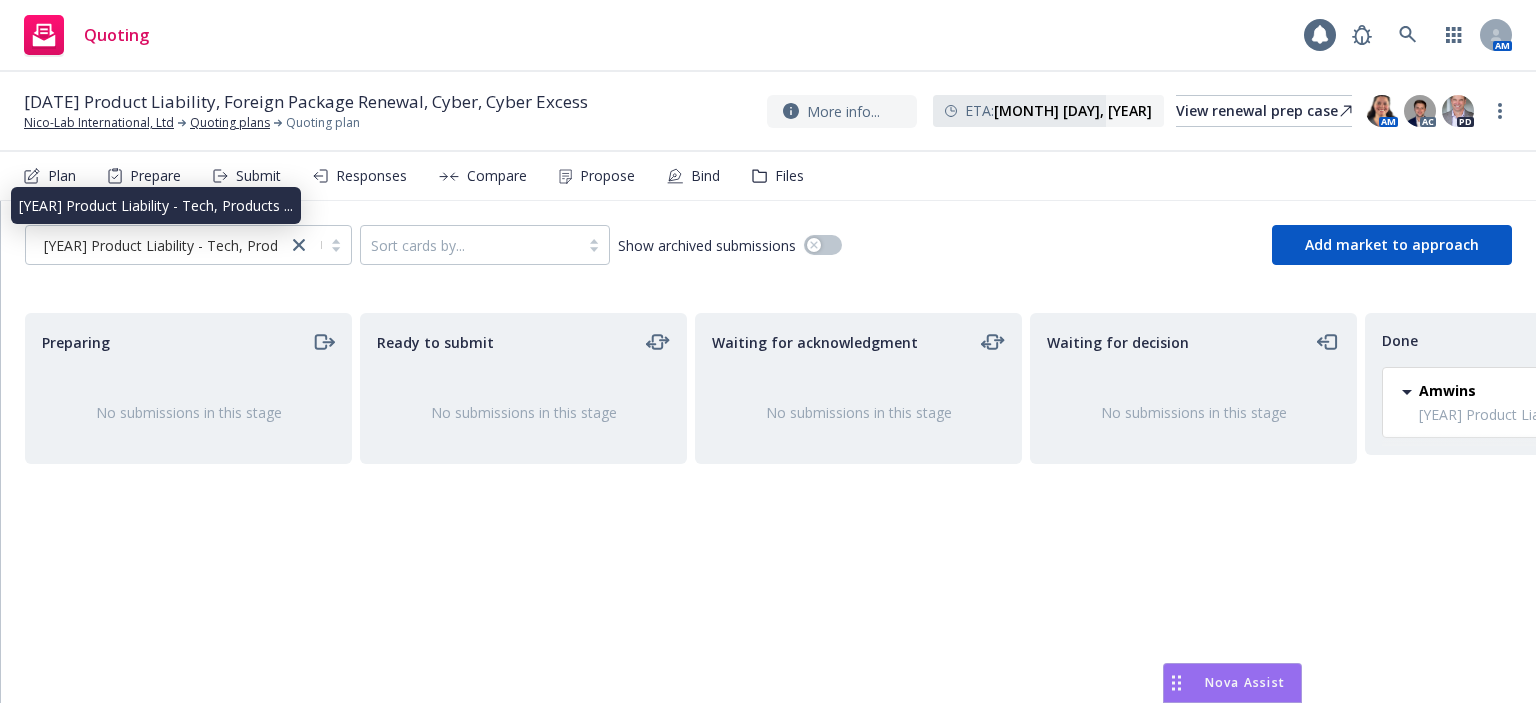 click on "[YEAR] Product Liability - Tech, Products ..." at bounding box center (181, 245) 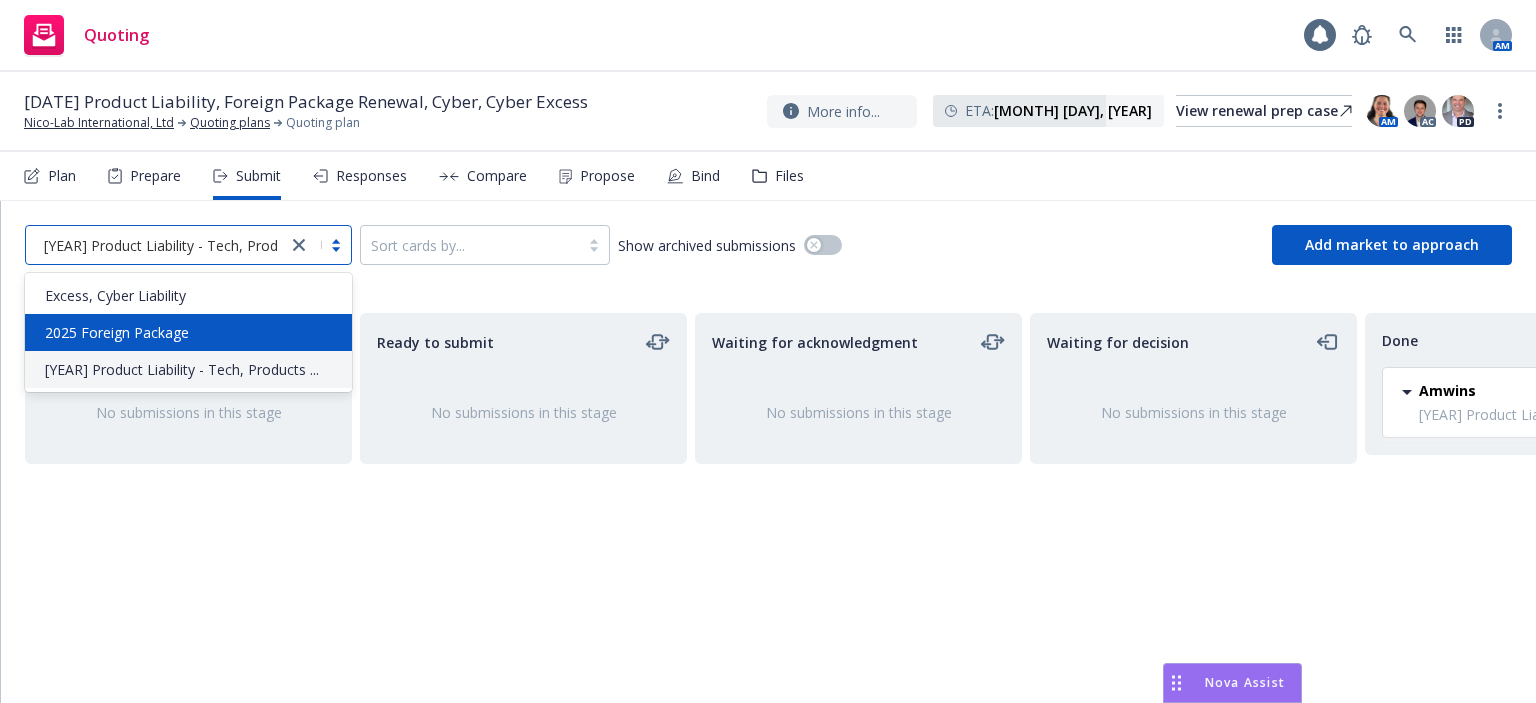 click on "2025 Foreign Package" at bounding box center [188, 332] 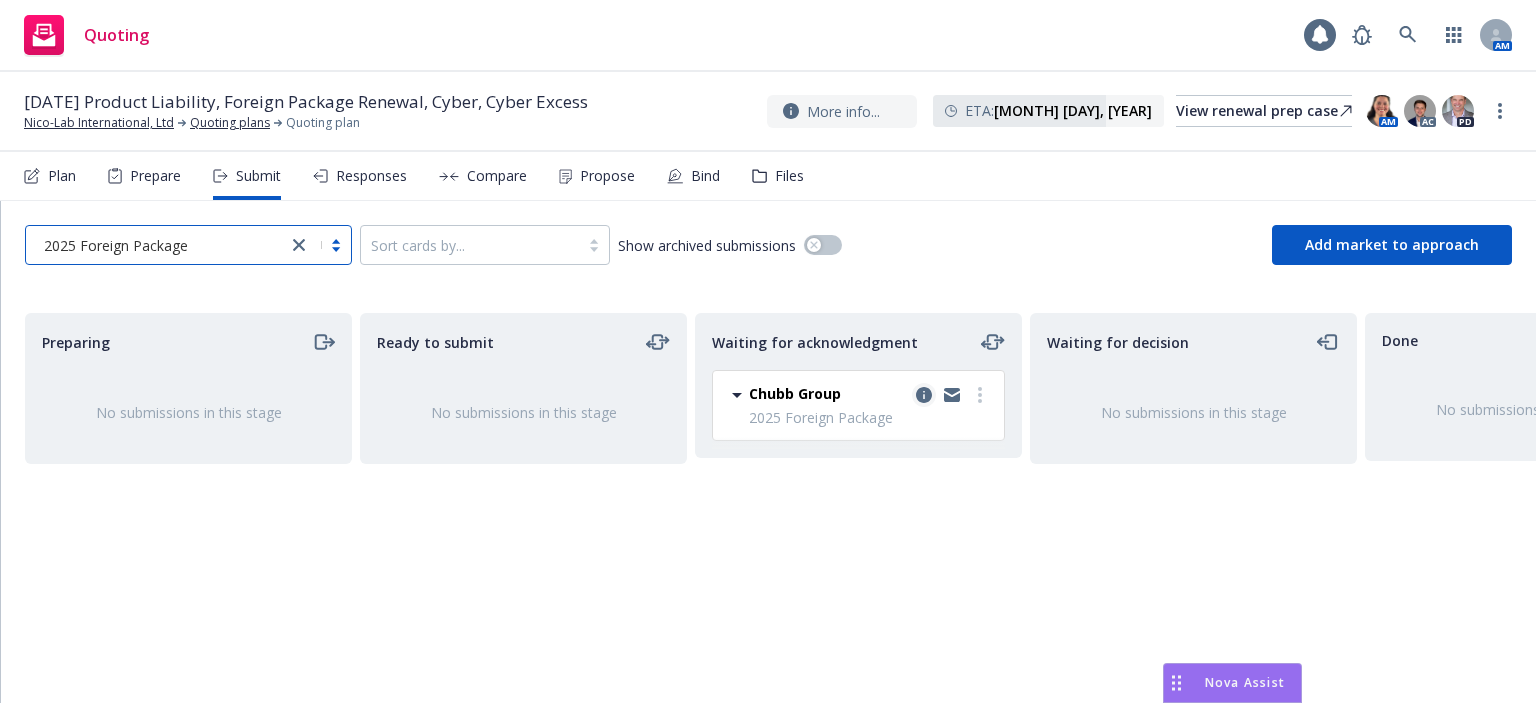 click 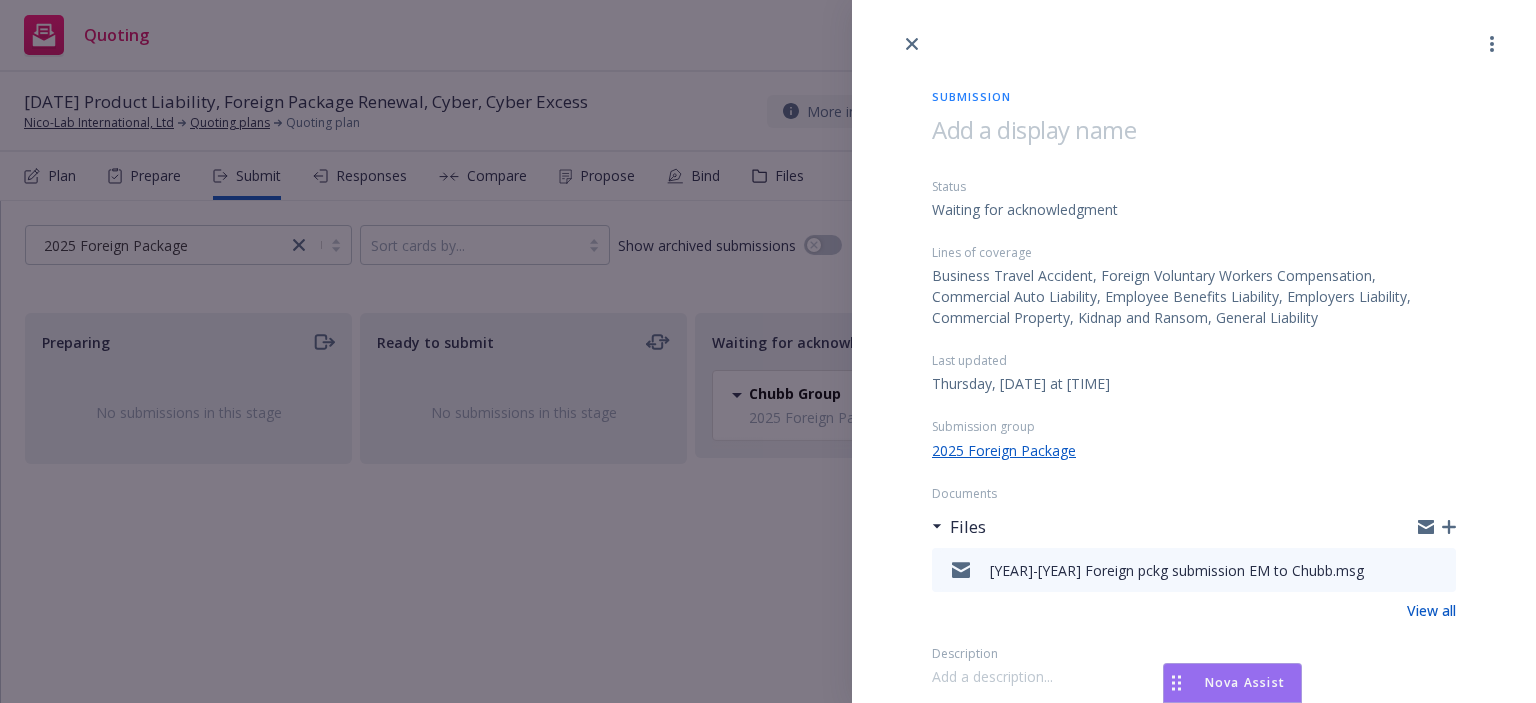 click 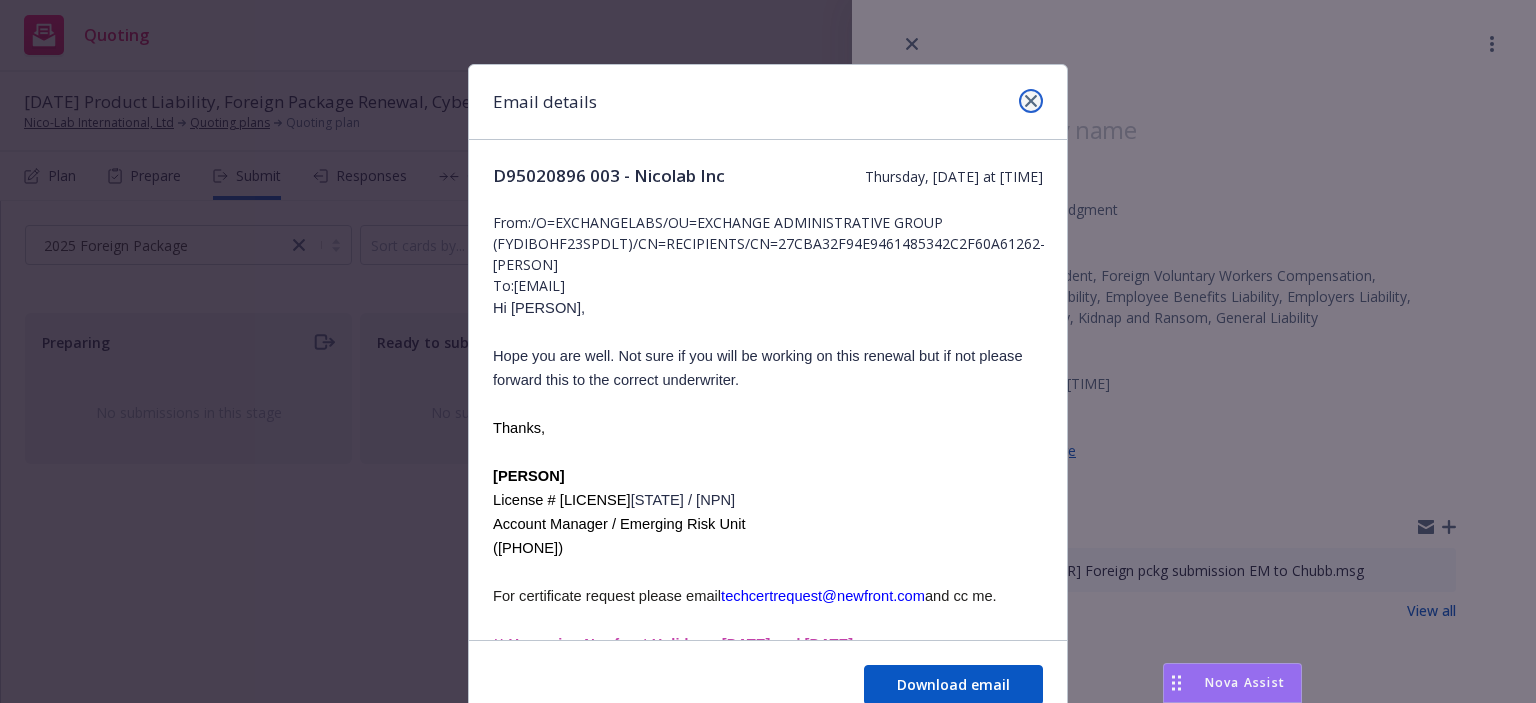 click 